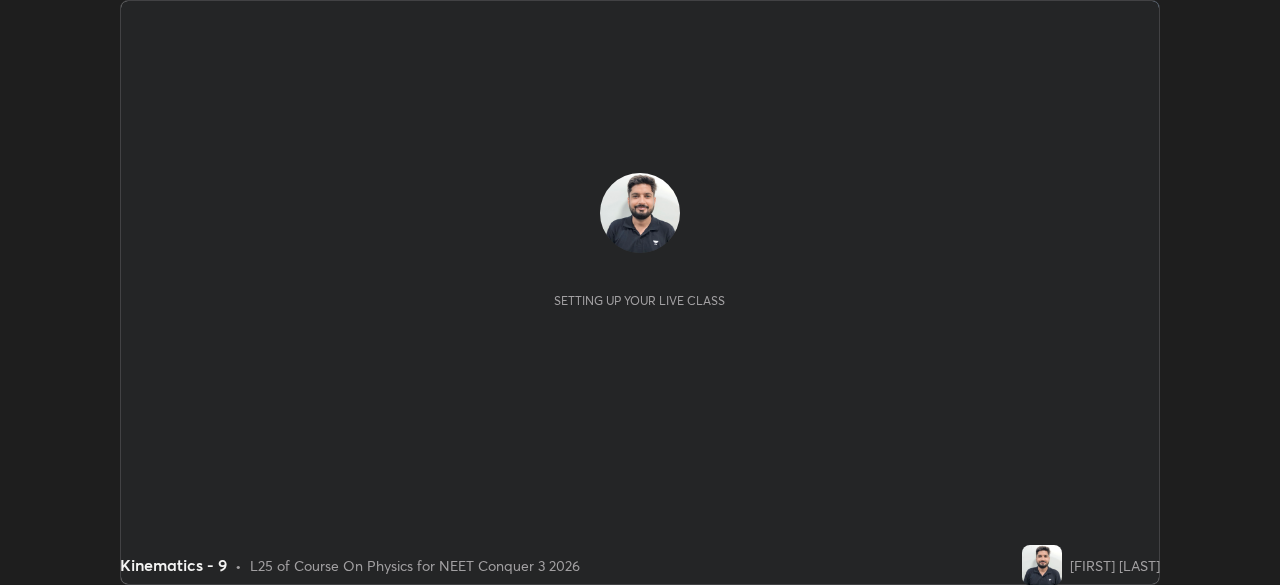 scroll, scrollTop: 0, scrollLeft: 0, axis: both 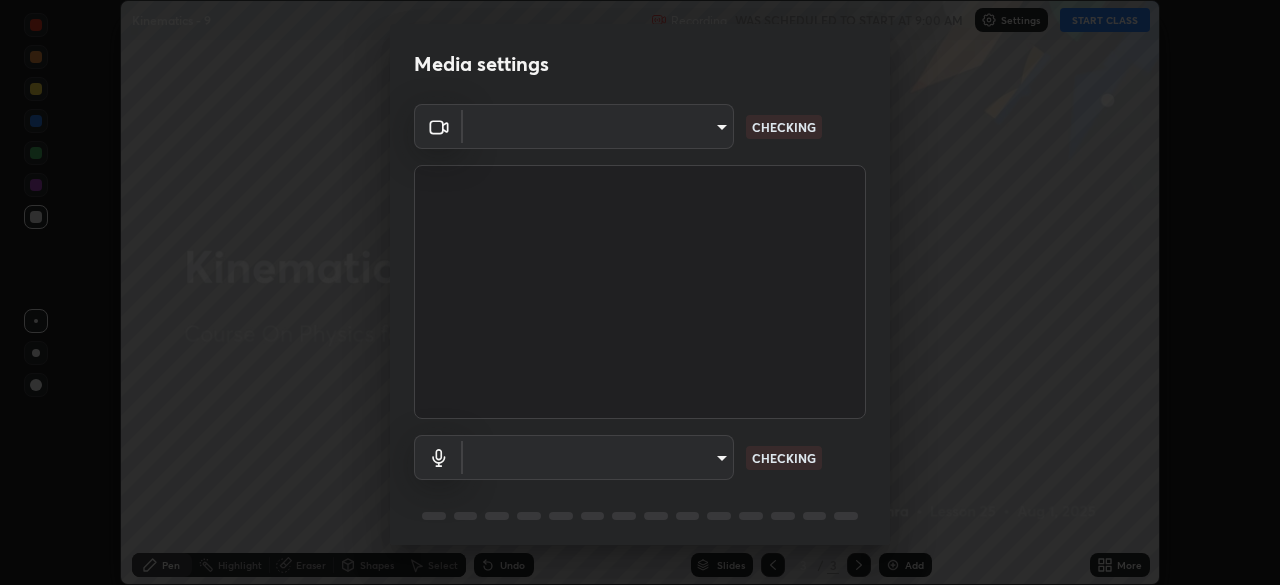type on "e5f32b9a37d83756d2696e8423a1893a7de7eefef83412cf73fe4da3c4688103" 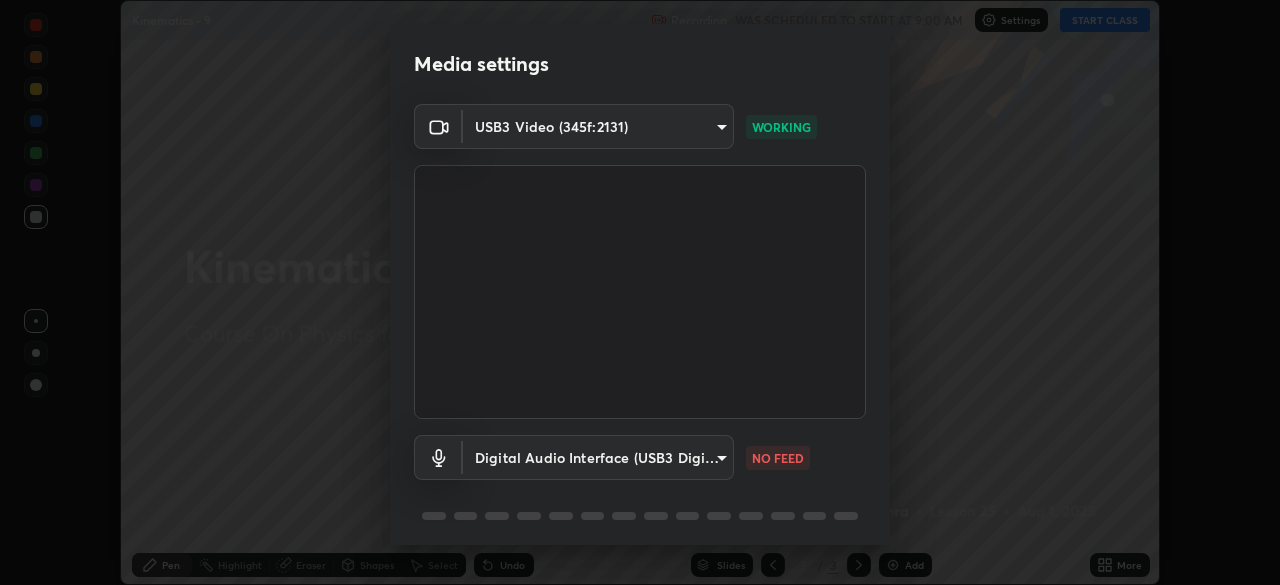 click on "Erase all Kinematics - 9 Recording WAS SCHEDULED TO START AT  9:00 AM Settings START CLASS Setting up your live class Kinematics - 9 • L25 of Course On Physics for NEET Conquer 3 2026 [FIRST] [LAST] Pen Highlight Eraser Shapes Select Undo Slides 3 / 3 Add More No doubts shared Encourage your learners to ask a doubt for better clarity Report an issue Reason for reporting Buffering Chat not working Audio - Video sync issue Educator video quality low ​ Attach an image Report Media settings USB3 Video (345f:2131) [HASH] WORKING Digital Audio Interface (USB3 Digital Audio) [HASH] NO FEED 1 / 5 Next" at bounding box center (640, 292) 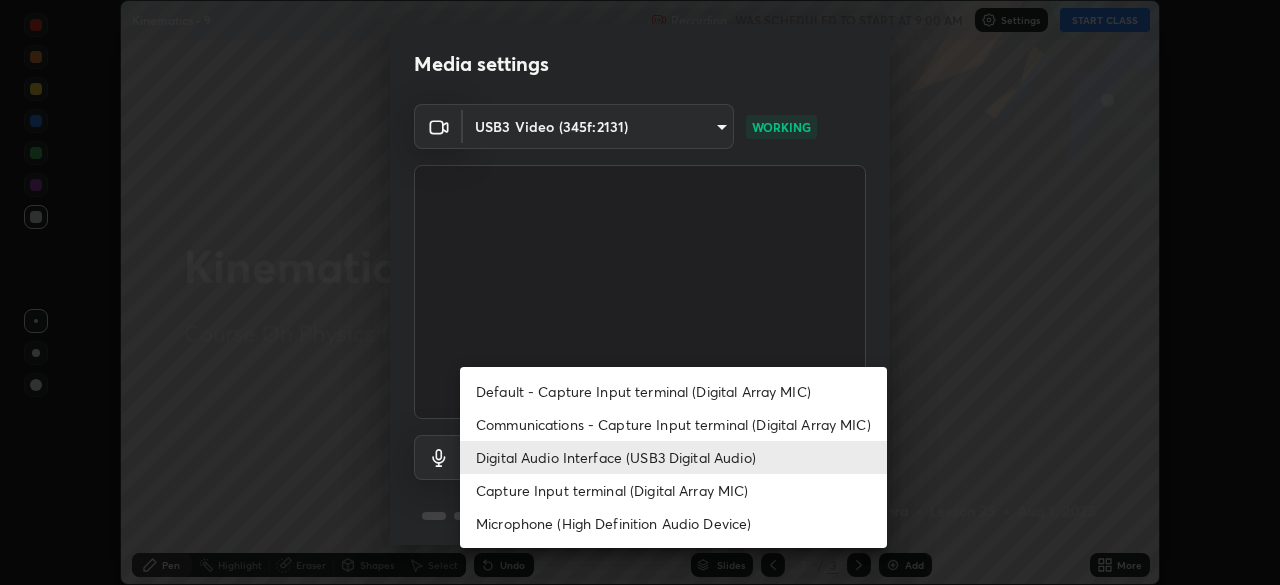 click on "Capture Input terminal (Digital Array MIC)" at bounding box center [673, 490] 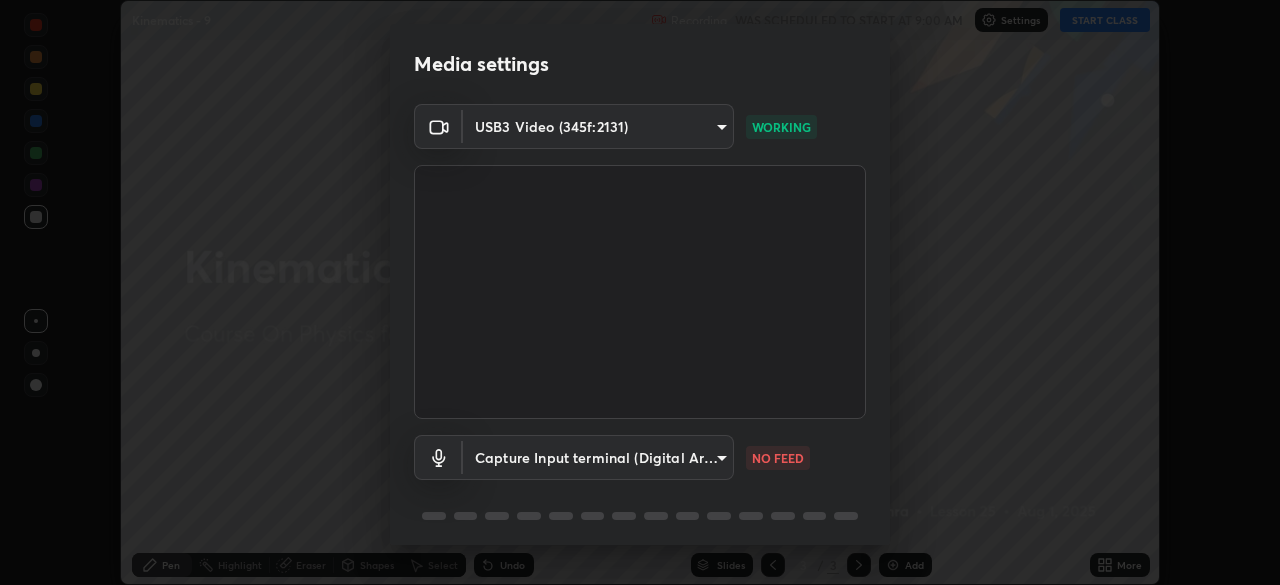 click on "Erase all Kinematics - 9 Recording WAS SCHEDULED TO START AT  9:00 AM Settings START CLASS Setting up your live class Kinematics - 9 • L25 of Course On Physics for NEET Conquer 3 2026 [FIRST] [LAST] Pen Highlight Eraser Shapes Select Undo Slides 3 / 3 Add More No doubts shared Encourage your learners to ask a doubt for better clarity Report an issue Reason for reporting Buffering Chat not working Audio - Video sync issue Educator video quality low ​ Attach an image Report Media settings USB3 Video (345f:2131) [HASH] WORKING Capture Input terminal (Digital Array MIC) [HASH] NO FEED 1 / 5 Next" at bounding box center (640, 292) 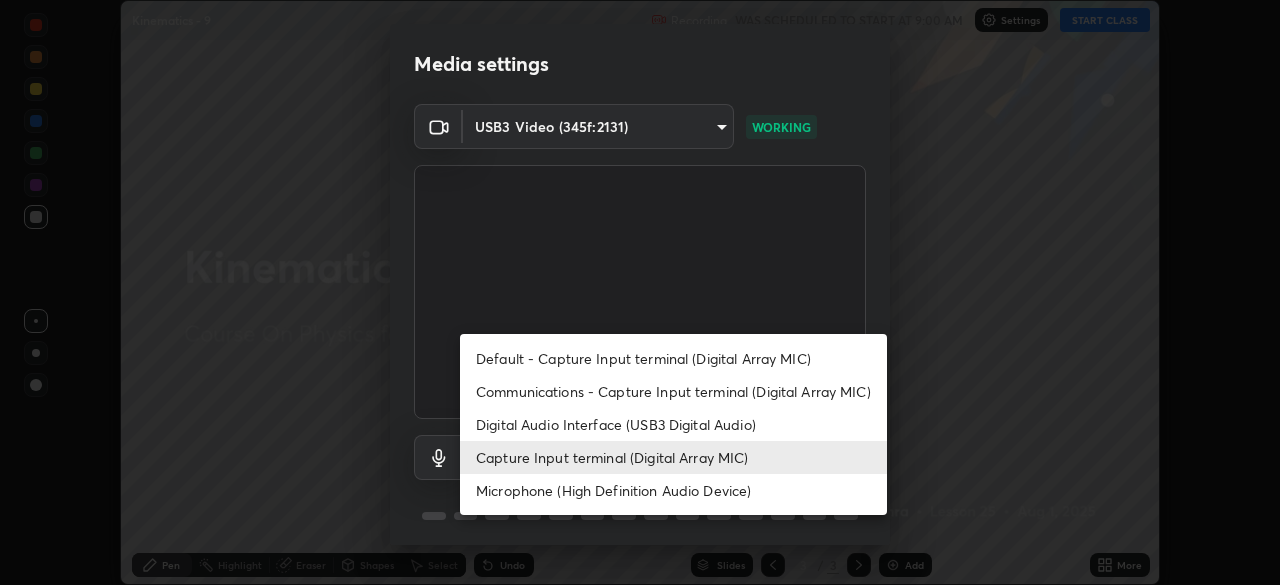 click on "Digital Audio Interface (USB3 Digital Audio)" at bounding box center [673, 424] 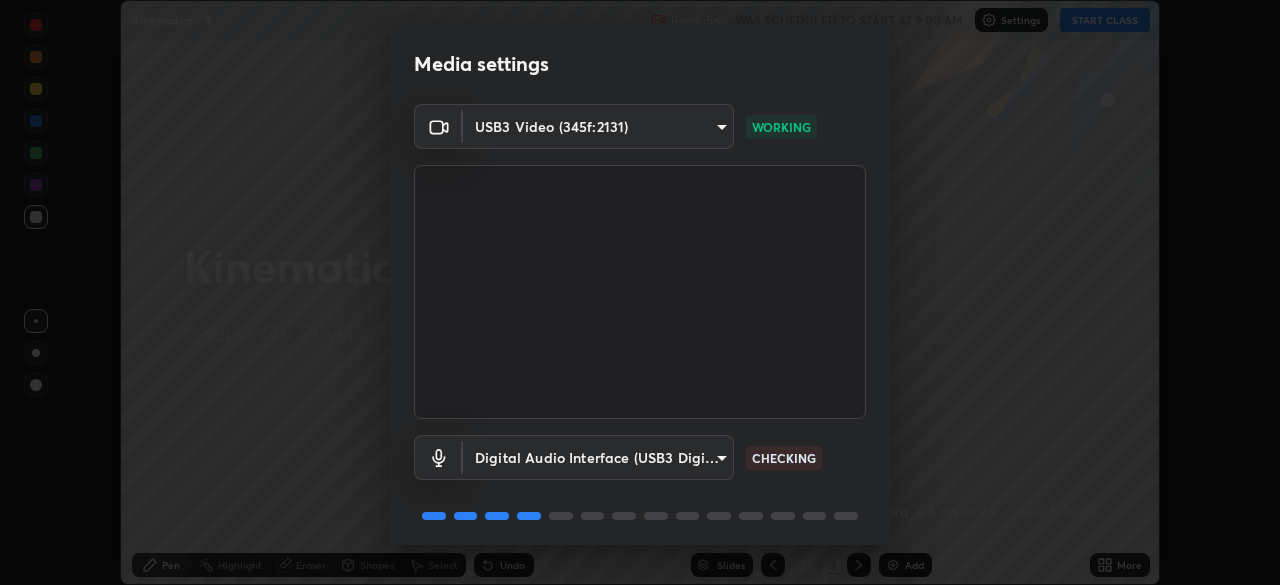 scroll, scrollTop: 70, scrollLeft: 0, axis: vertical 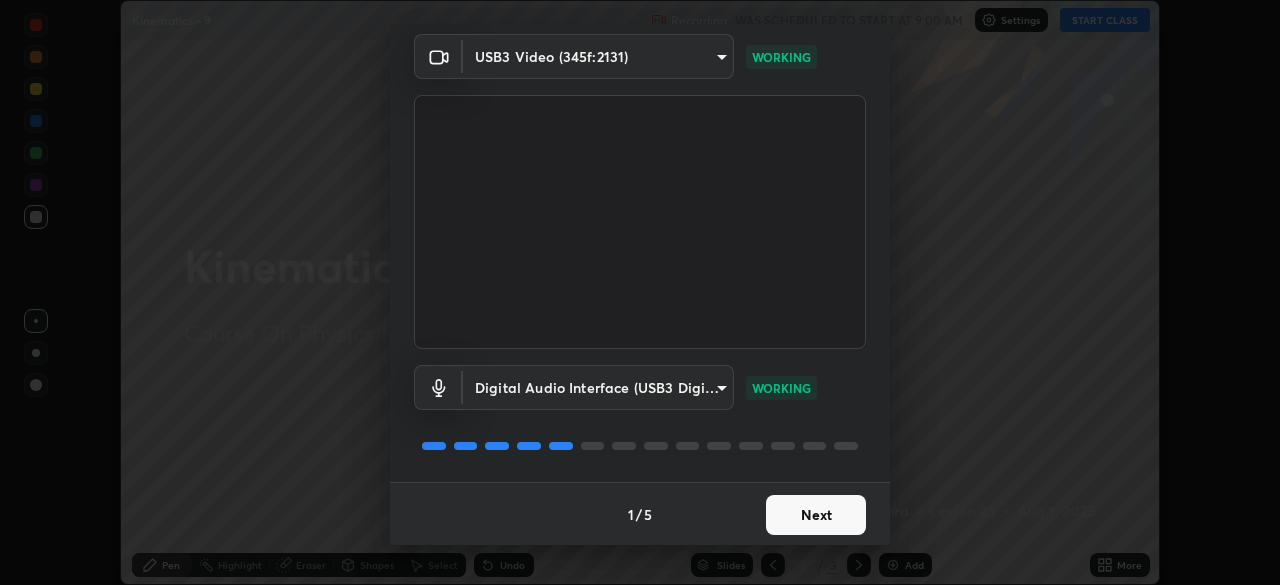 click on "Next" at bounding box center (816, 515) 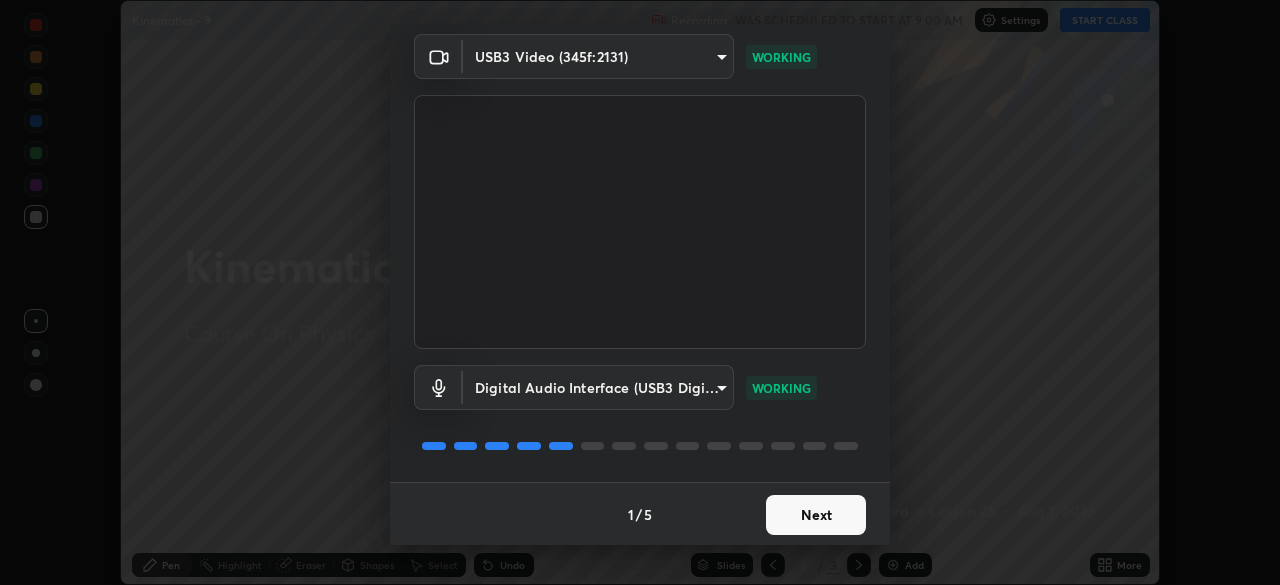 scroll, scrollTop: 0, scrollLeft: 0, axis: both 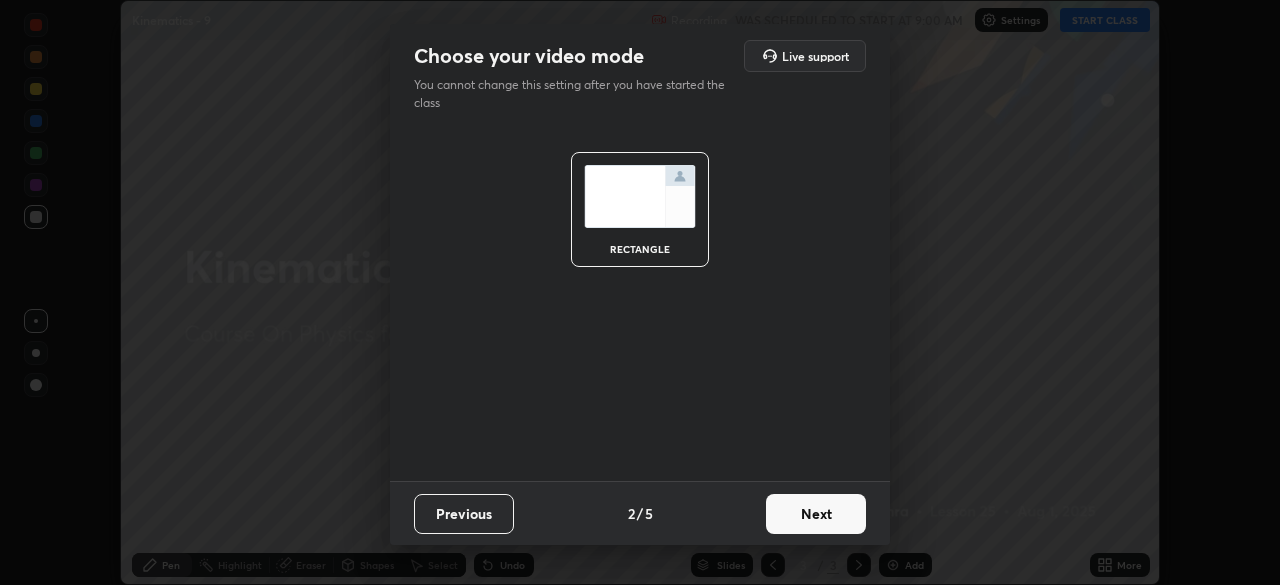 click on "Next" at bounding box center [816, 514] 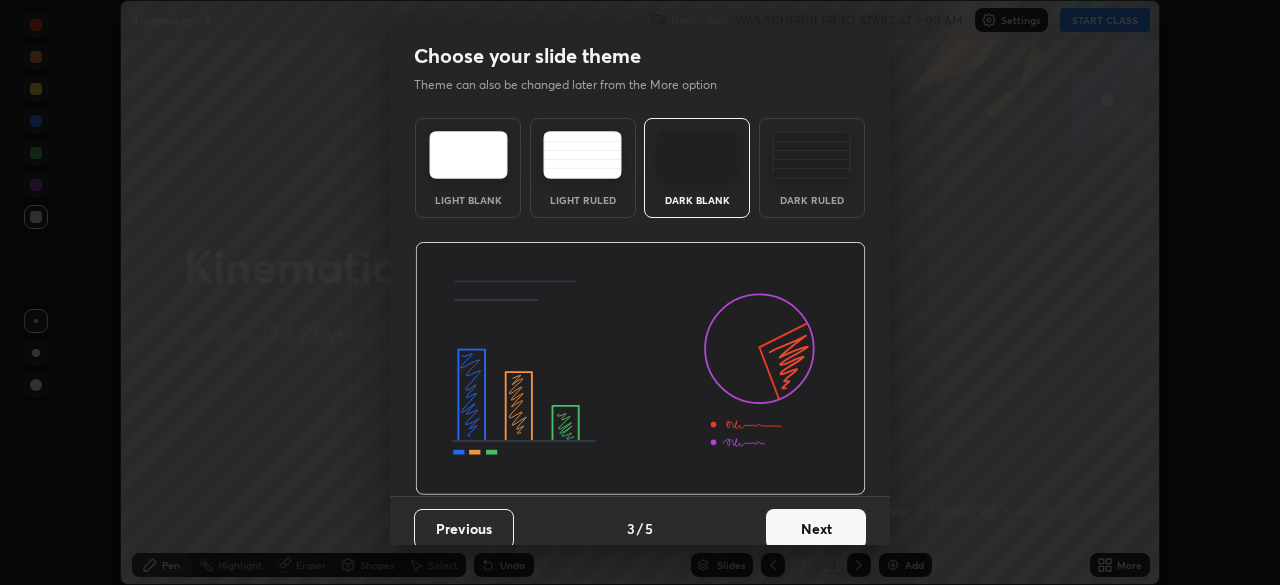 click on "Next" at bounding box center (816, 529) 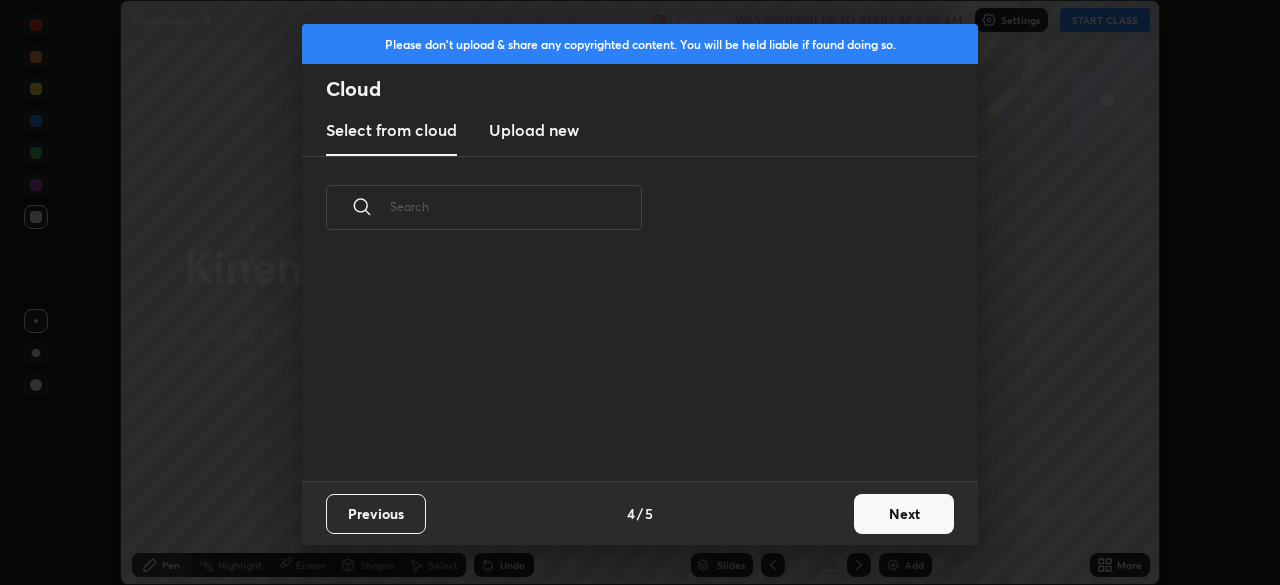 click on "Next" at bounding box center (904, 514) 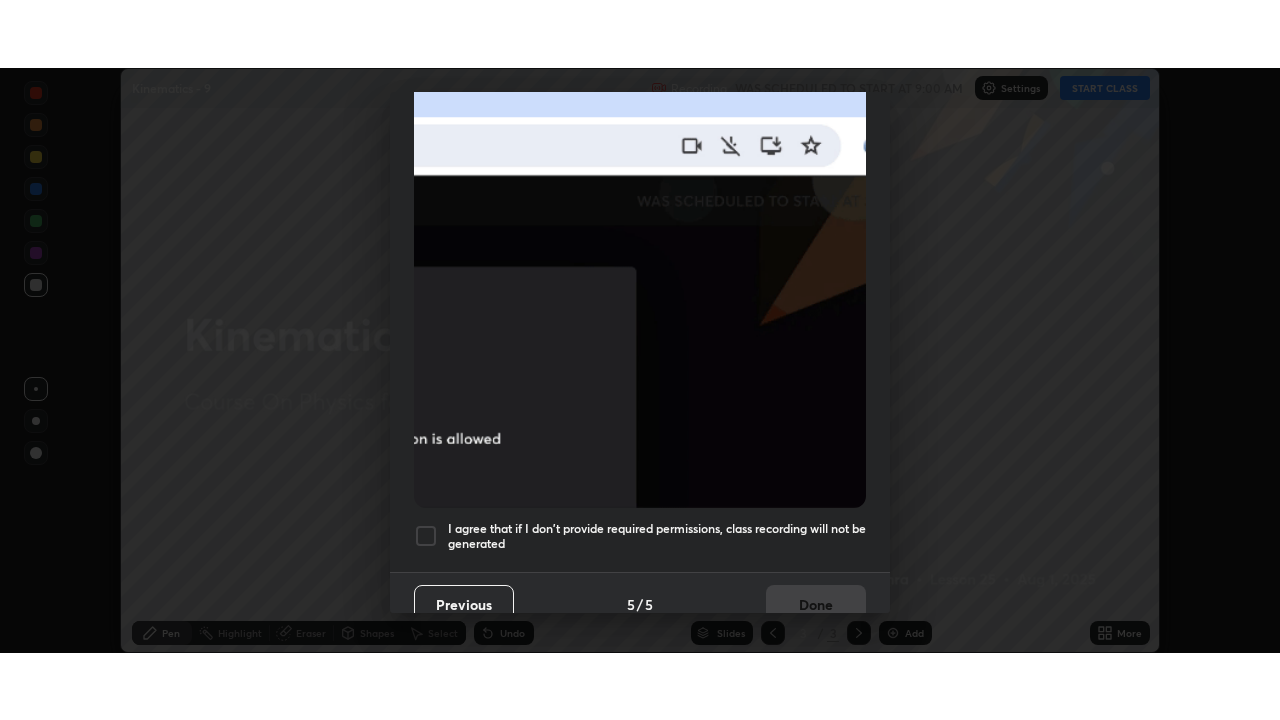 scroll, scrollTop: 478, scrollLeft: 0, axis: vertical 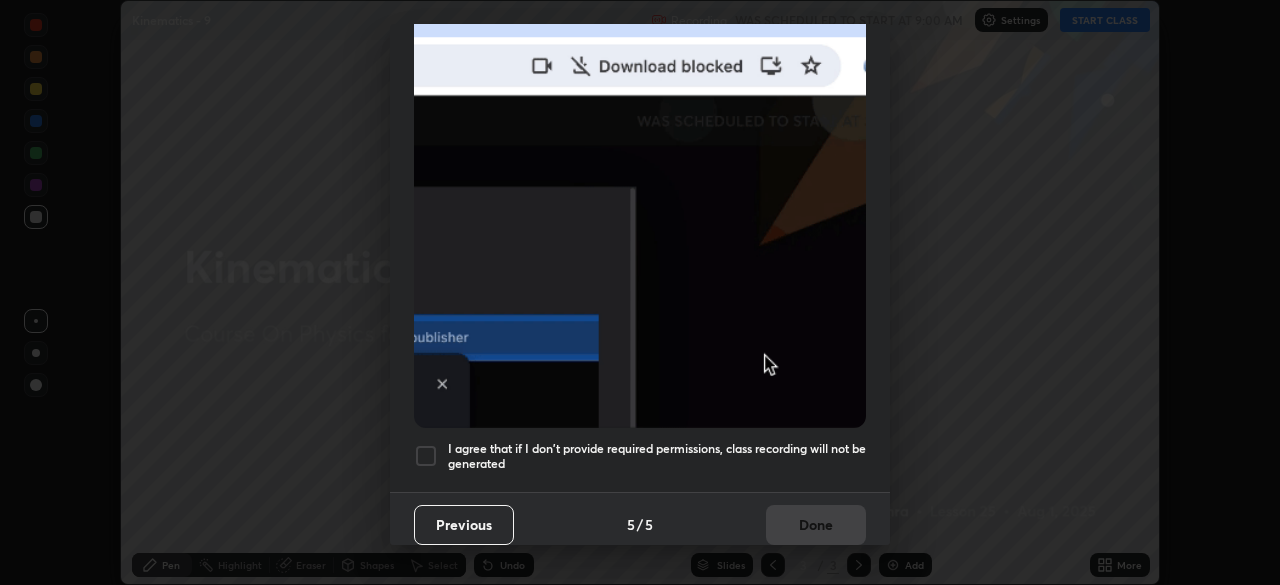 click on "I agree that if I don't provide required permissions, class recording will not be generated" at bounding box center [657, 456] 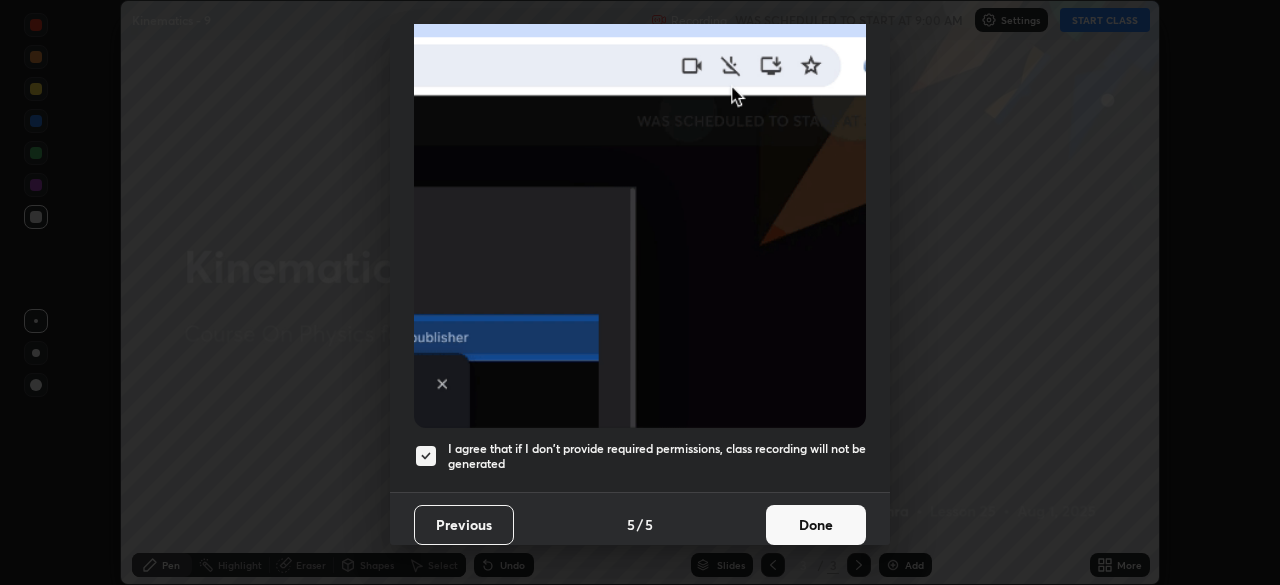 click on "Done" at bounding box center (816, 525) 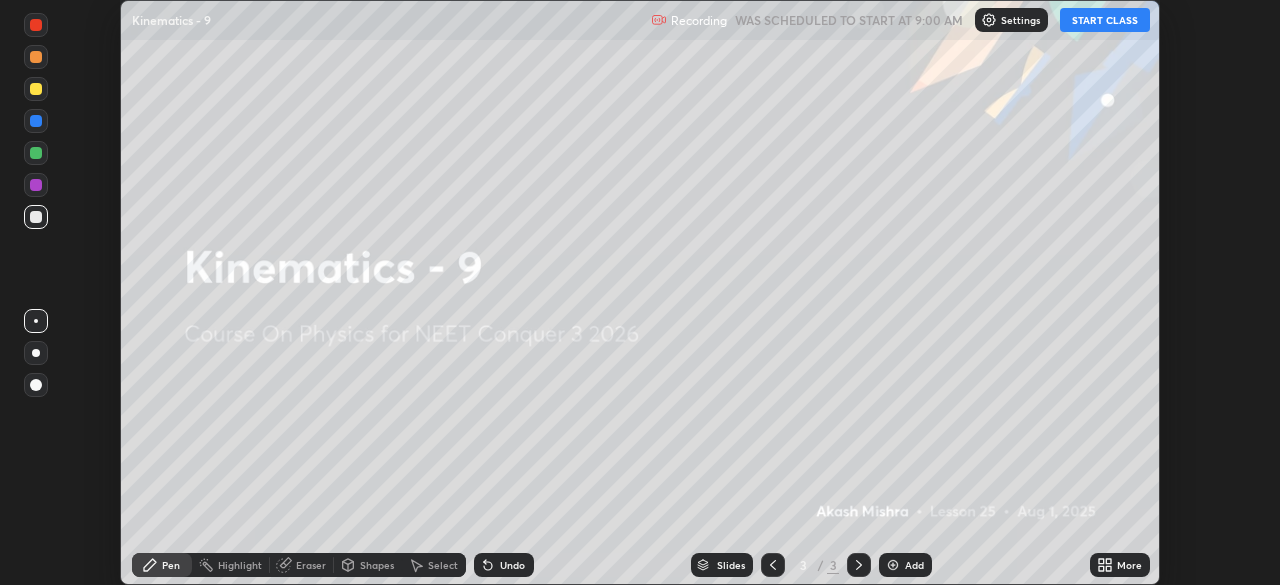 click on "START CLASS" at bounding box center [1105, 20] 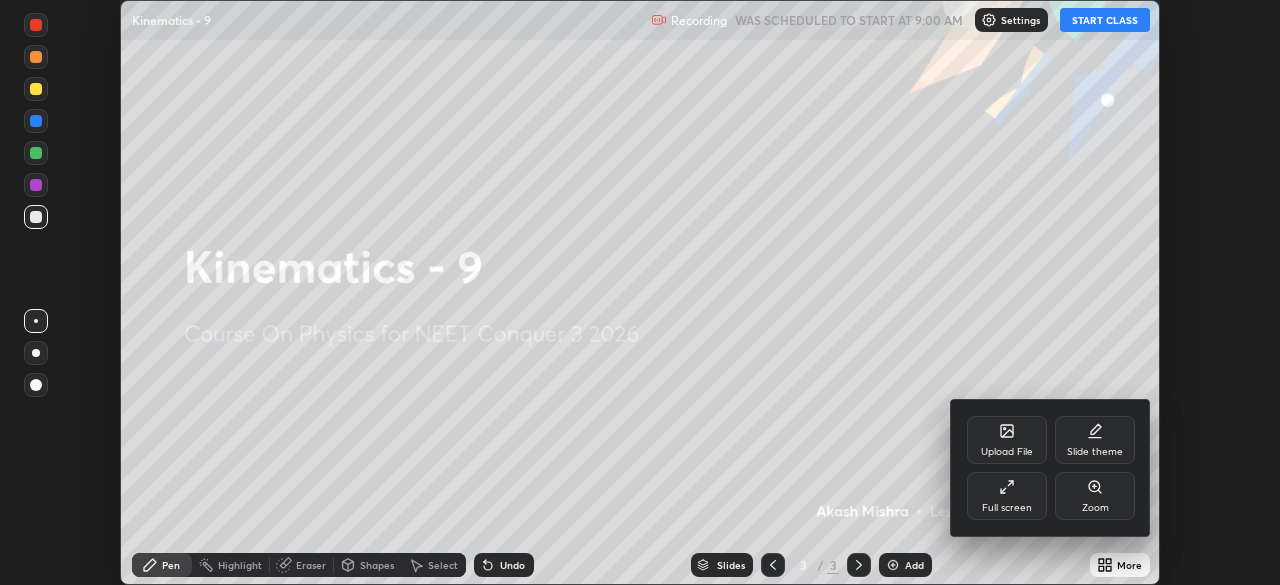 click 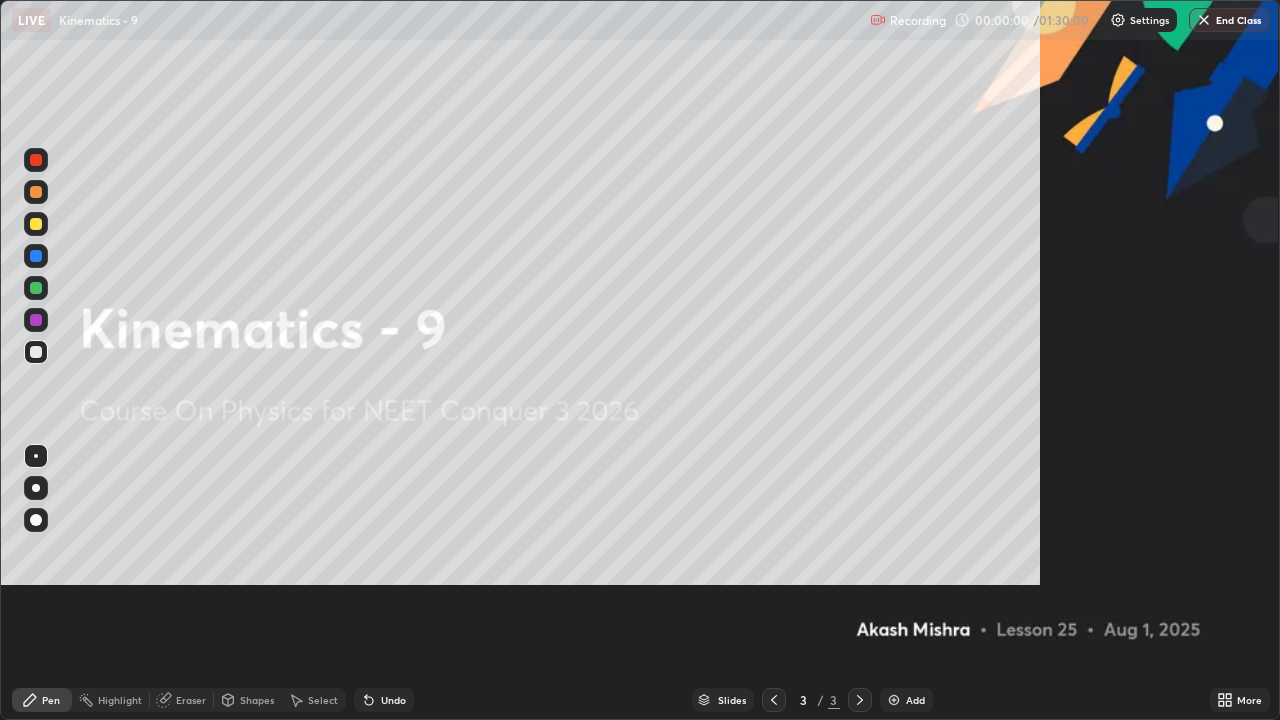 scroll, scrollTop: 99280, scrollLeft: 98720, axis: both 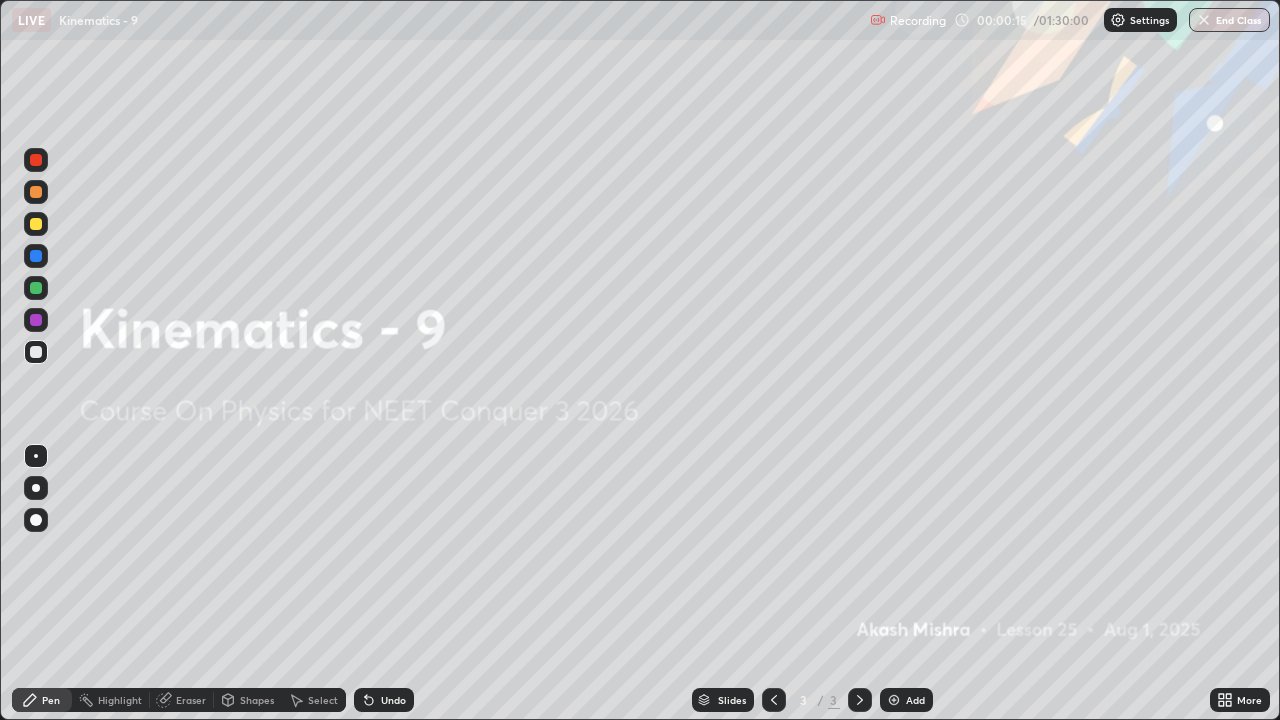 click at bounding box center (894, 700) 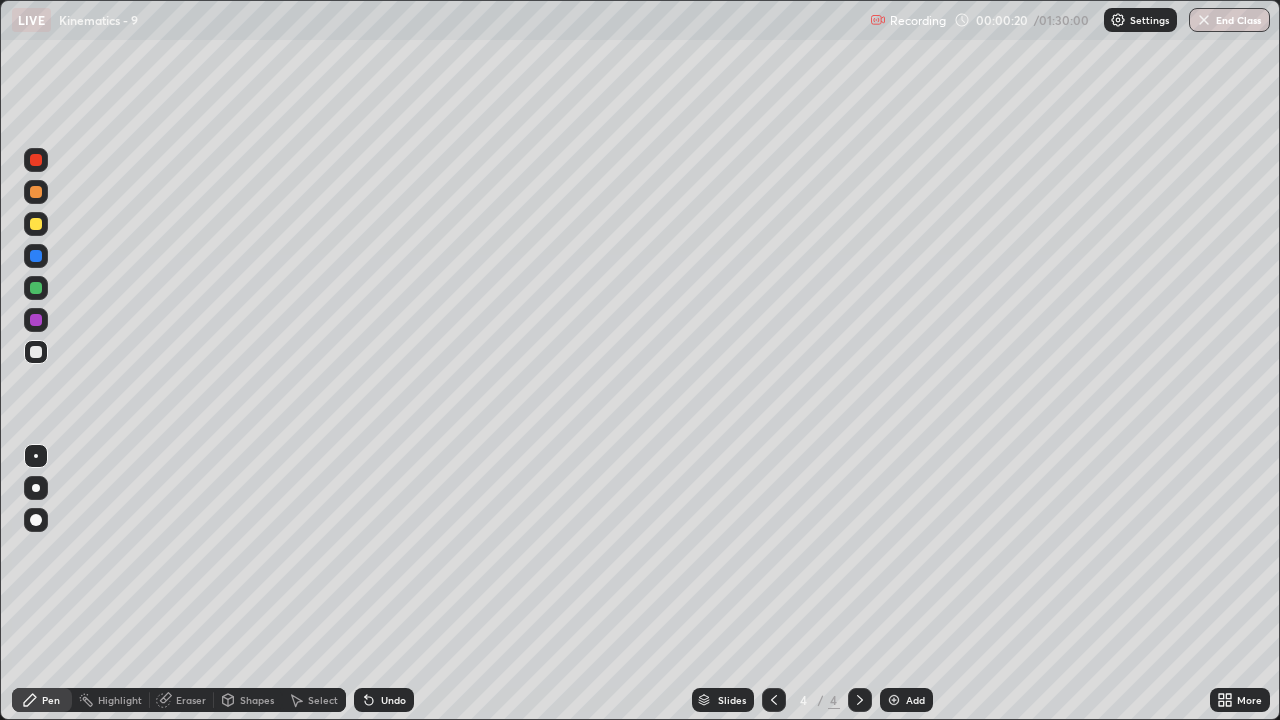 click at bounding box center (36, 352) 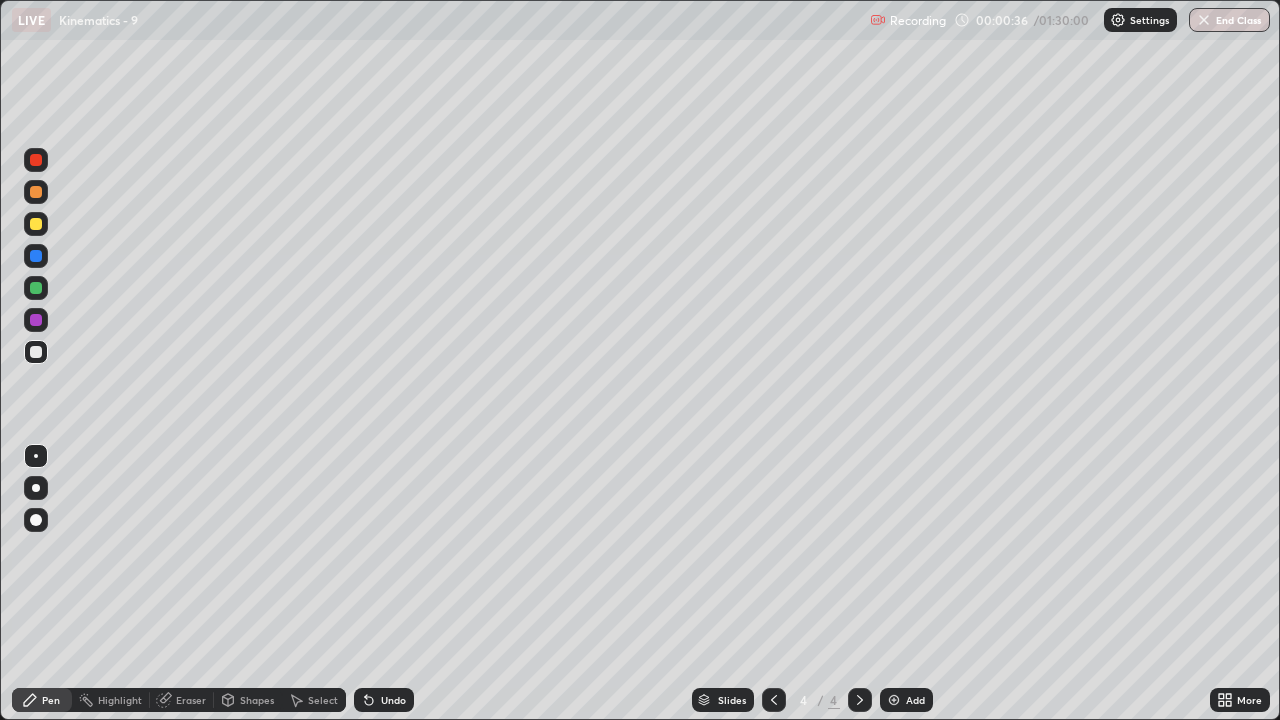 click at bounding box center [36, 224] 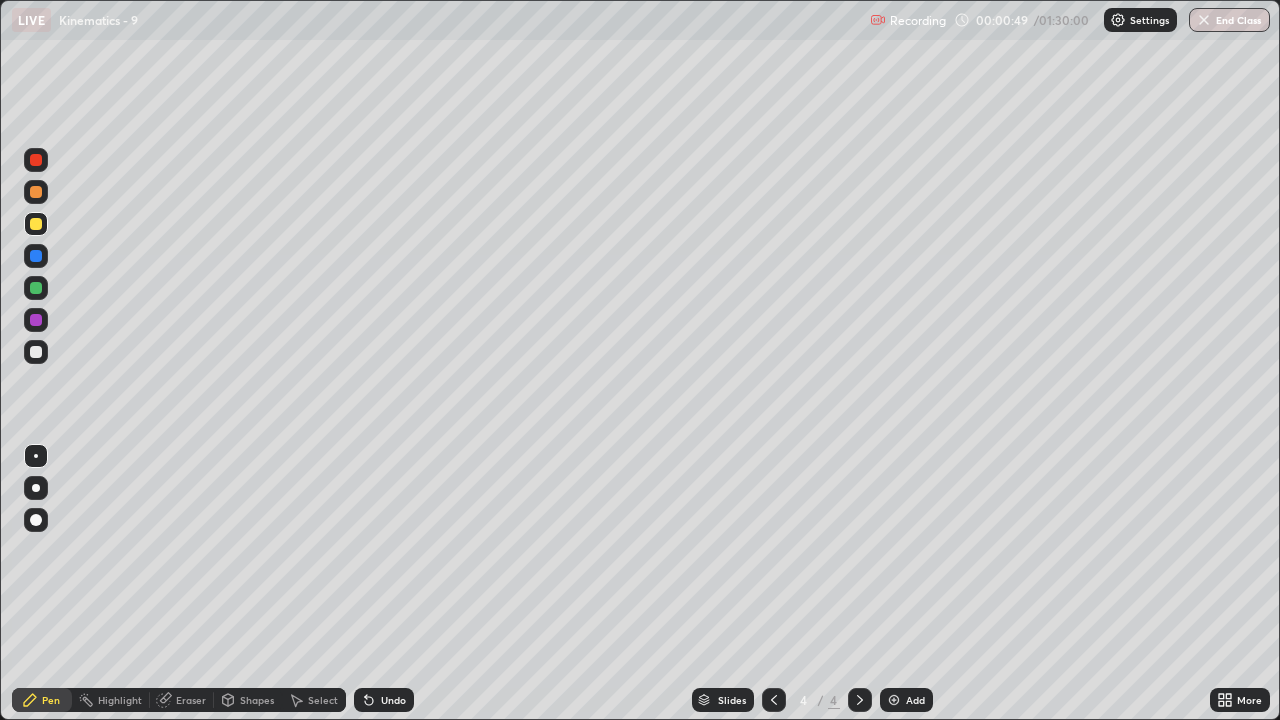 click at bounding box center [36, 288] 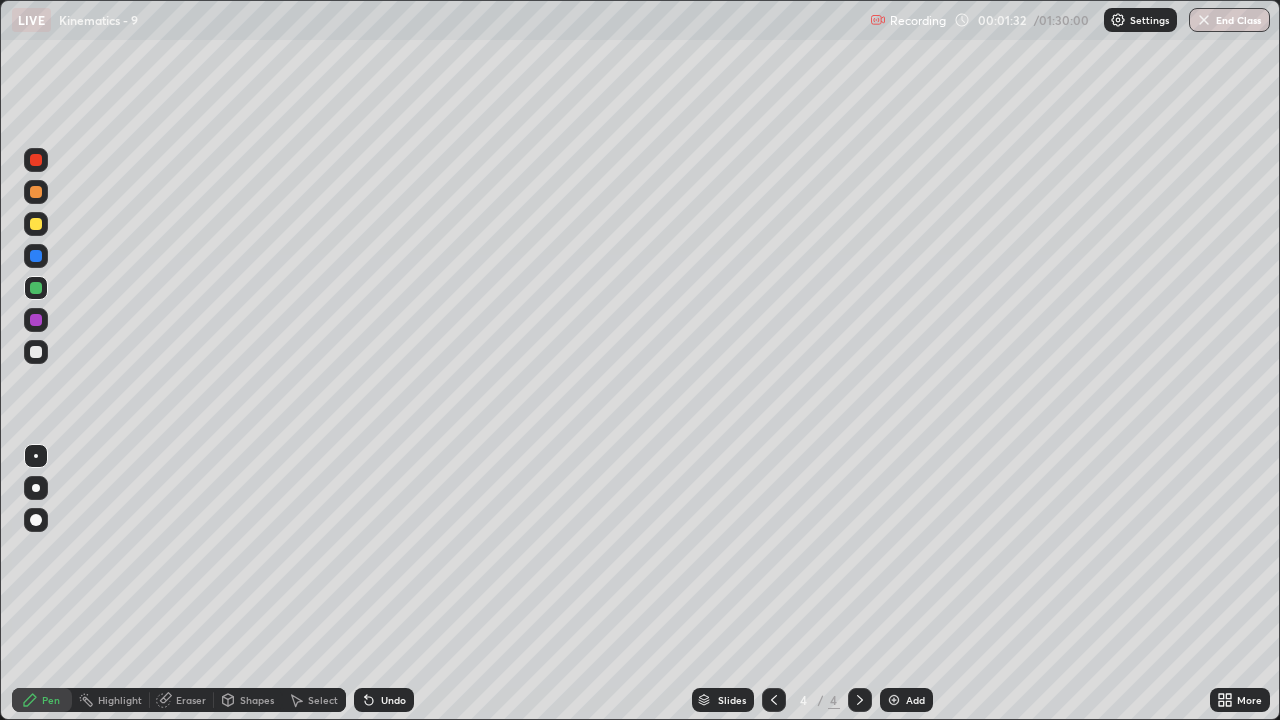 click on "Undo" at bounding box center (393, 700) 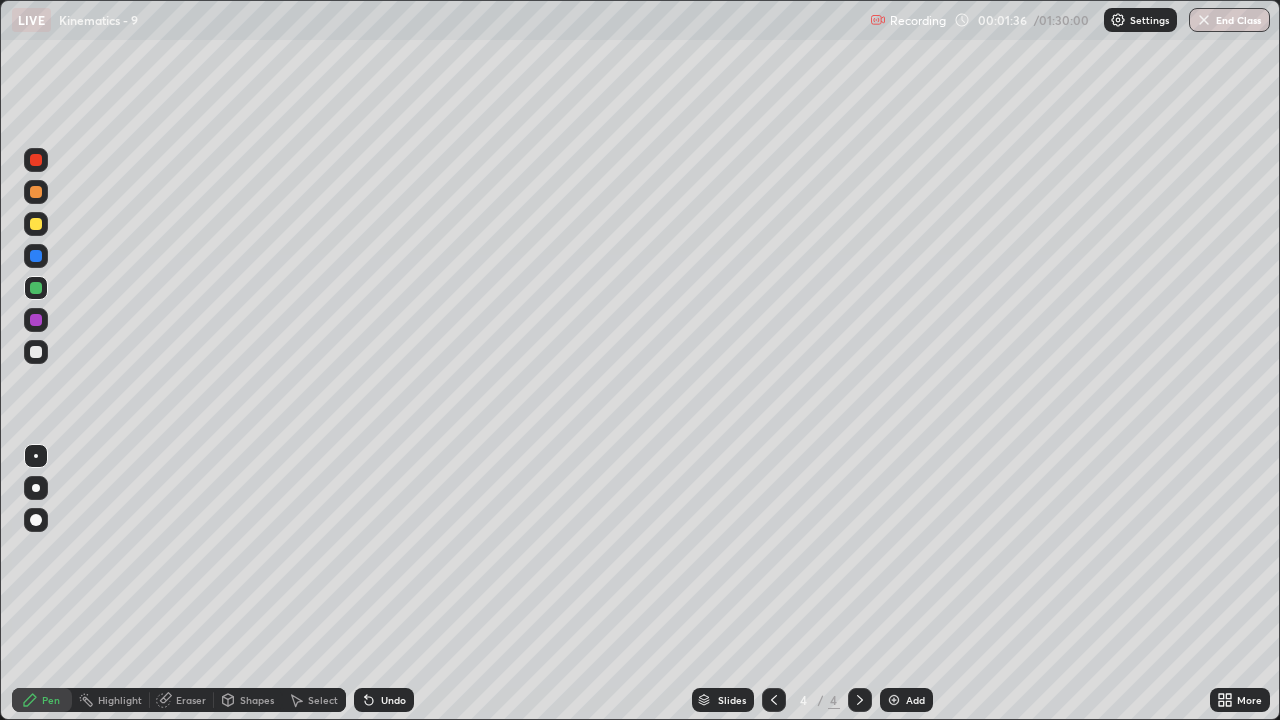 click on "Undo" at bounding box center [393, 700] 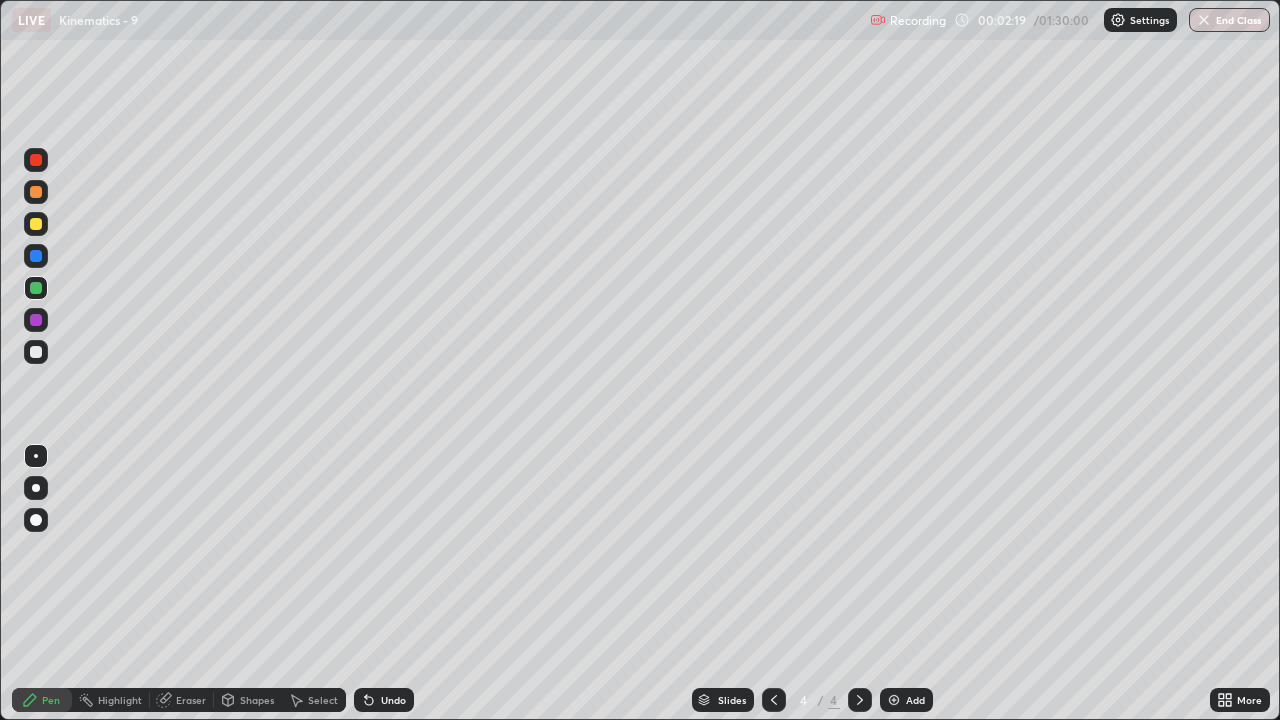 click at bounding box center [36, 352] 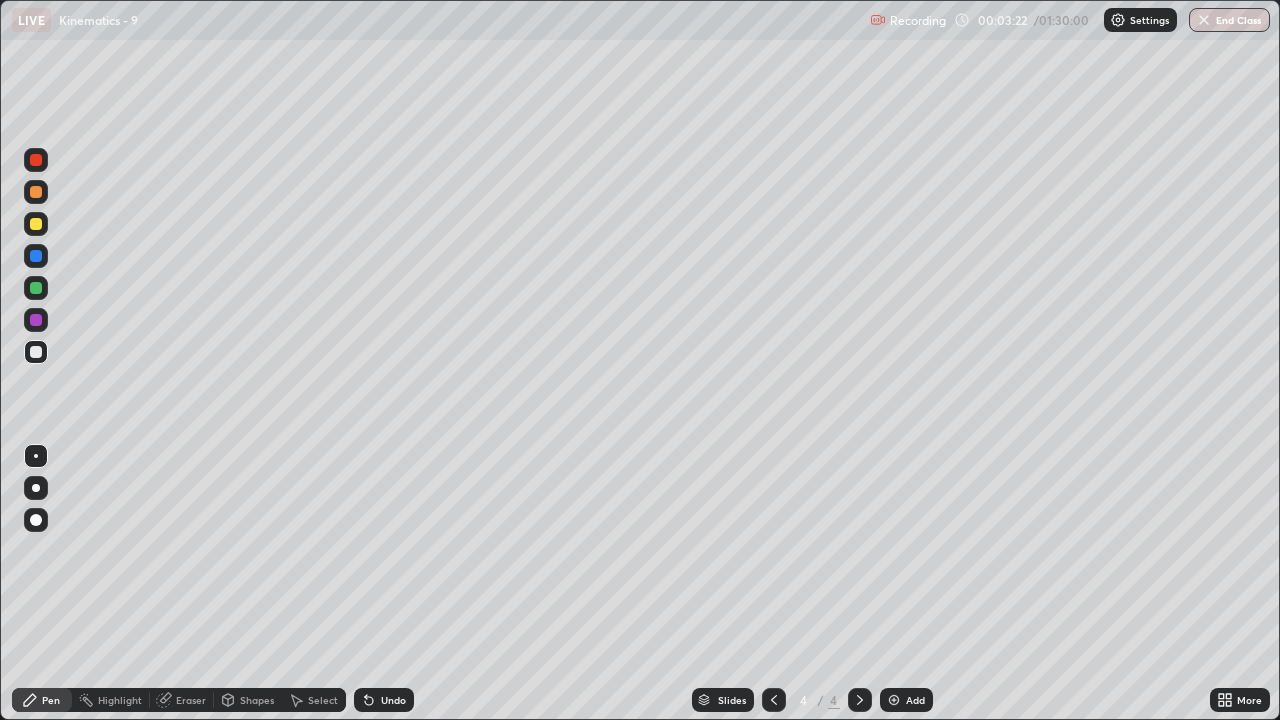 click at bounding box center [36, 352] 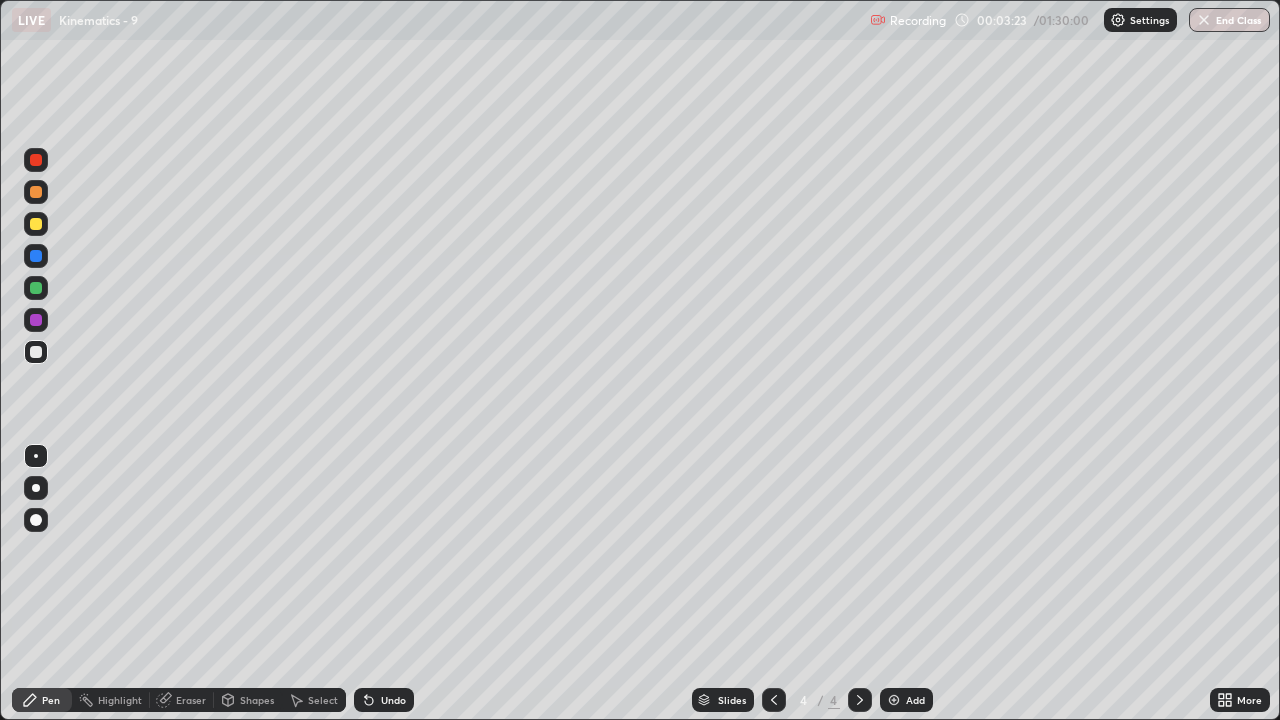 click at bounding box center (36, 224) 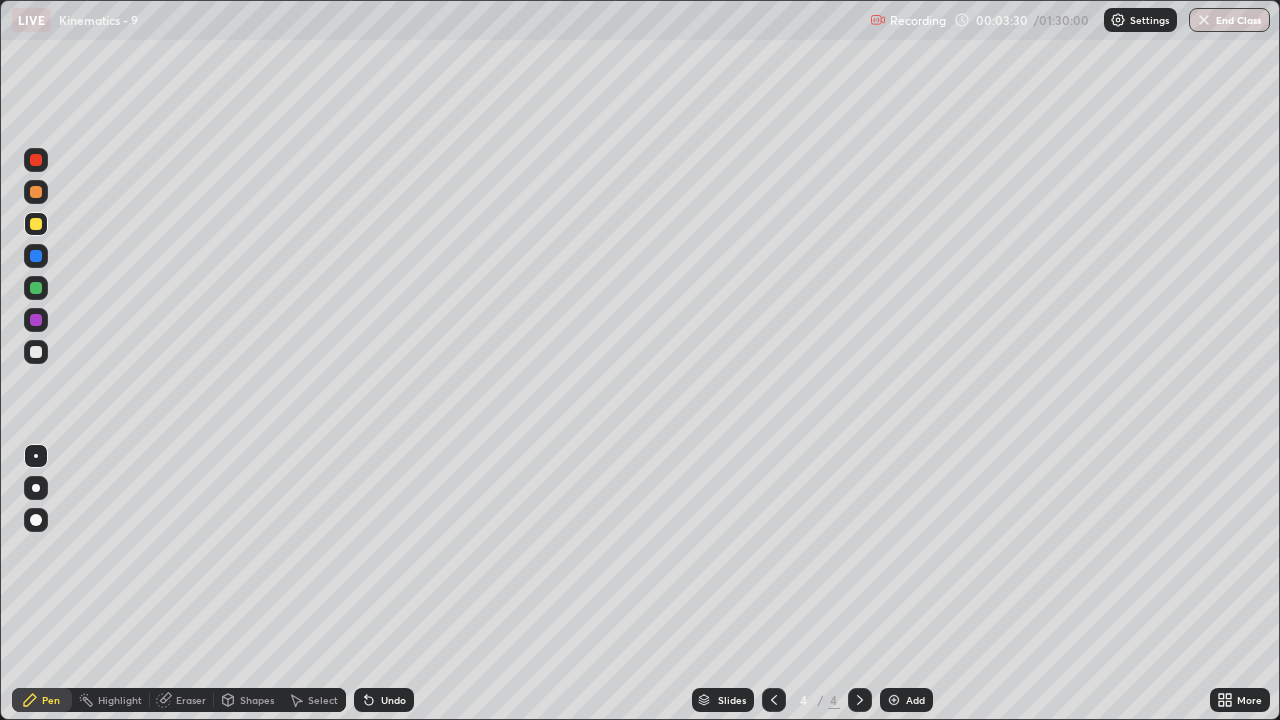 click on "Undo" at bounding box center [393, 700] 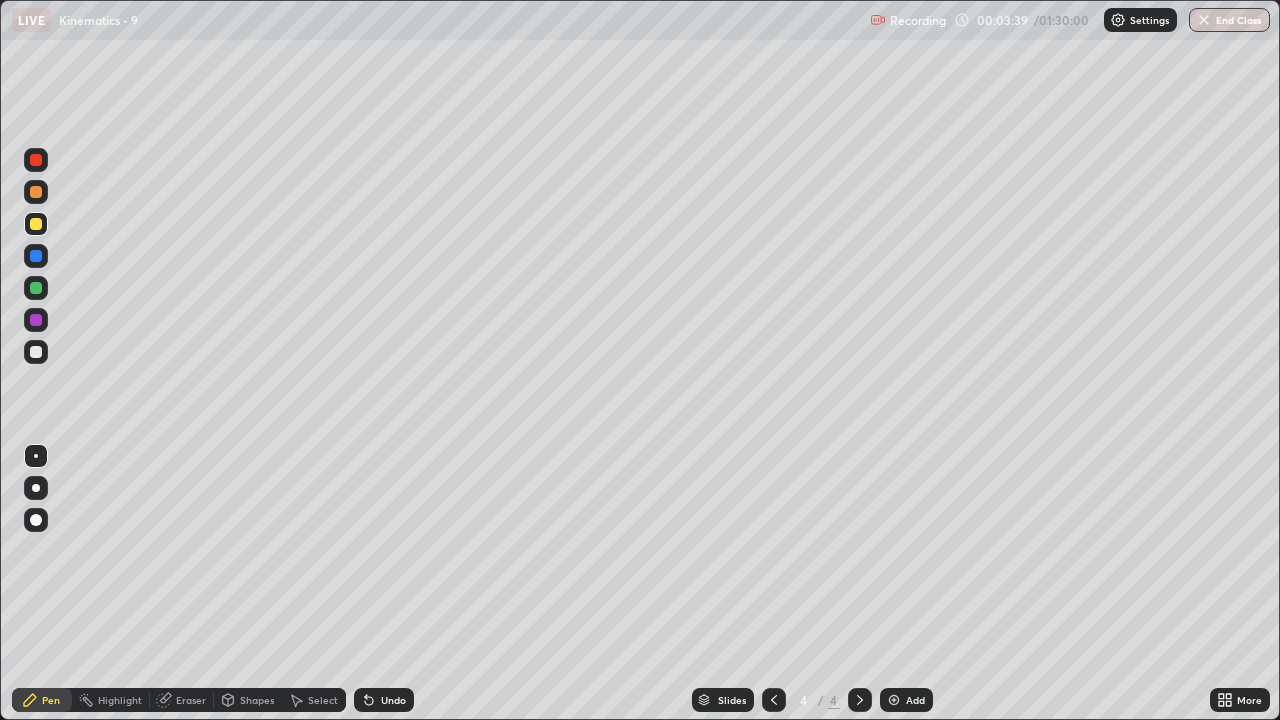 click at bounding box center [36, 352] 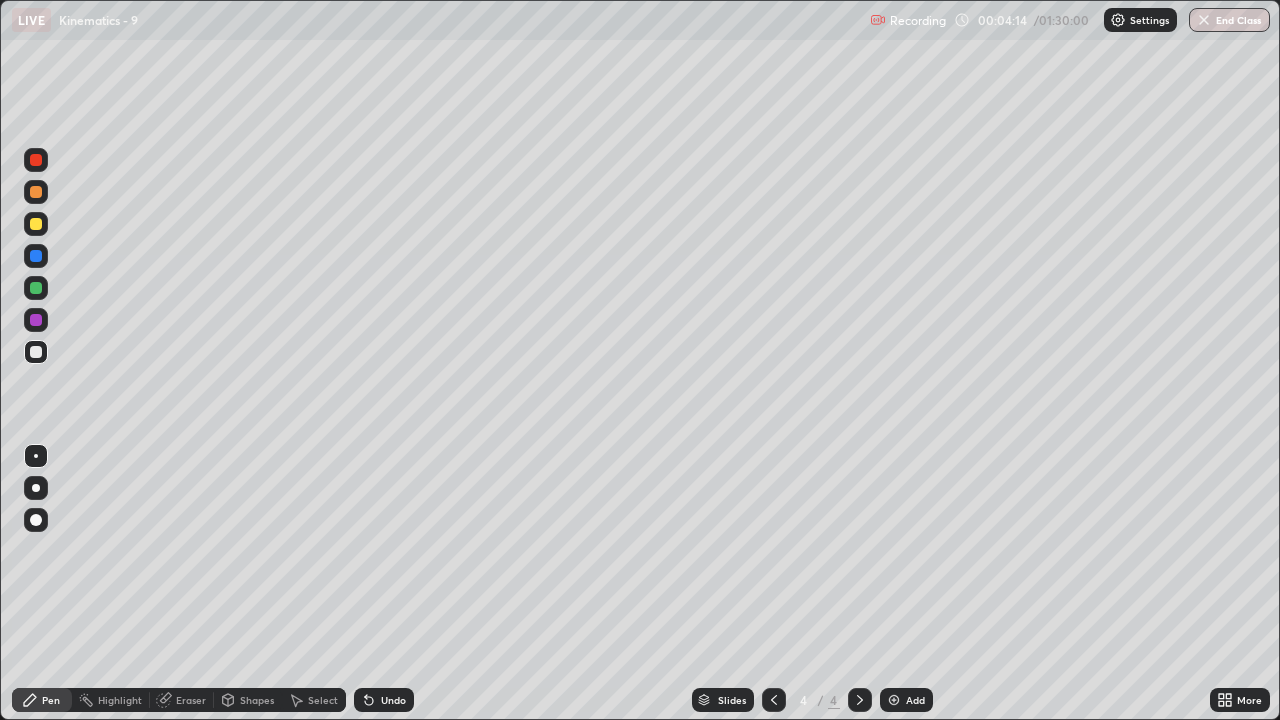 click on "Undo" at bounding box center (393, 700) 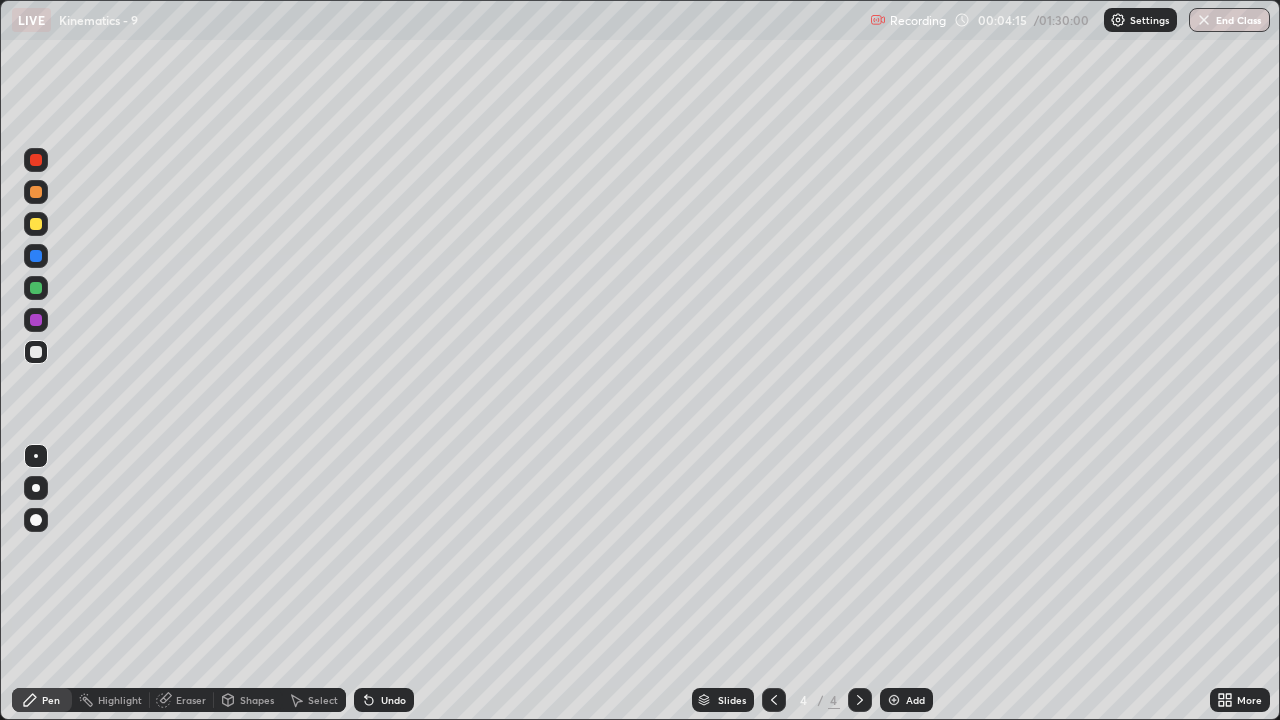 click on "Undo" at bounding box center (384, 700) 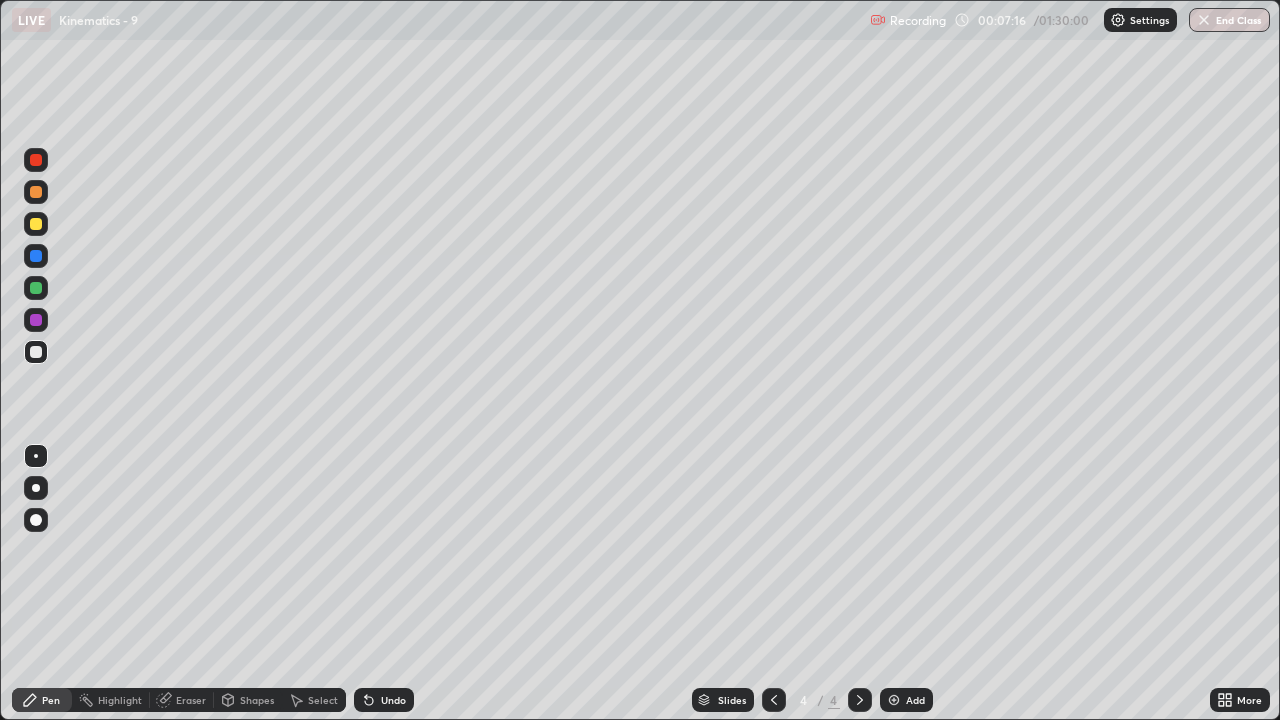 click at bounding box center [894, 700] 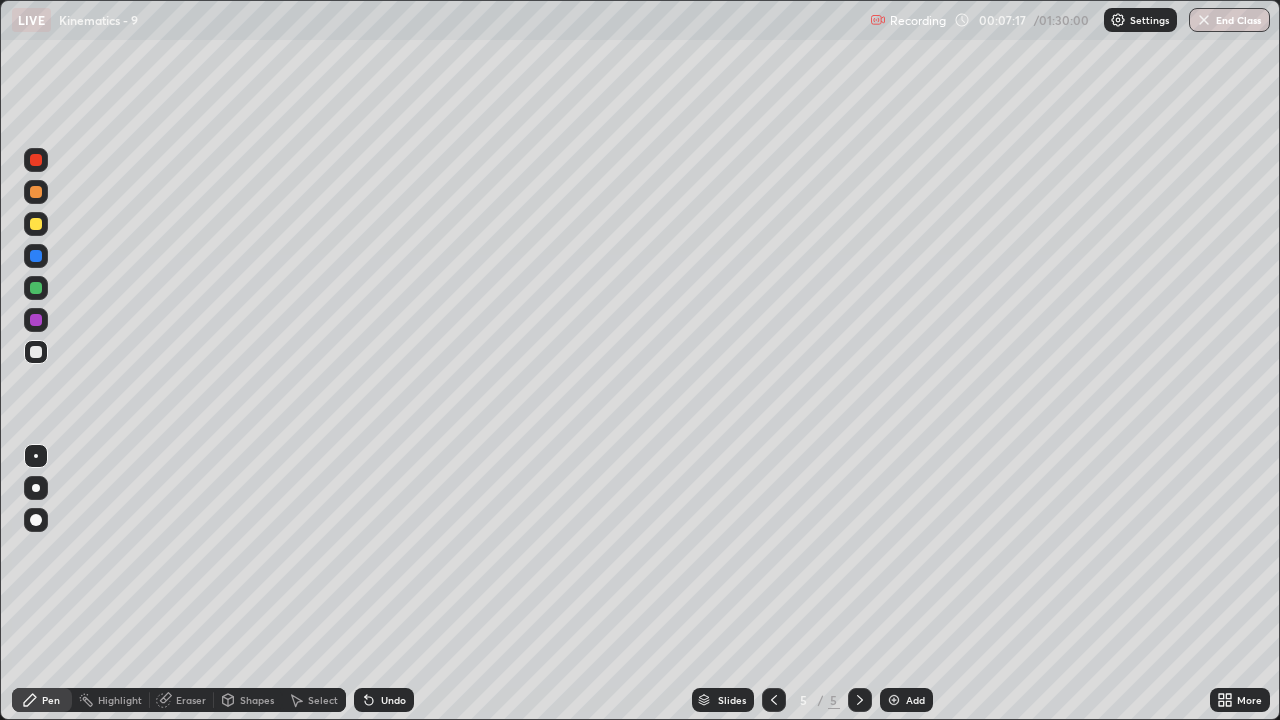 click at bounding box center (36, 352) 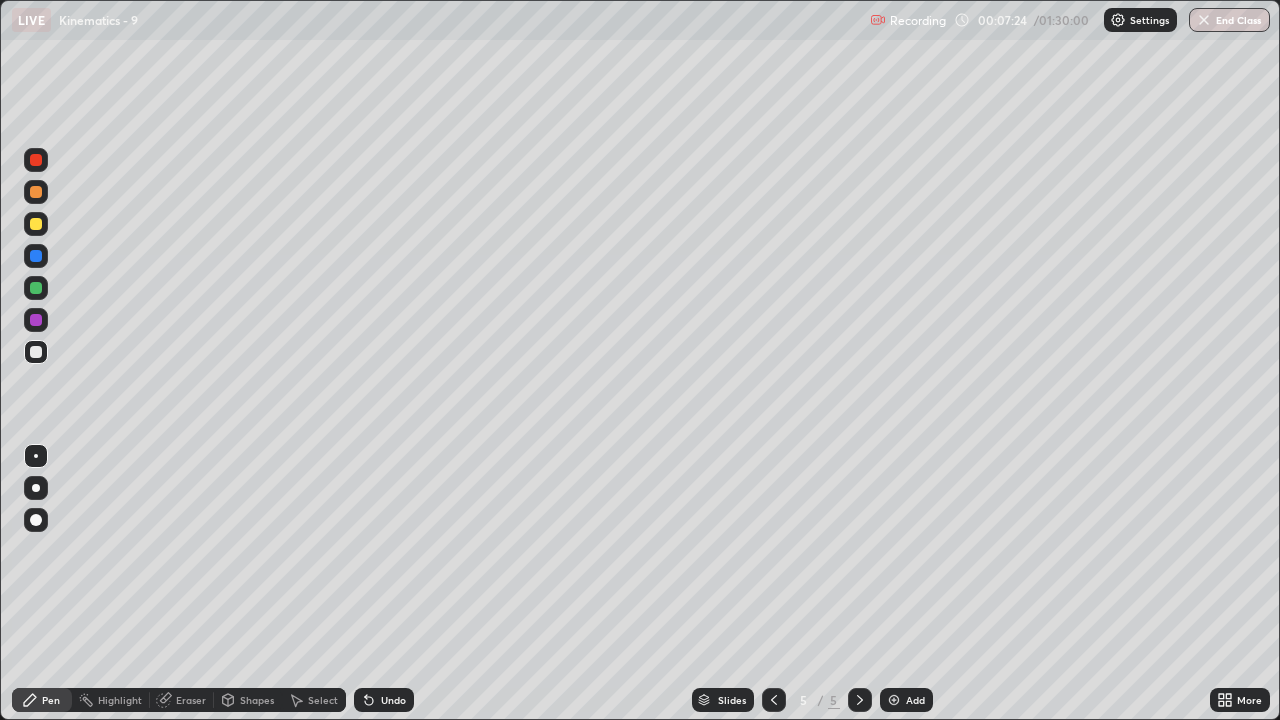click on "Undo" at bounding box center [393, 700] 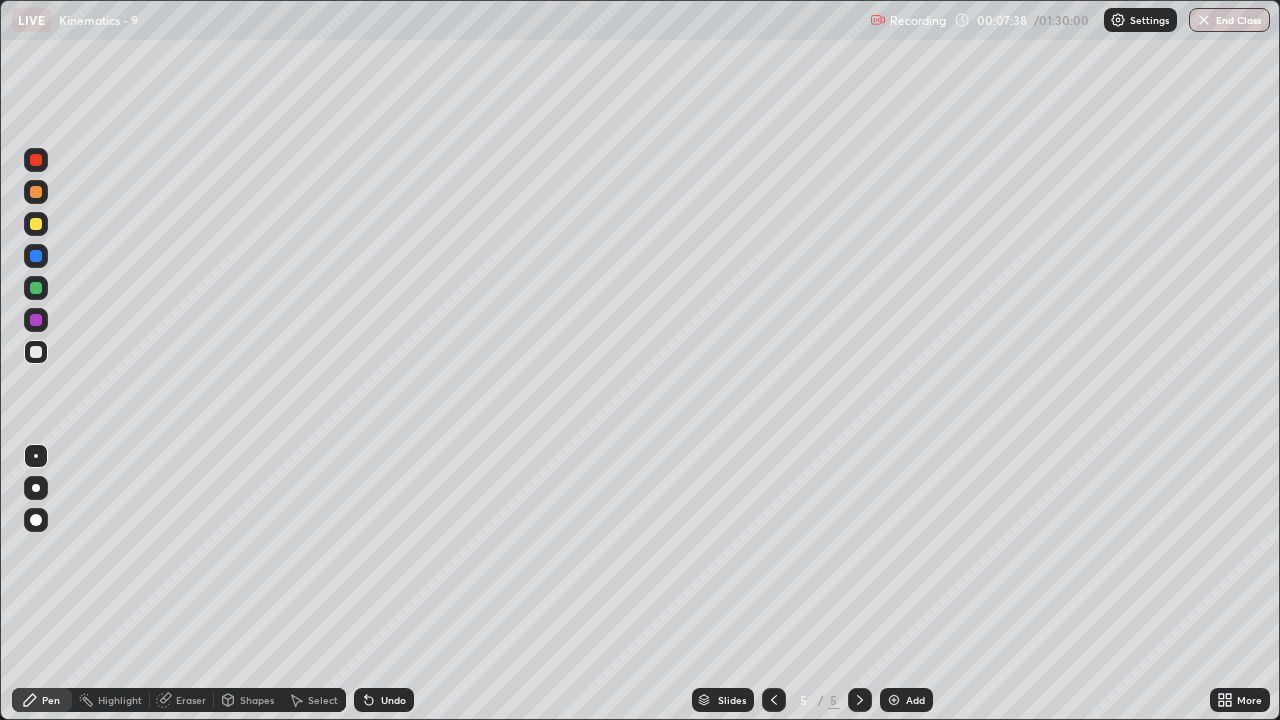 click on "Undo" at bounding box center [384, 700] 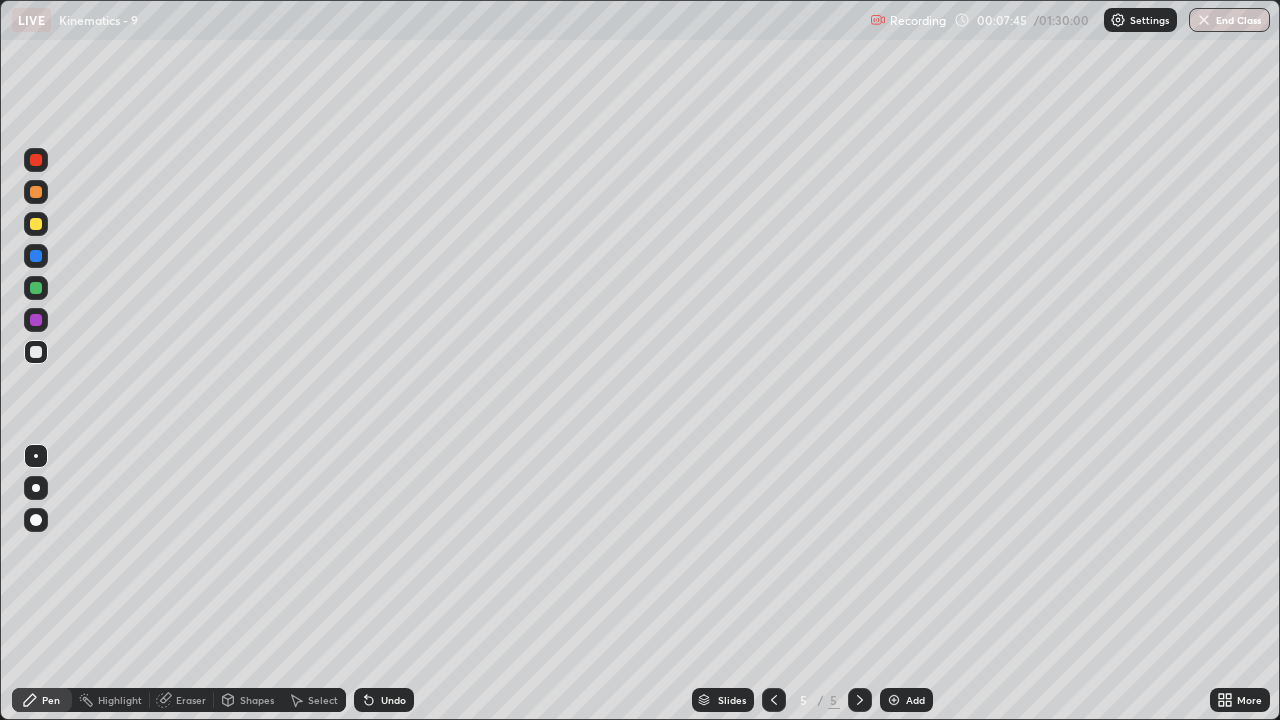 click at bounding box center (36, 288) 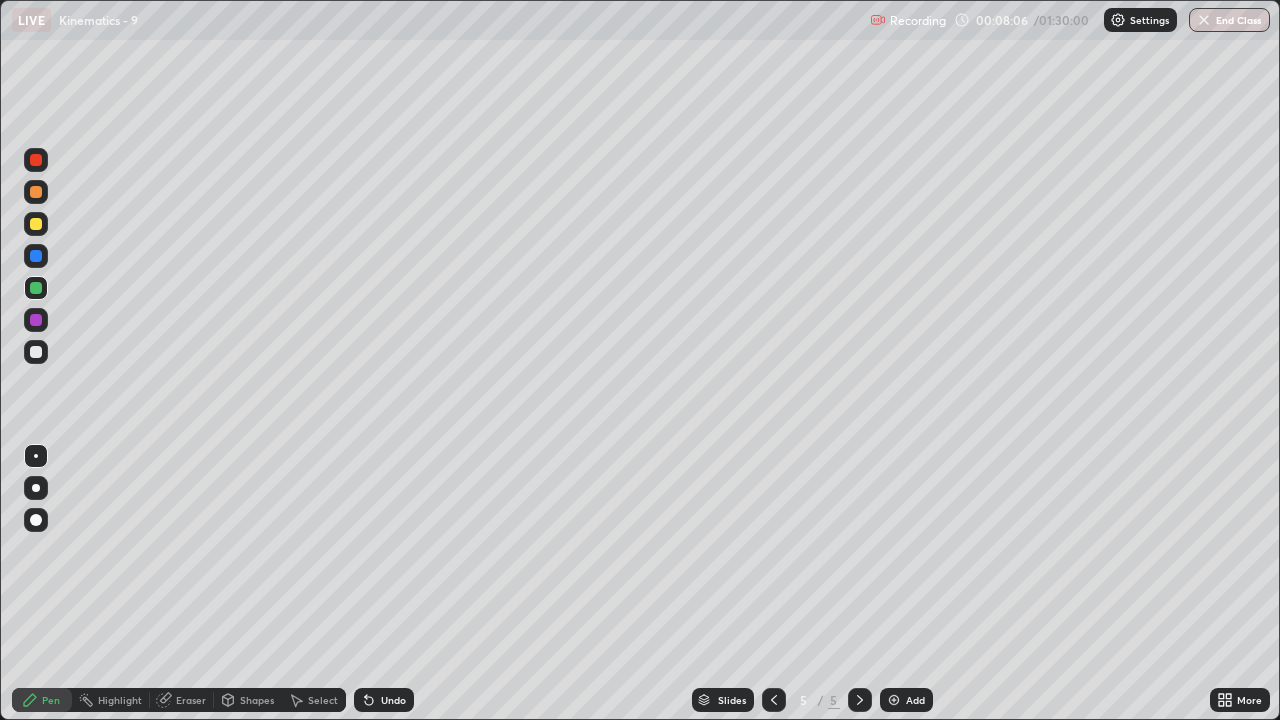 click at bounding box center [36, 320] 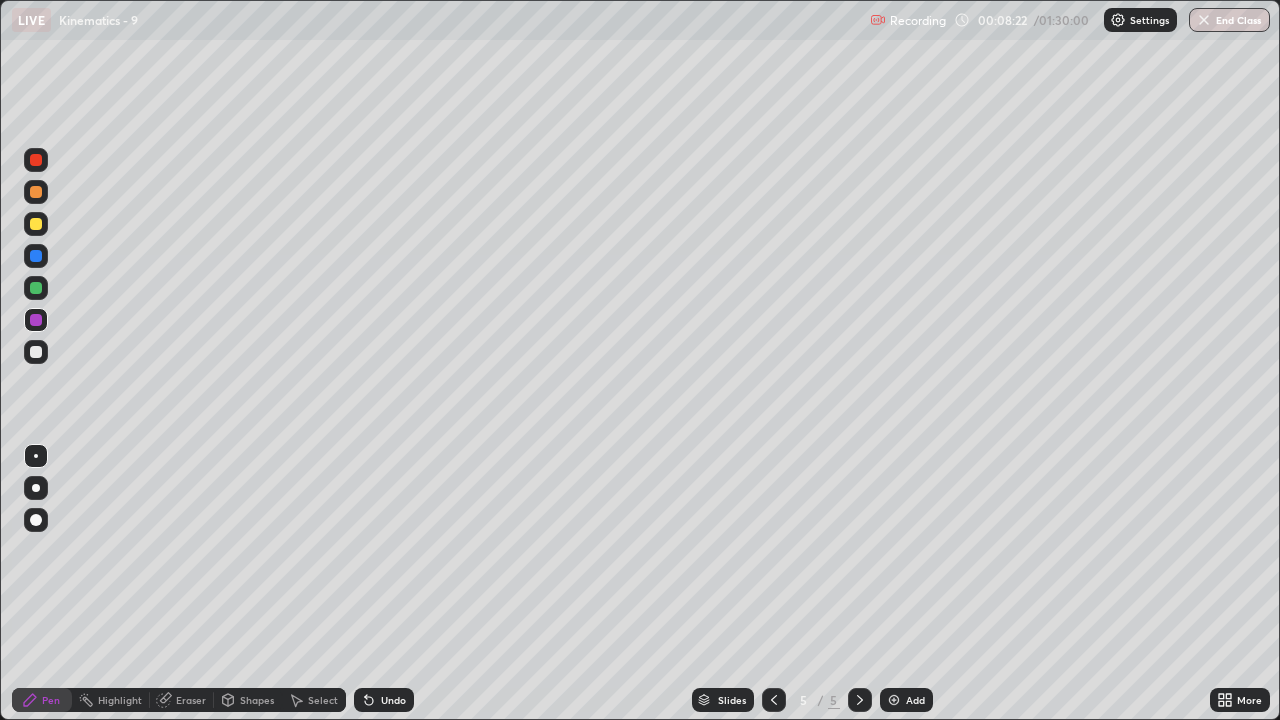click at bounding box center [36, 288] 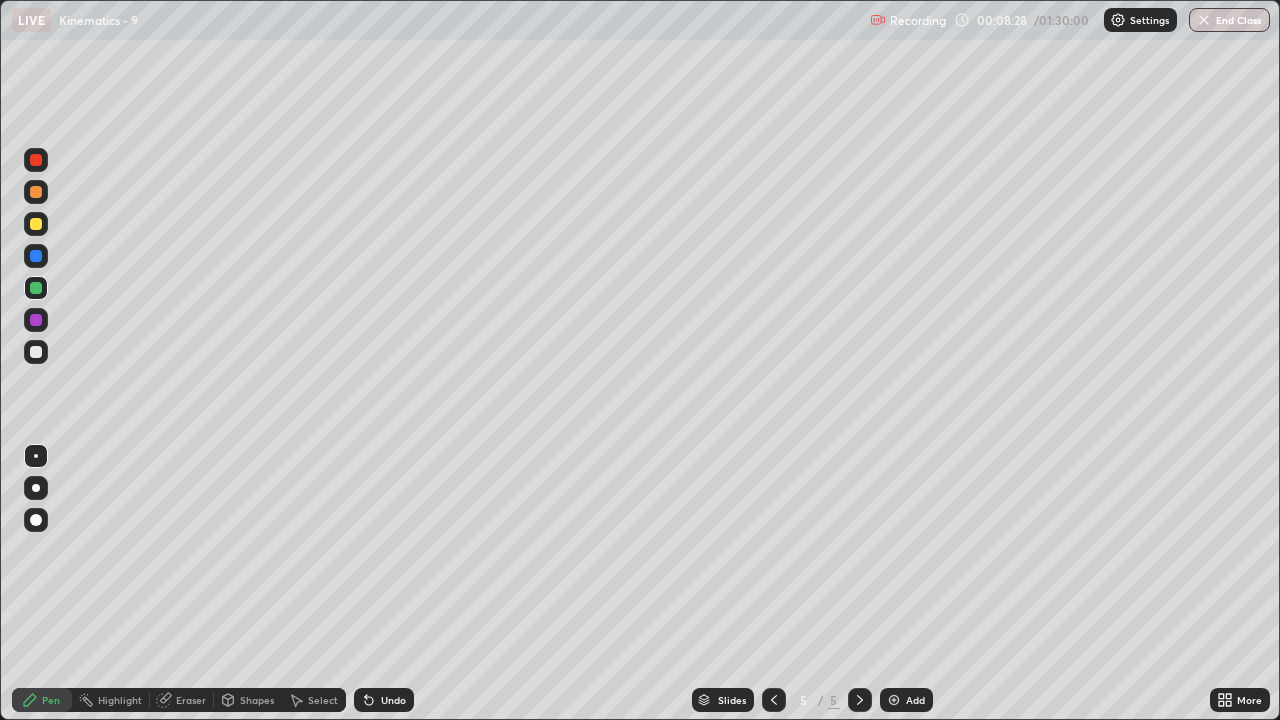 click at bounding box center [36, 320] 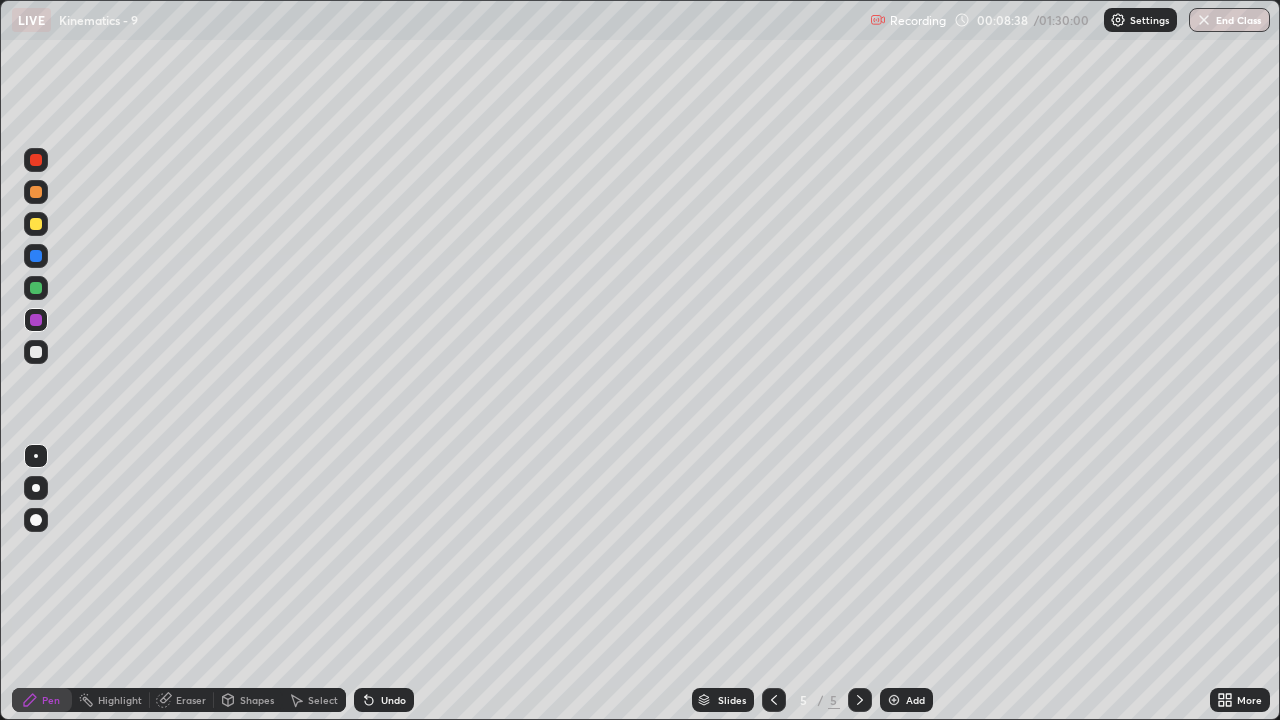 click at bounding box center [36, 288] 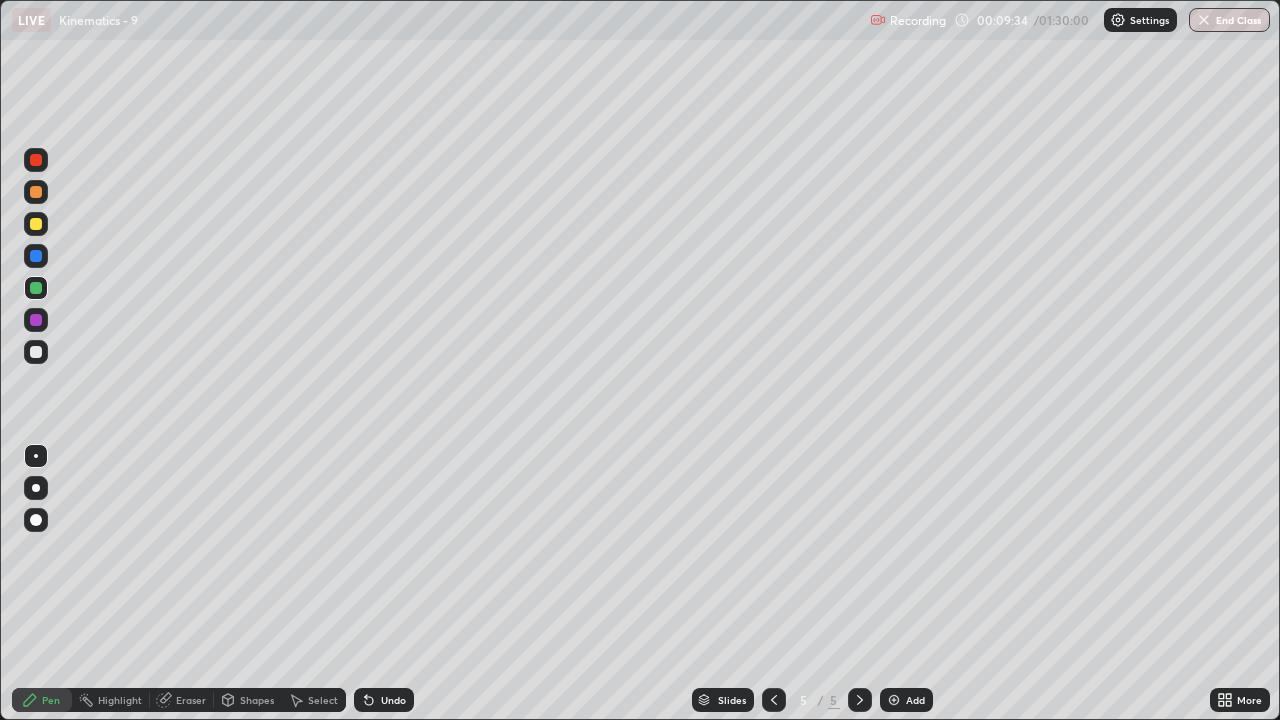 click at bounding box center [36, 352] 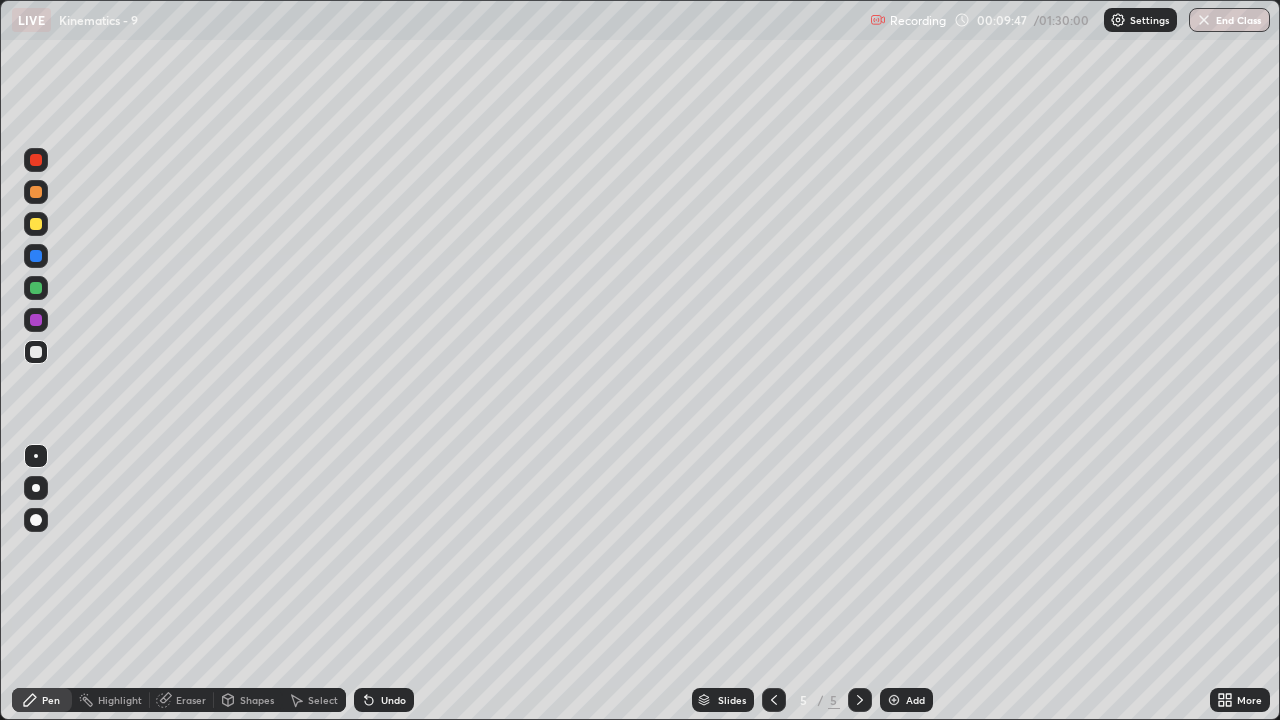 click at bounding box center [36, 224] 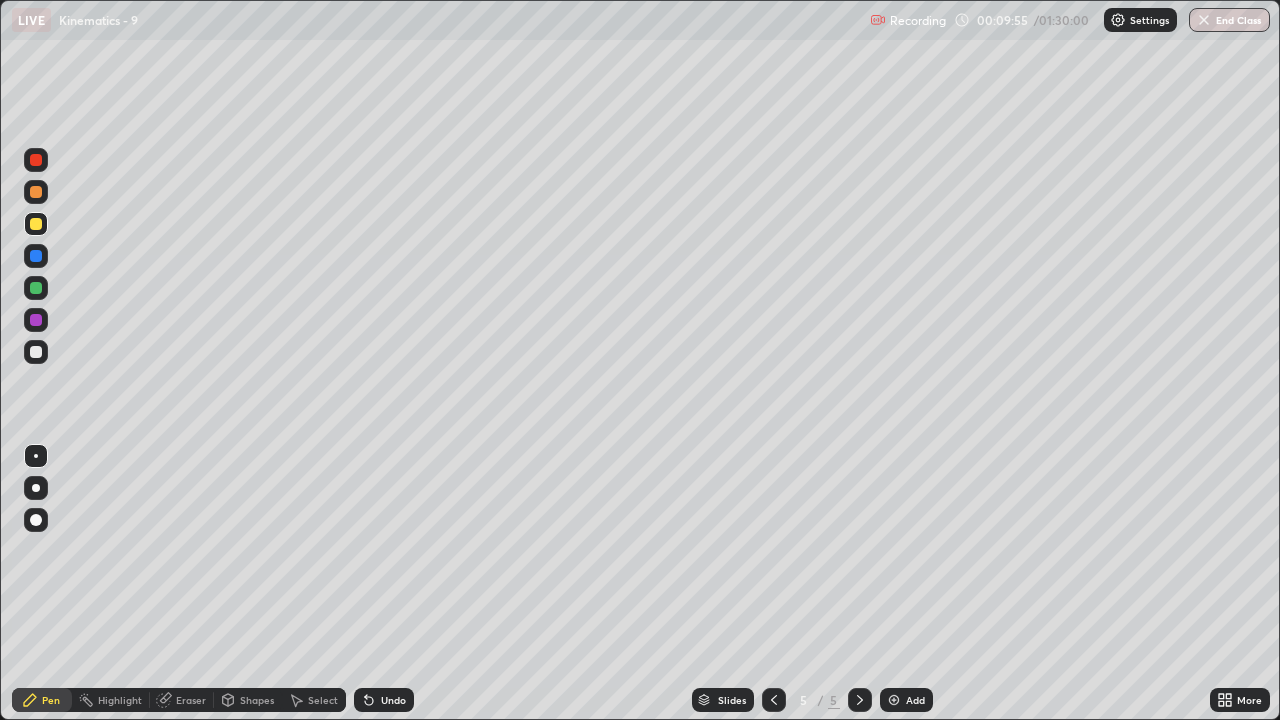 click on "Undo" at bounding box center (384, 700) 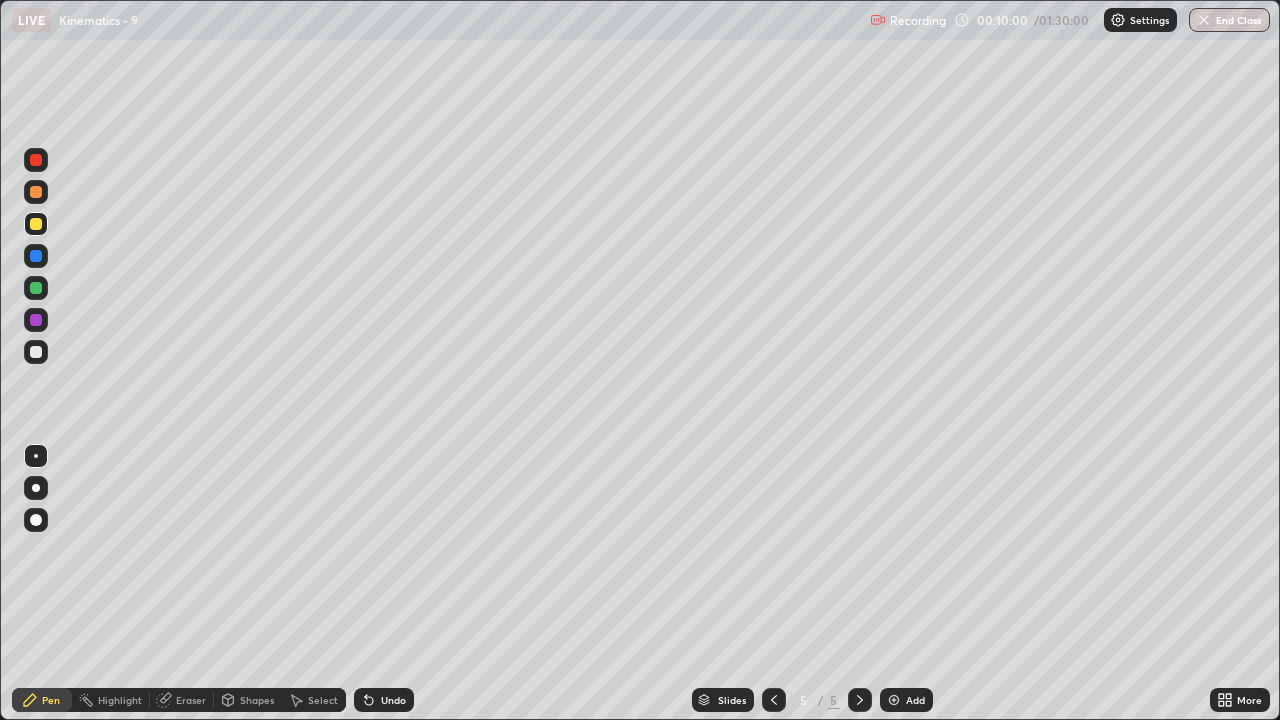 click at bounding box center (36, 288) 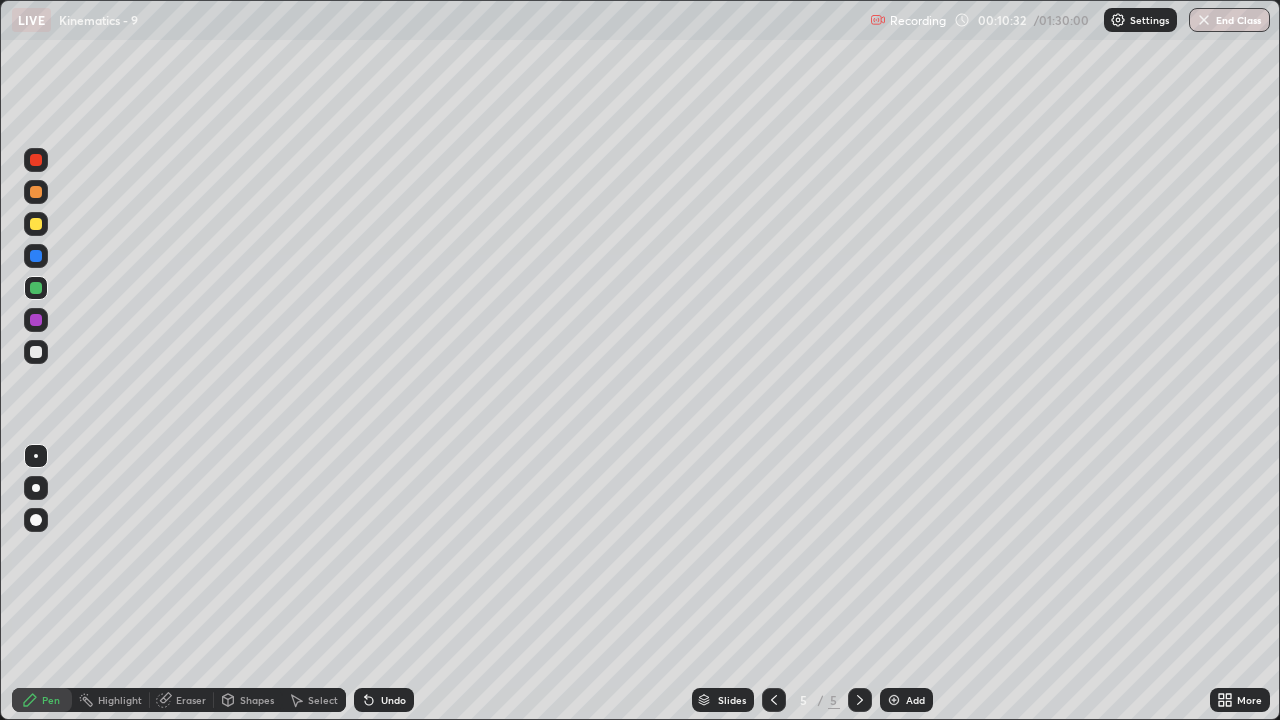 click at bounding box center (36, 352) 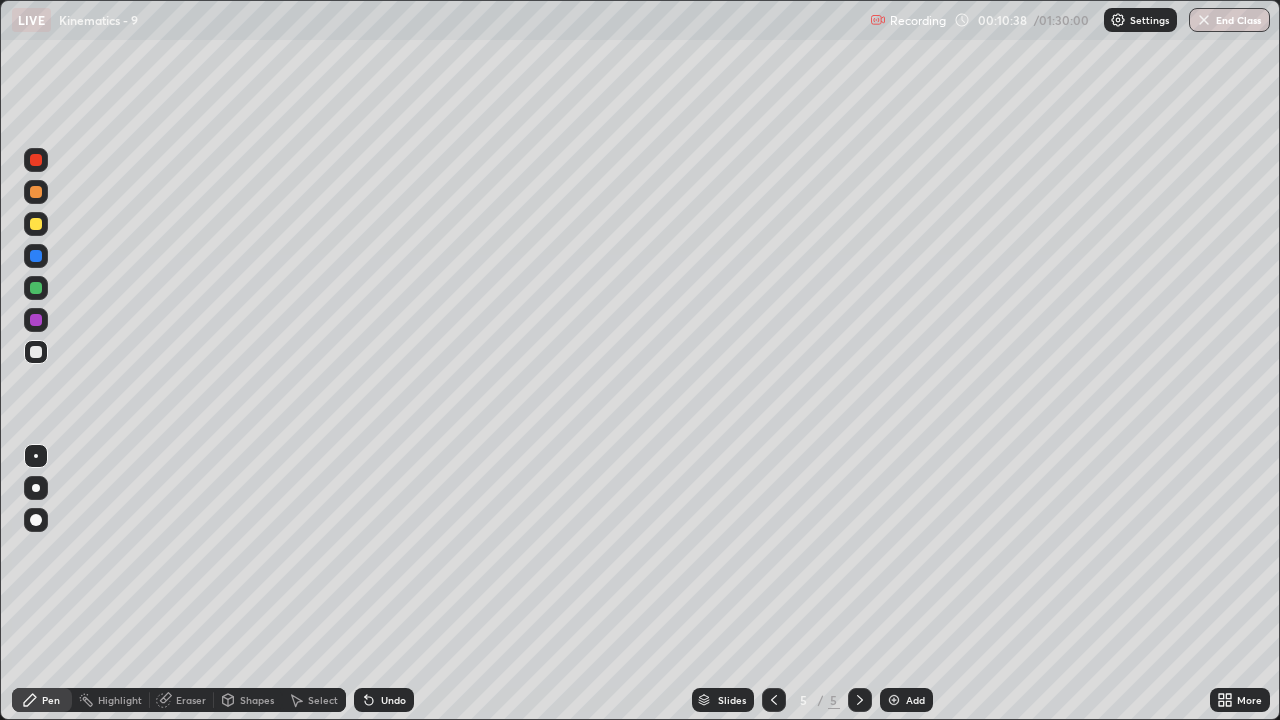 click at bounding box center [36, 288] 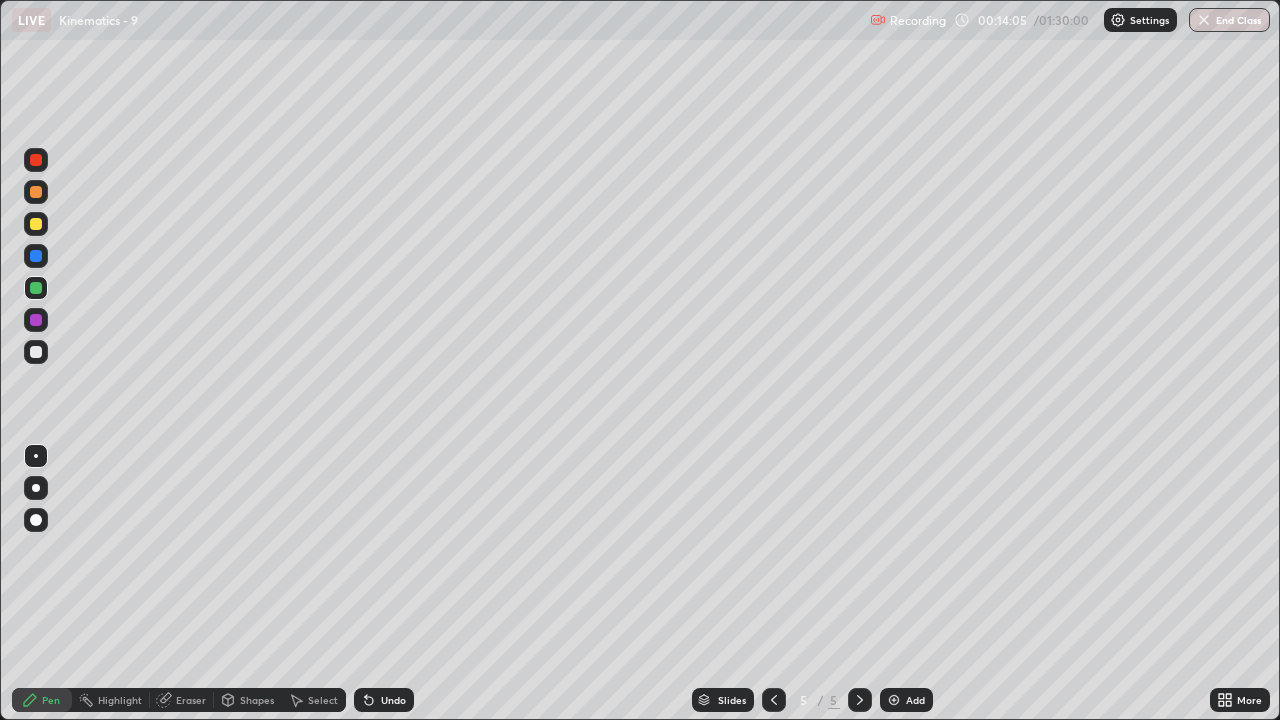 click on "Add" at bounding box center [906, 700] 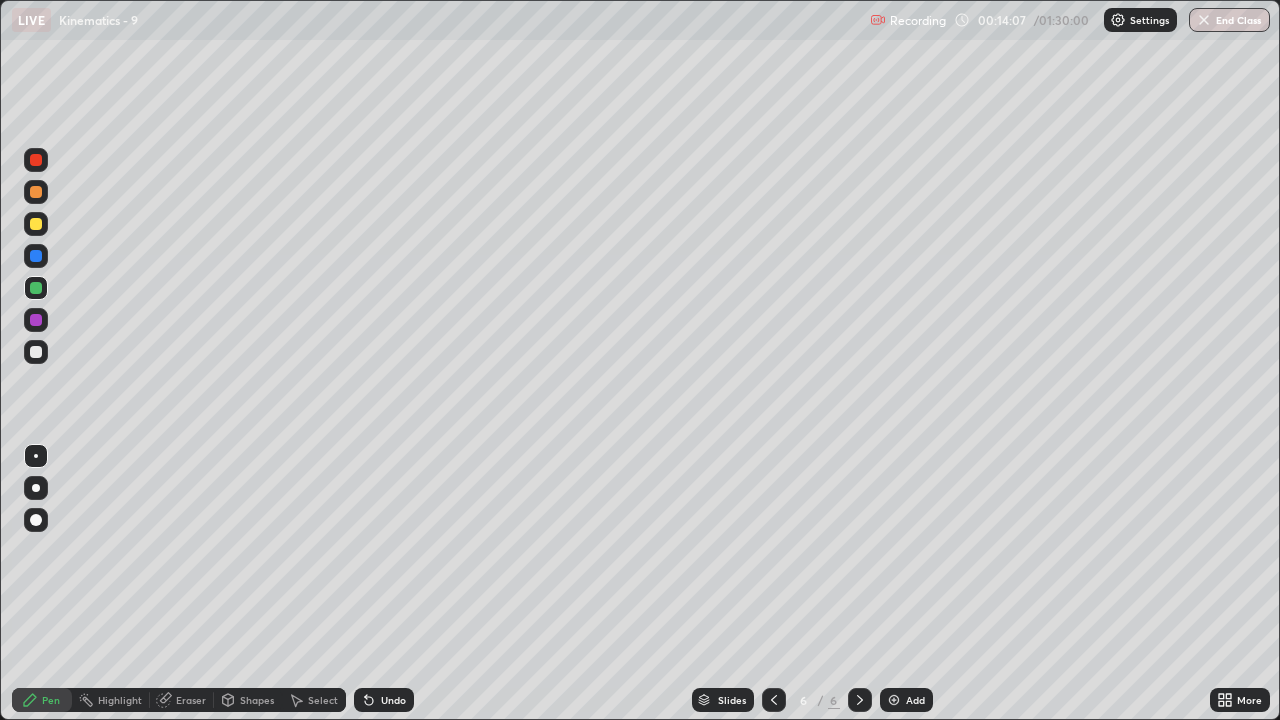 click at bounding box center (36, 352) 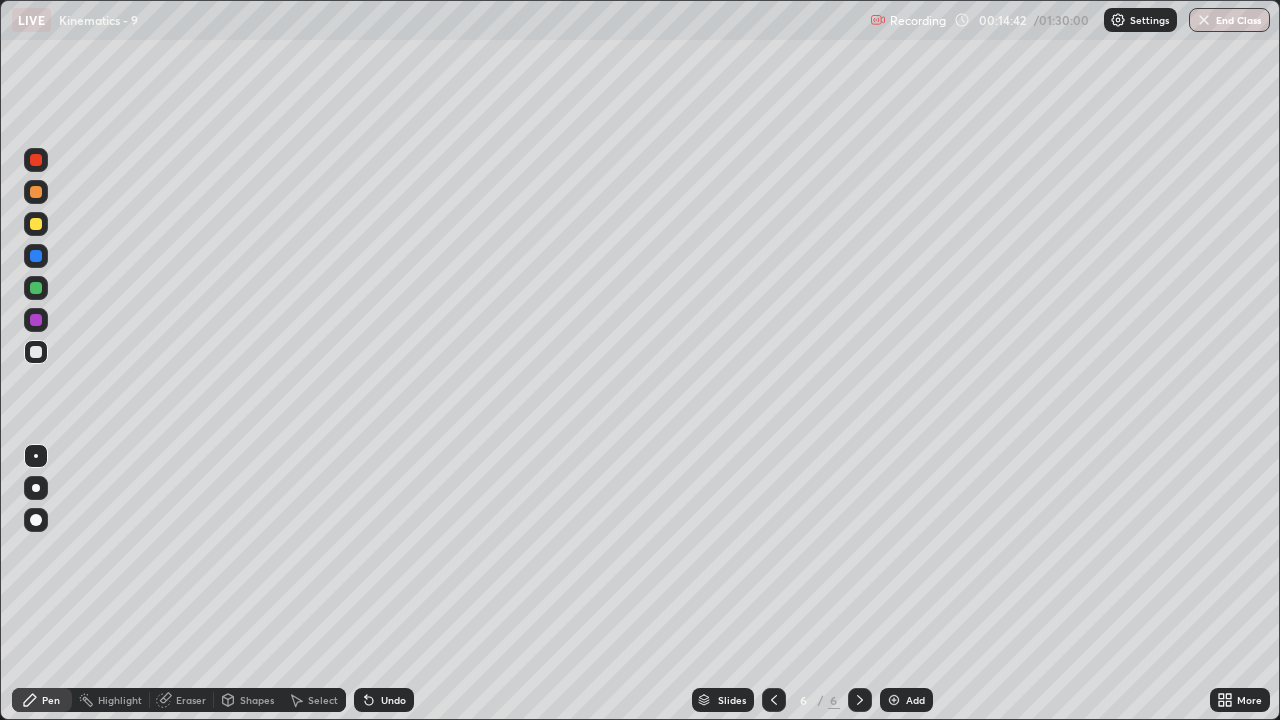 click on "Undo" at bounding box center (384, 700) 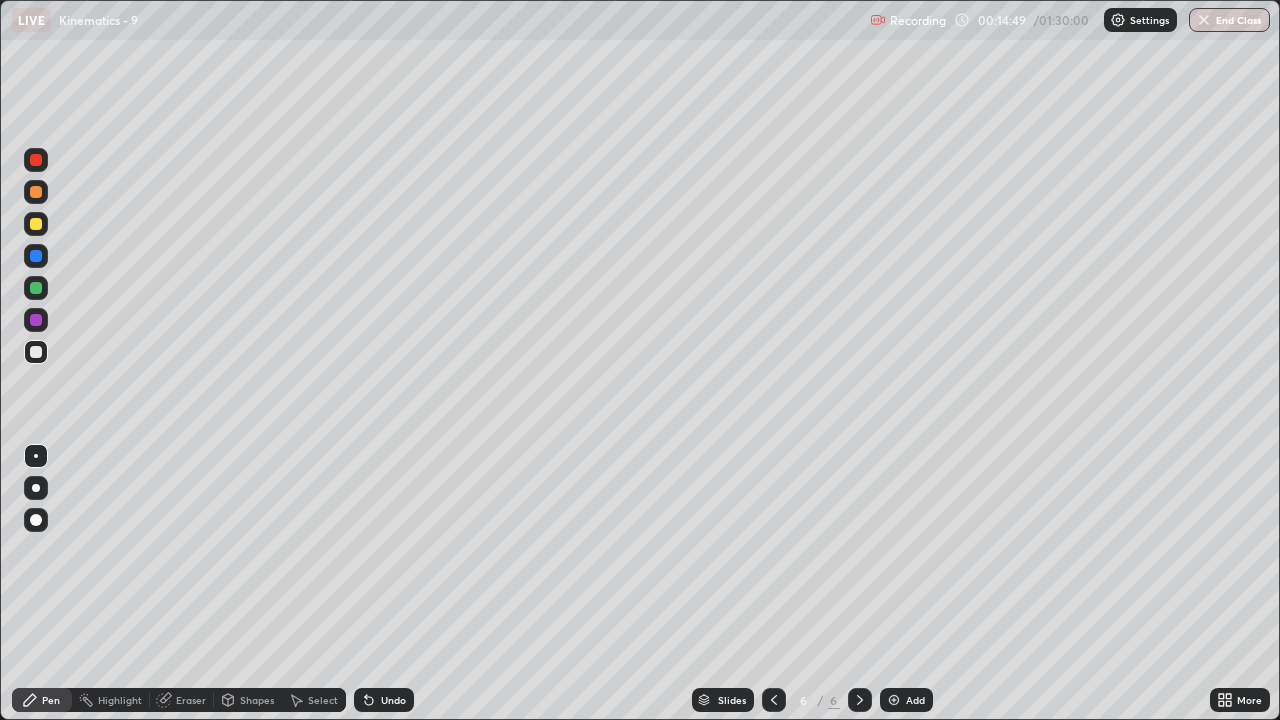 click at bounding box center (36, 224) 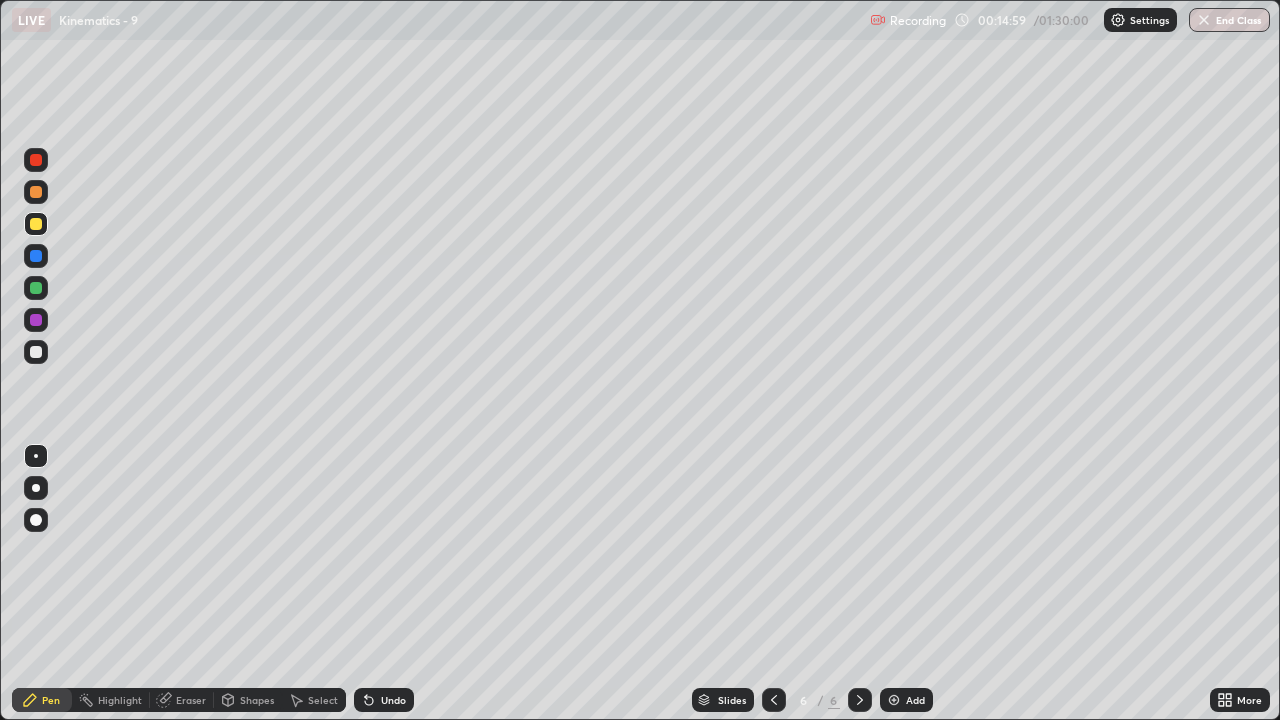 click at bounding box center (36, 352) 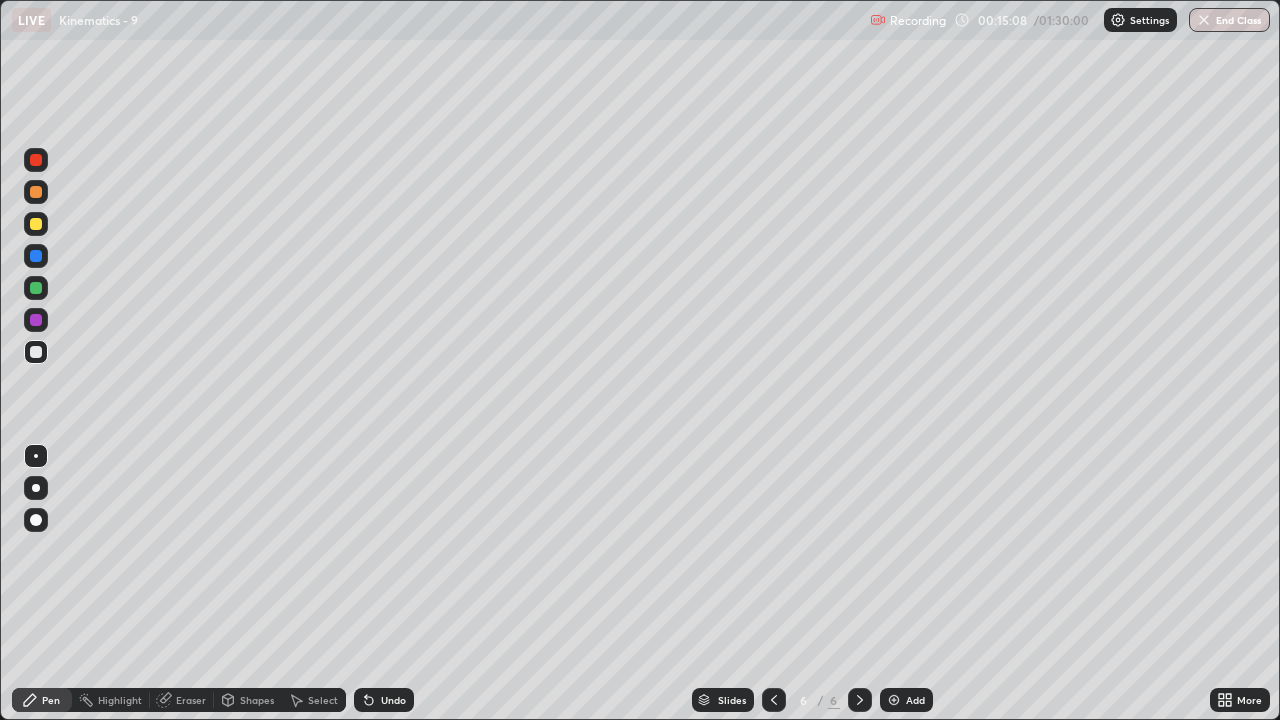 click at bounding box center [36, 224] 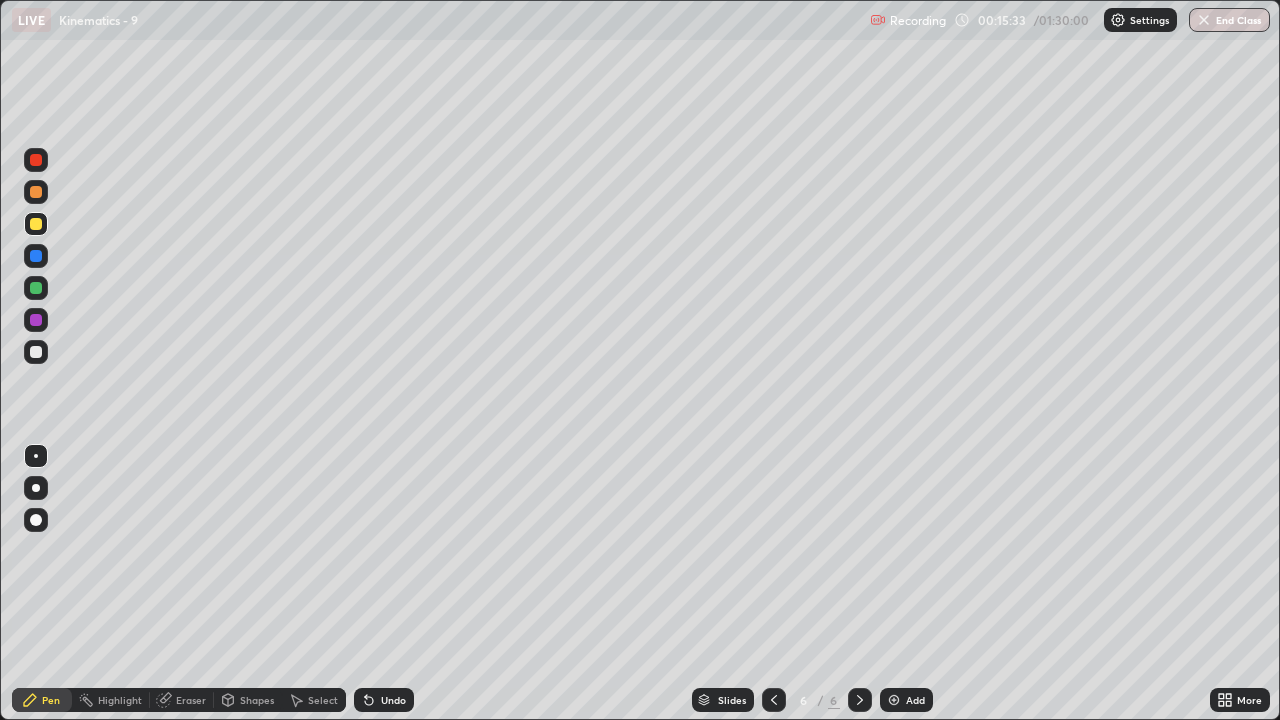 click at bounding box center (36, 352) 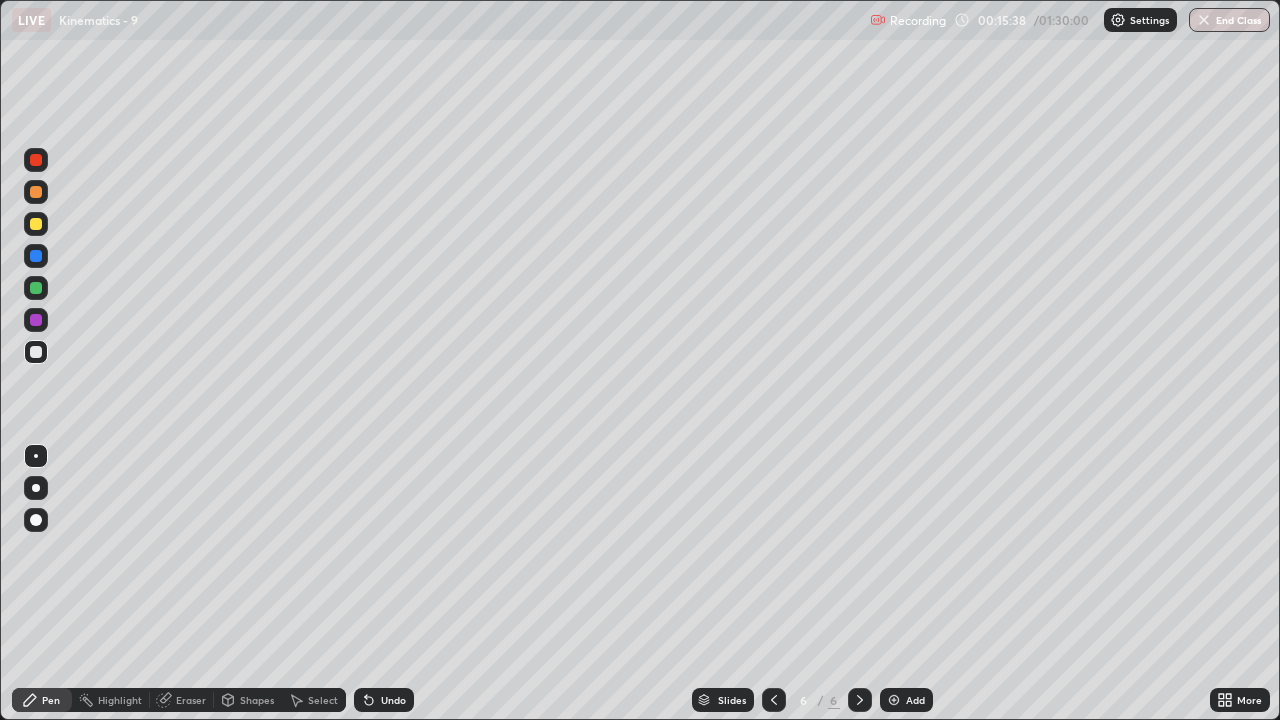 click on "Undo" at bounding box center [393, 700] 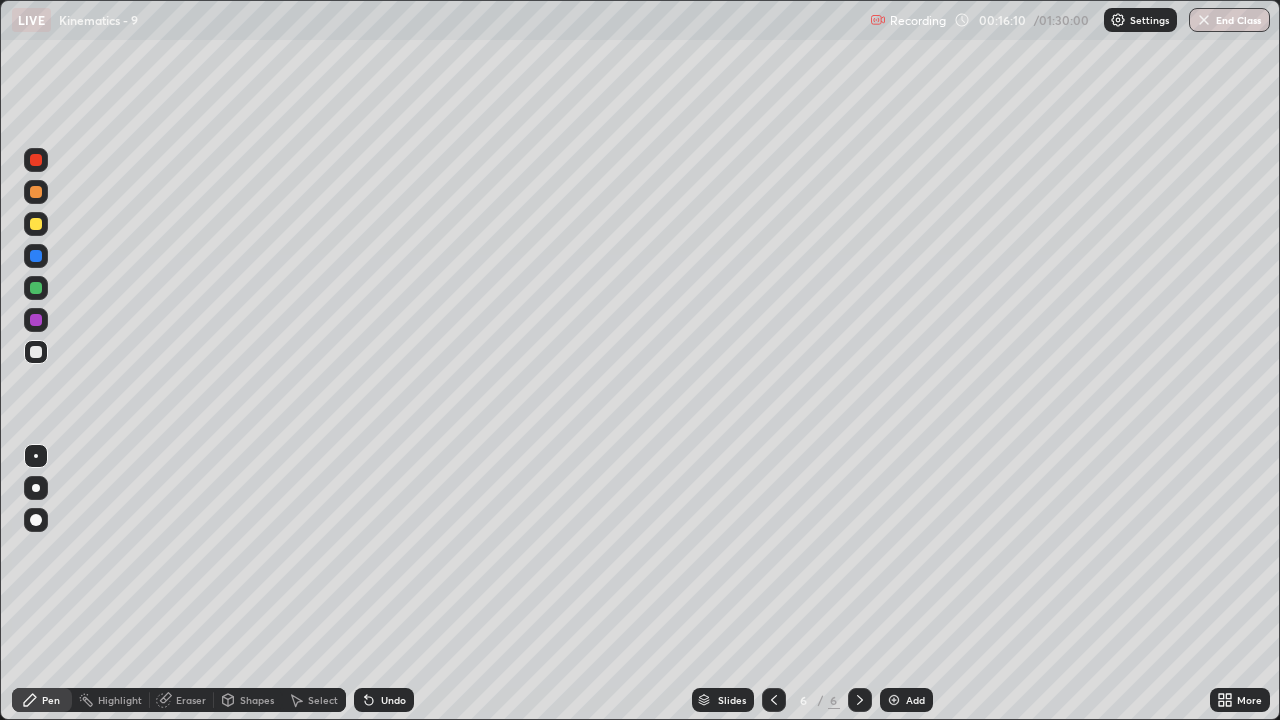 click at bounding box center (36, 224) 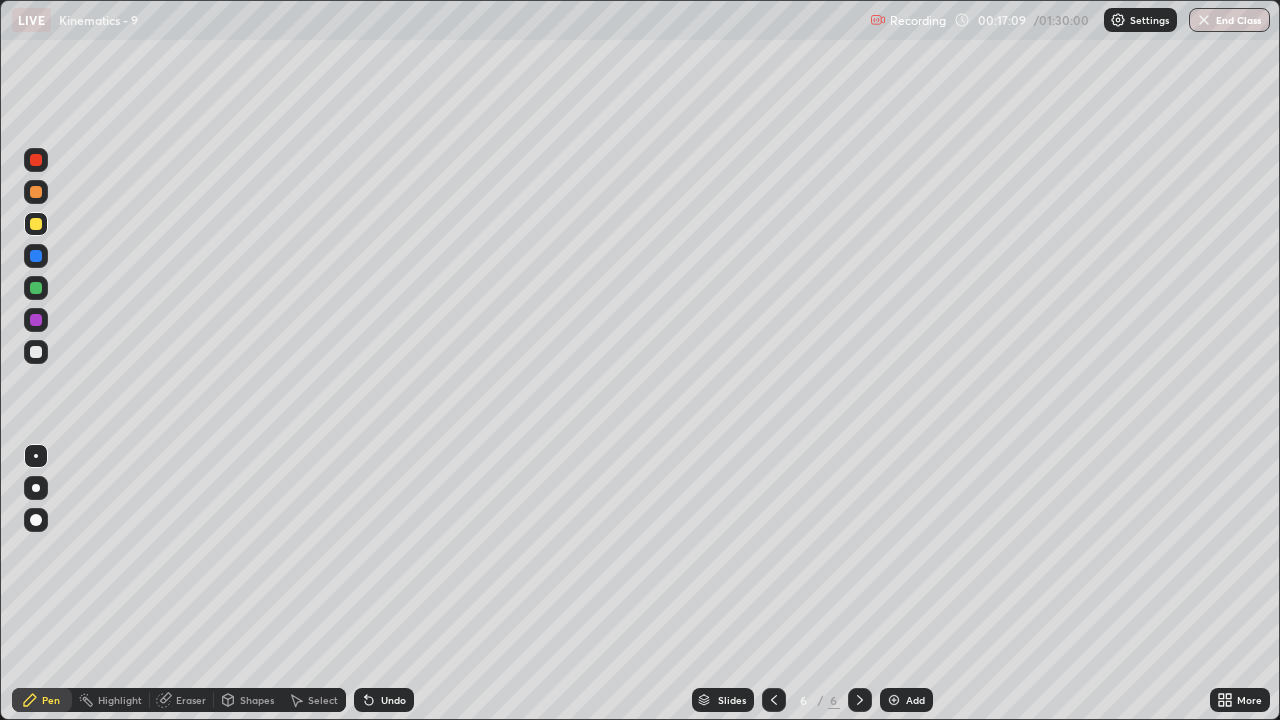 click at bounding box center [36, 352] 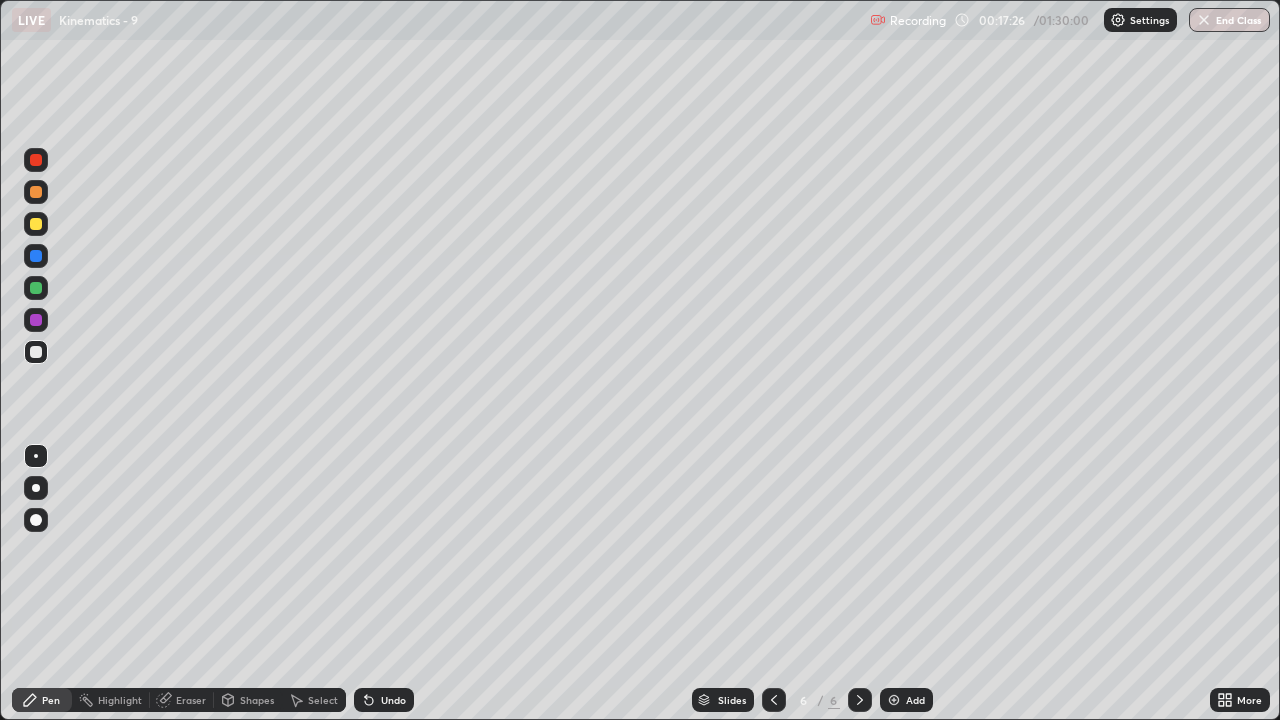 click at bounding box center (36, 224) 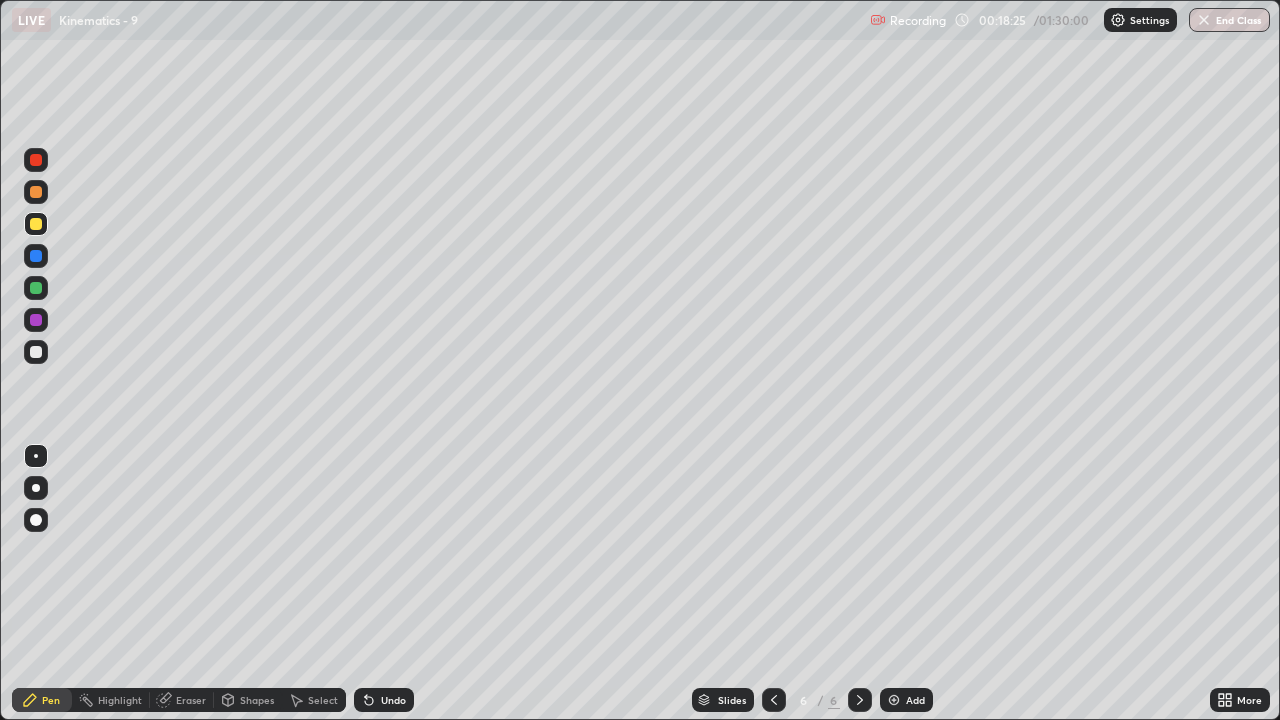 click at bounding box center (36, 288) 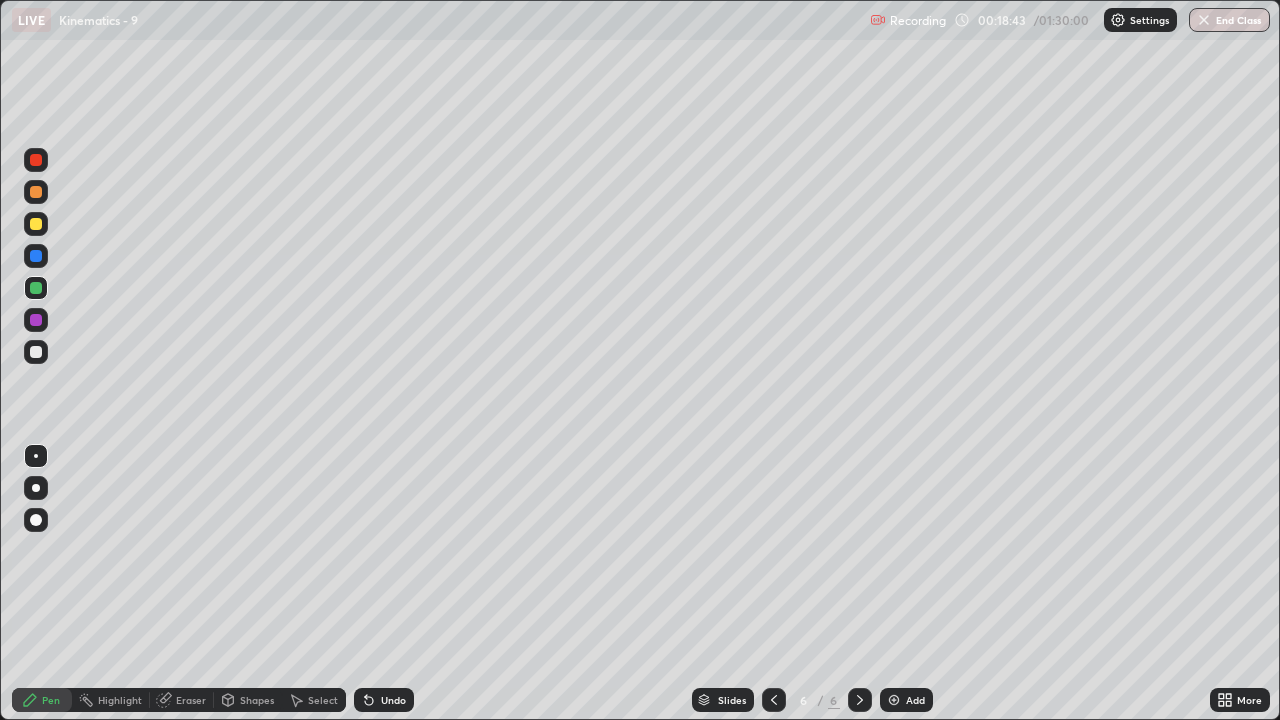 click at bounding box center (36, 352) 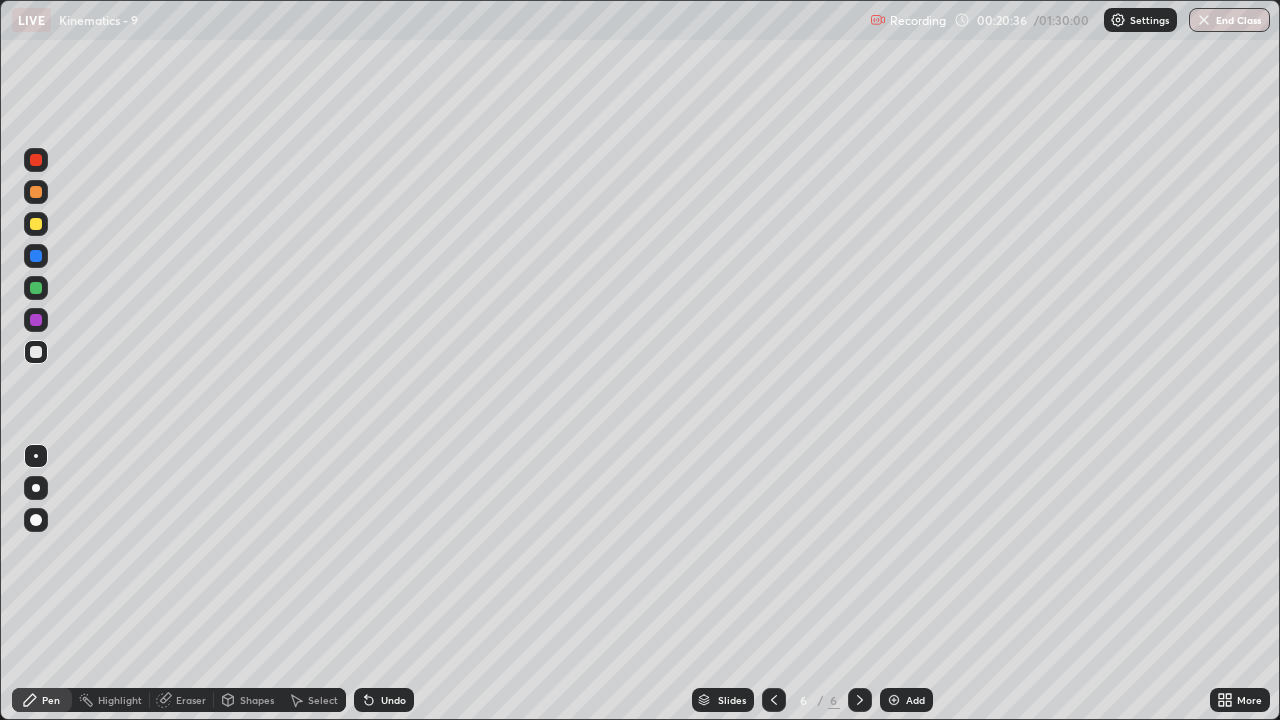 click at bounding box center [36, 224] 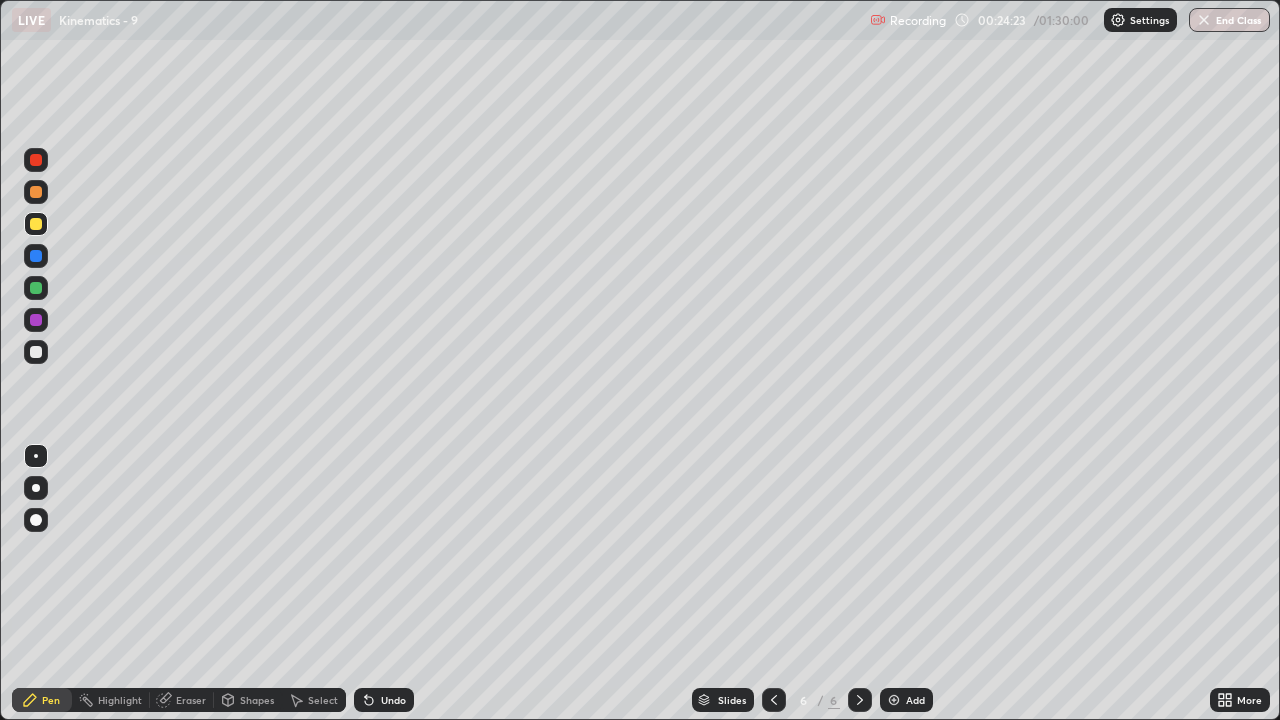 click at bounding box center [894, 700] 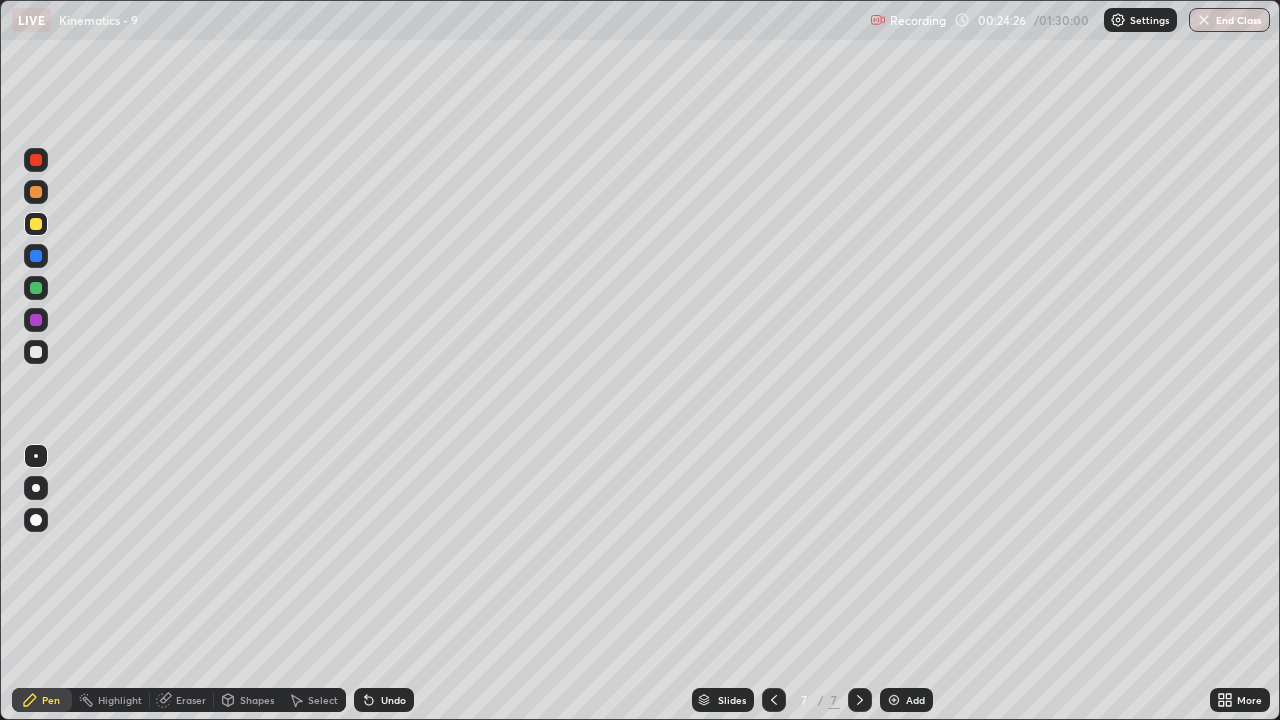 click at bounding box center (36, 352) 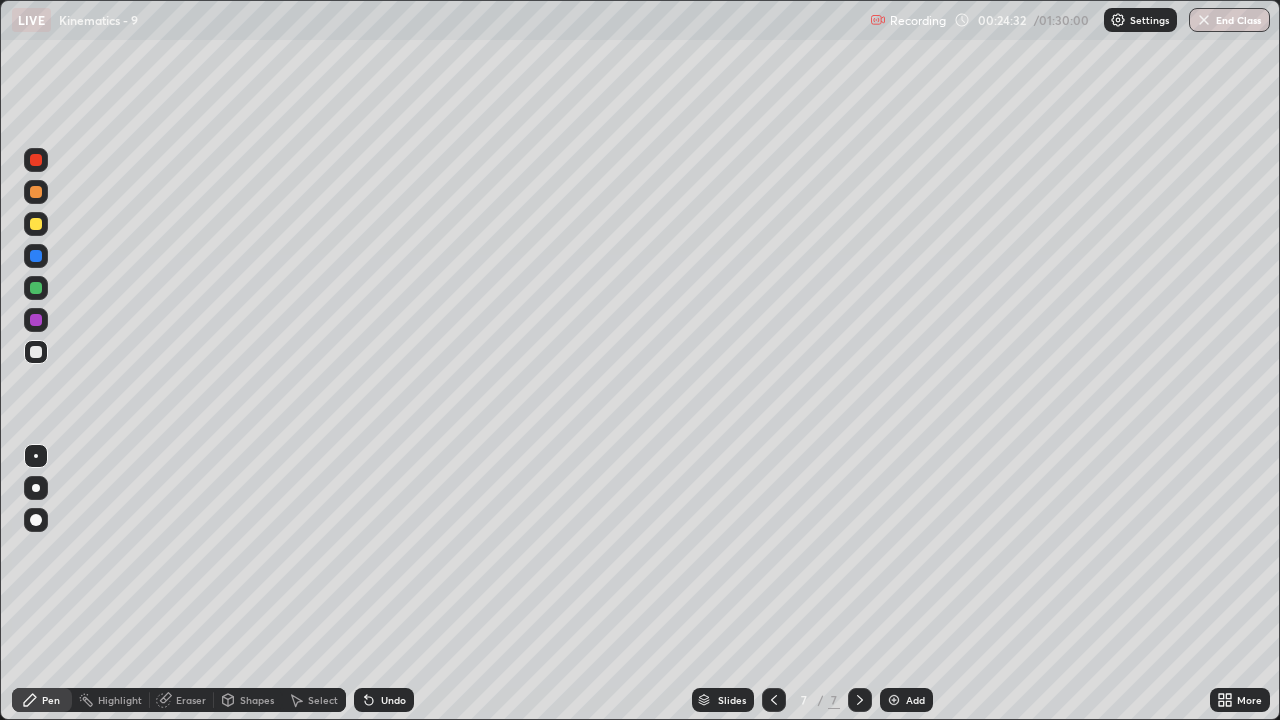 click on "Undo" at bounding box center [380, 700] 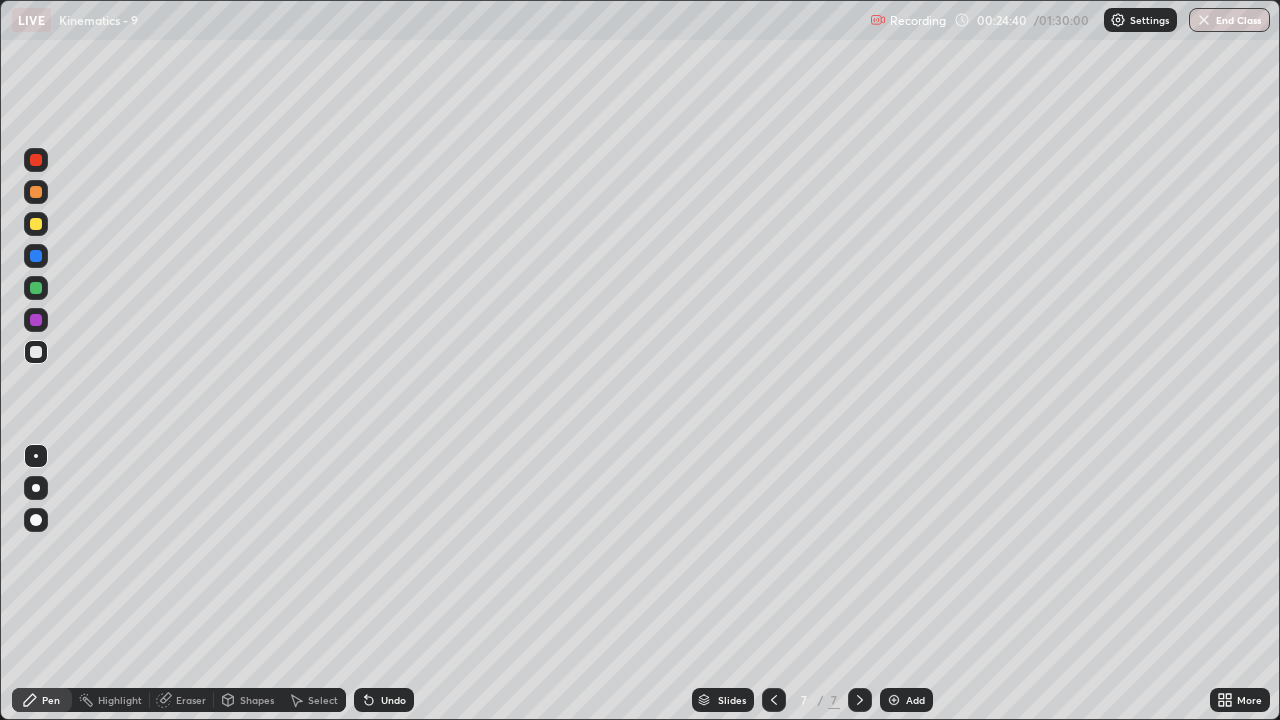 click at bounding box center (36, 224) 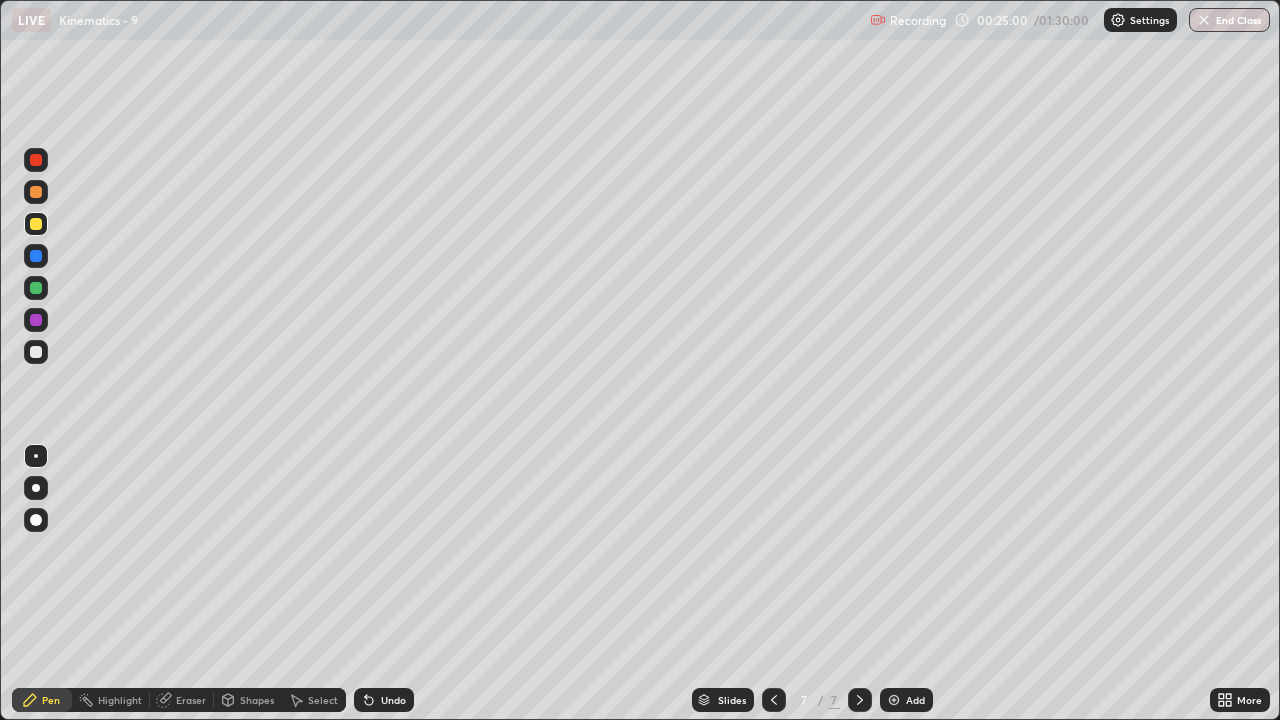 click at bounding box center [36, 352] 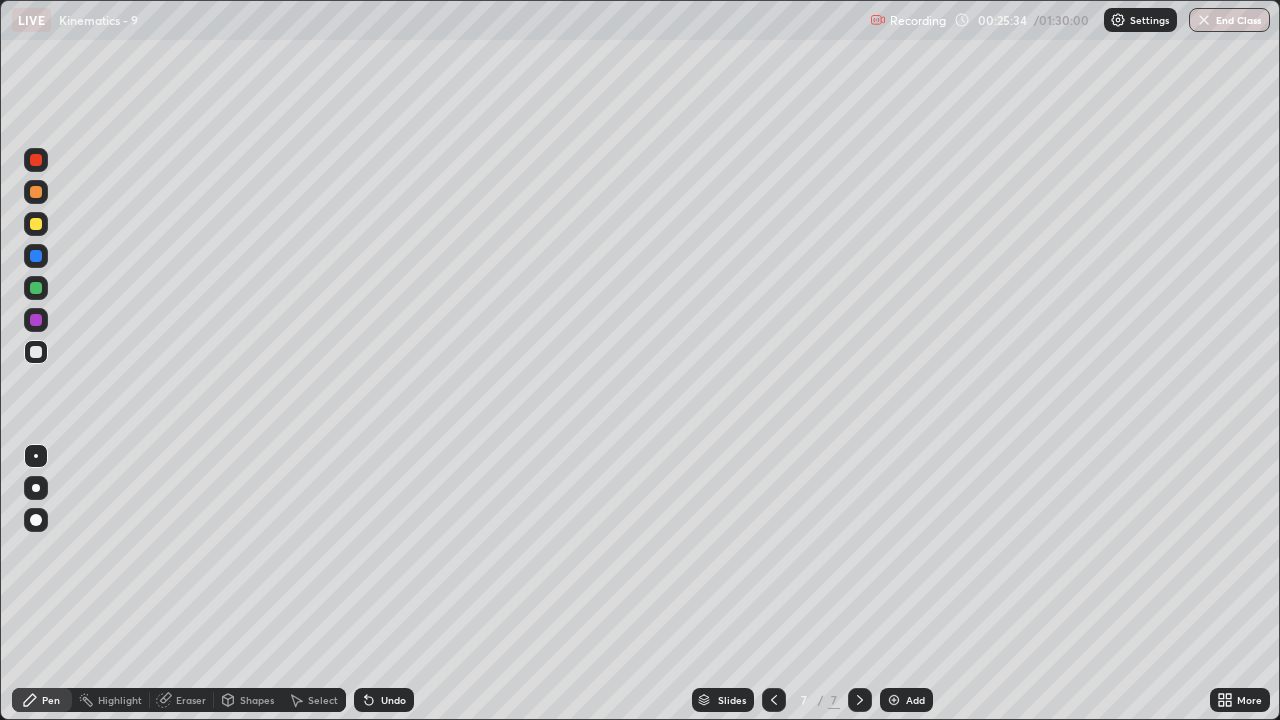 click at bounding box center (36, 224) 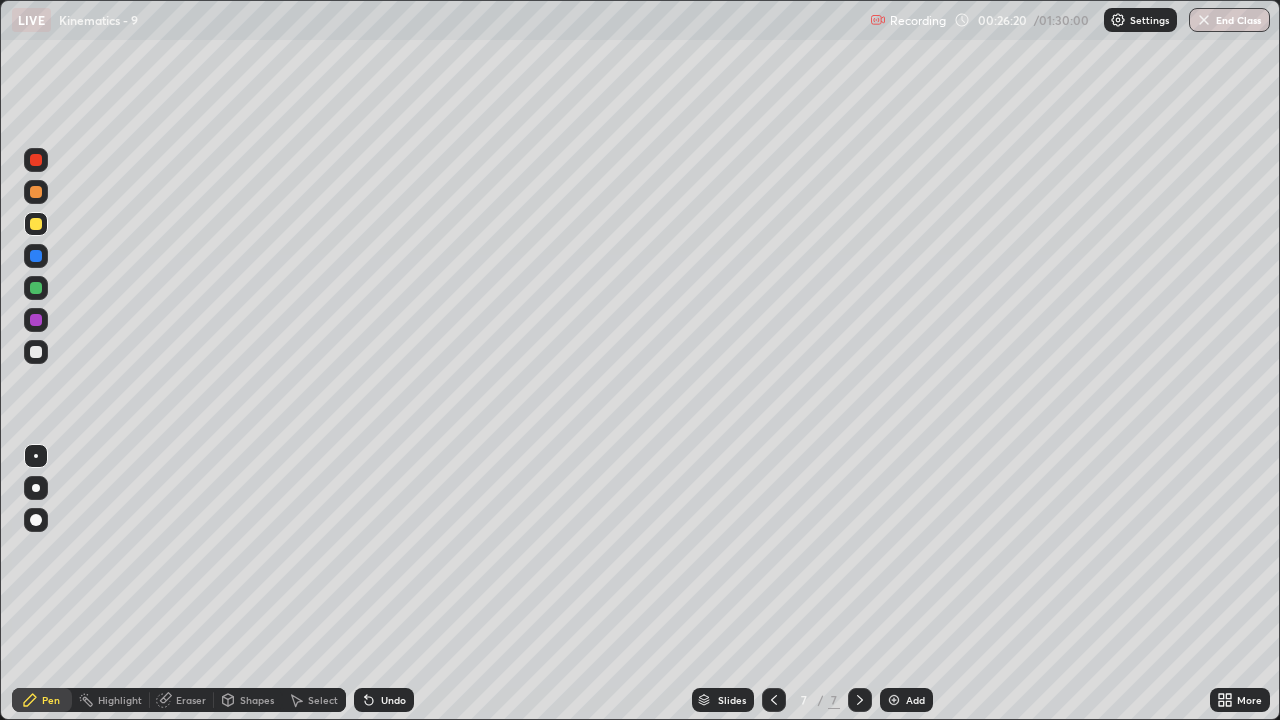 click at bounding box center (36, 352) 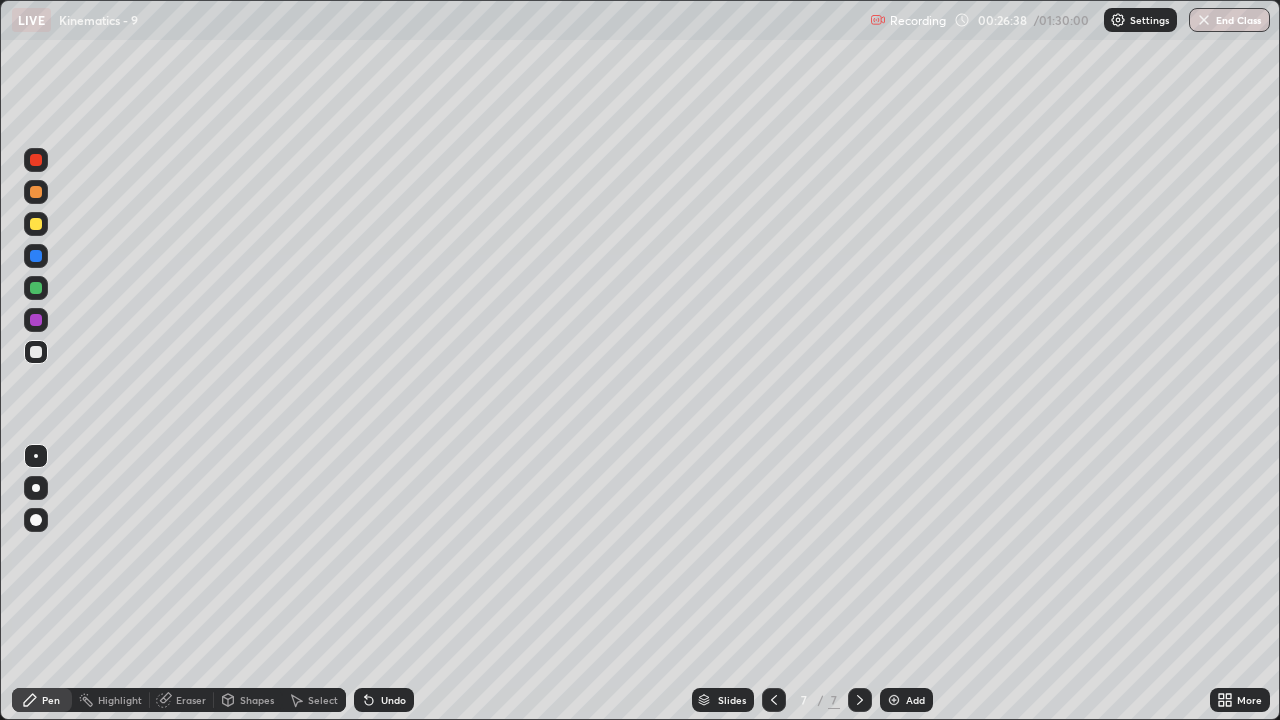 click at bounding box center [36, 224] 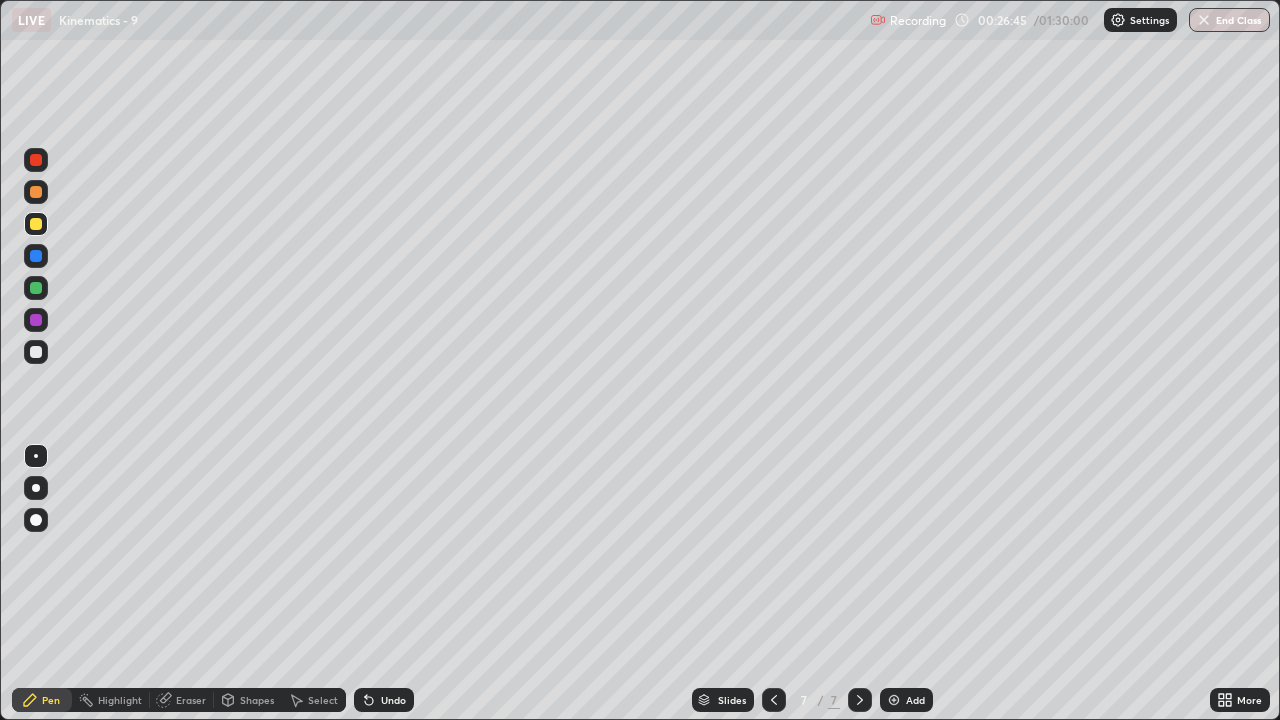 click on "Undo" at bounding box center [393, 700] 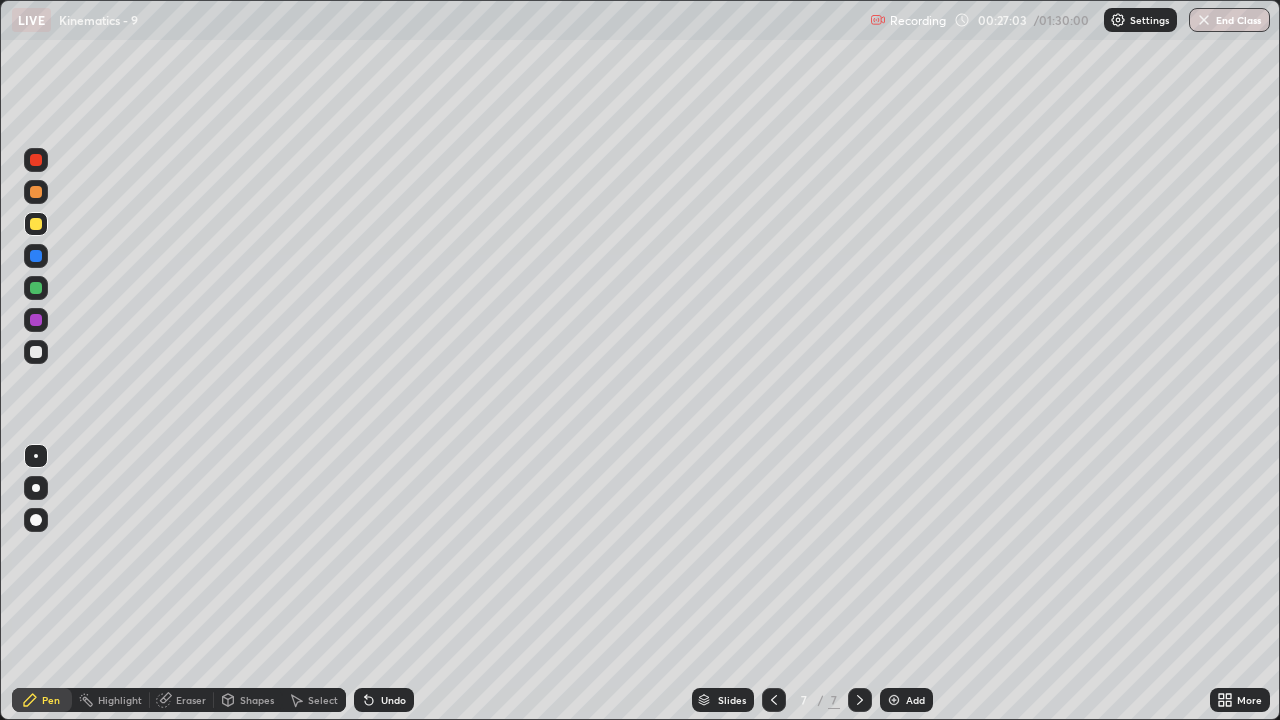 click 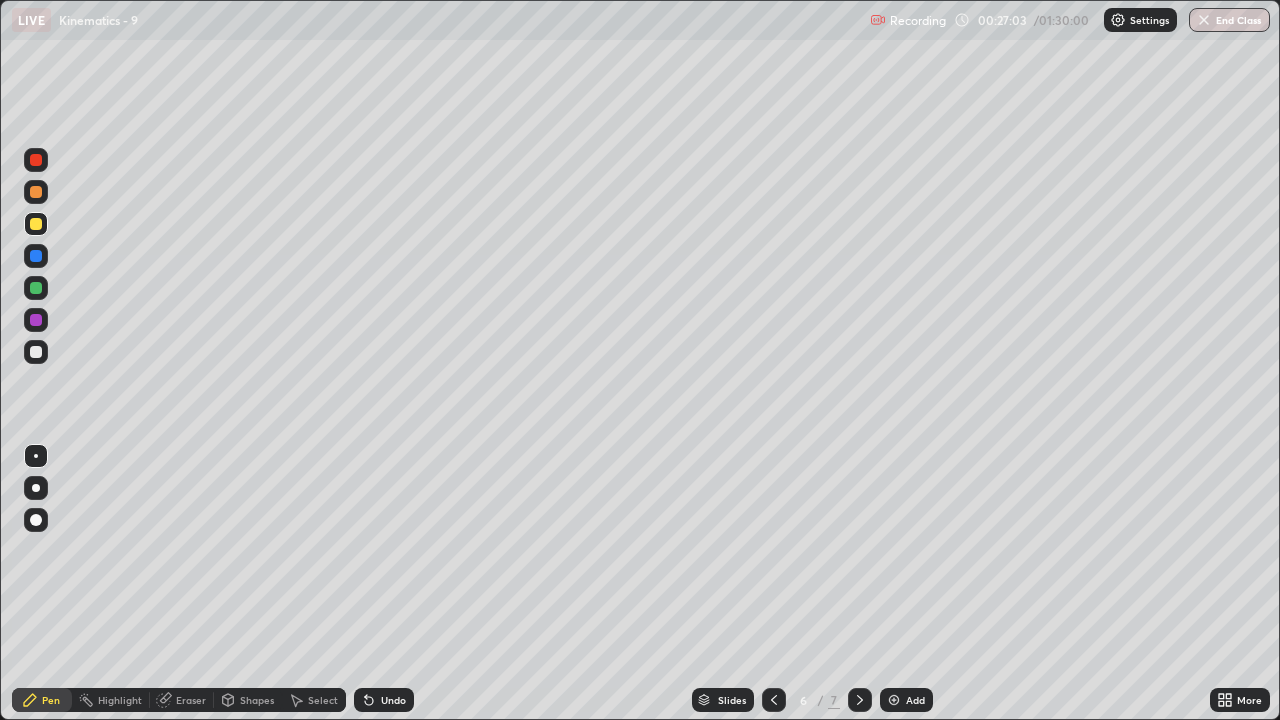 click at bounding box center [774, 700] 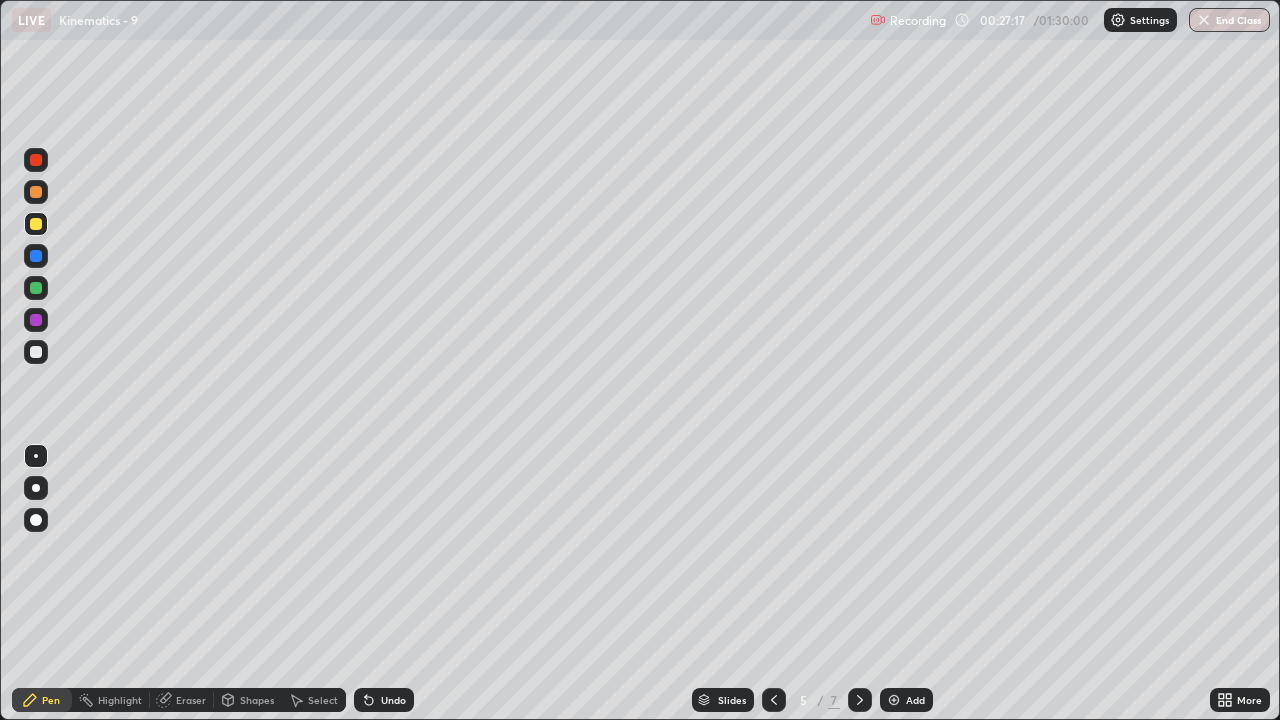 click 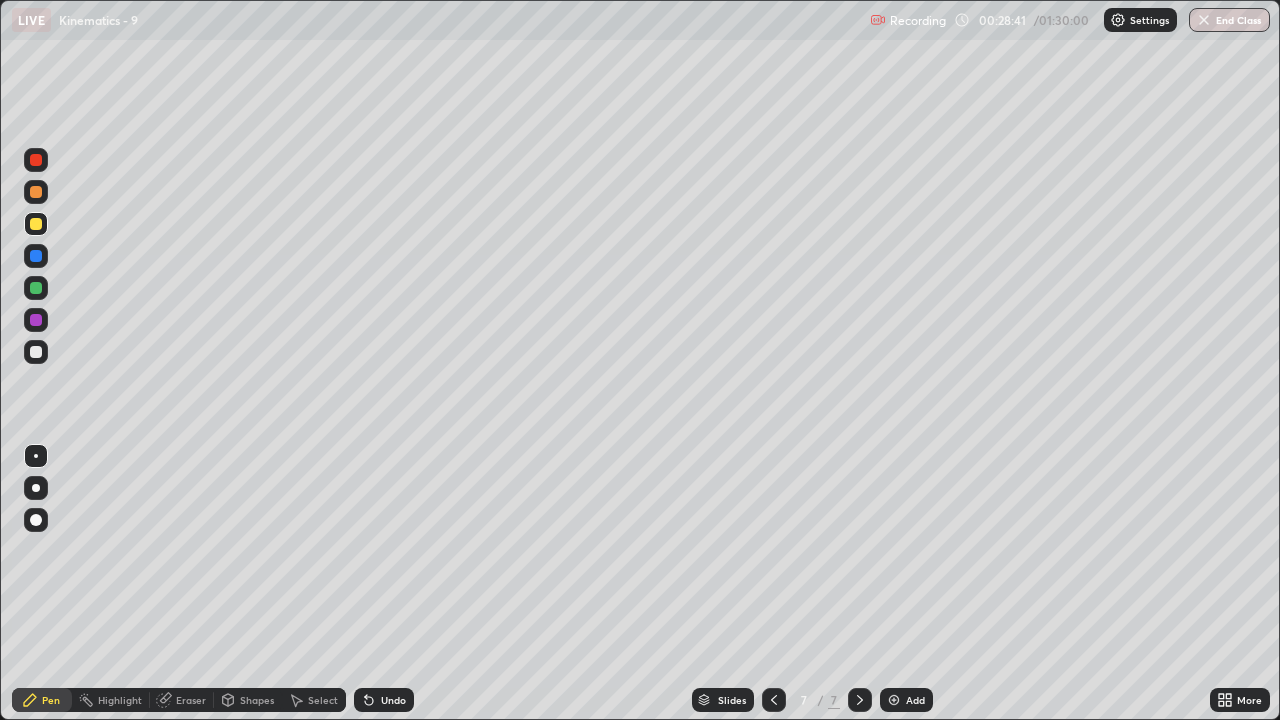 click on "Undo" at bounding box center (393, 700) 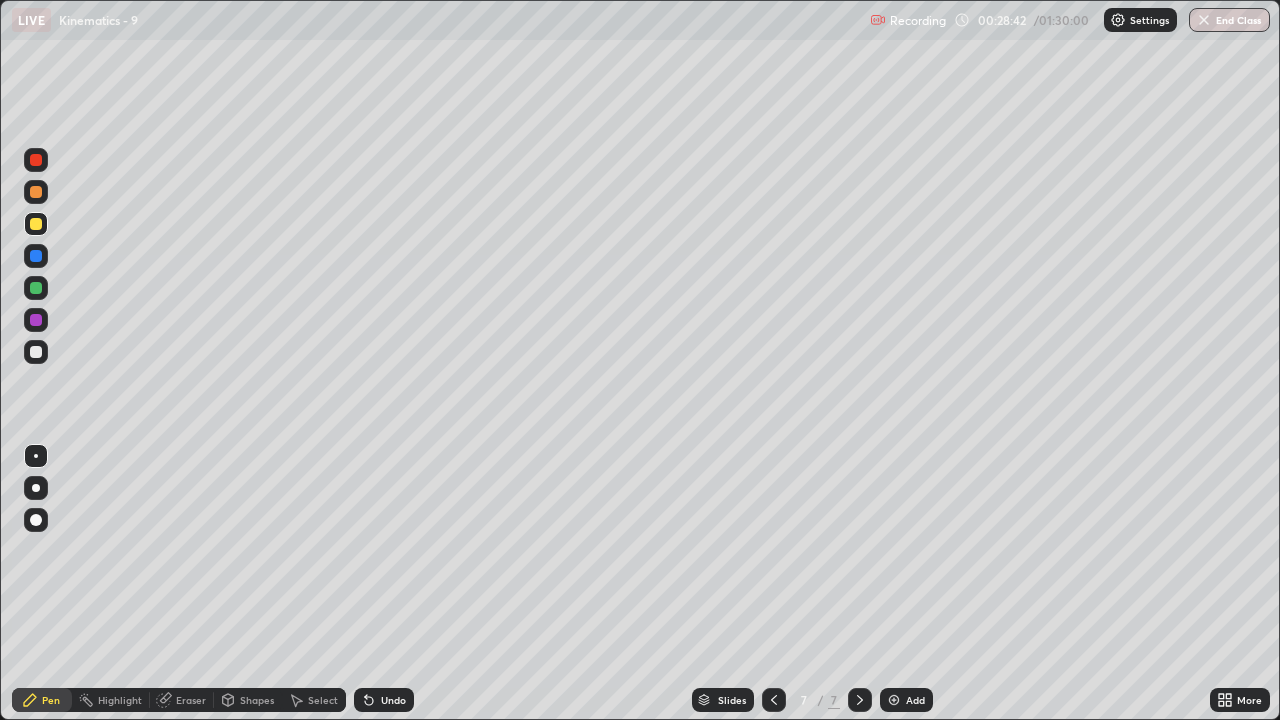 click on "Undo" at bounding box center [393, 700] 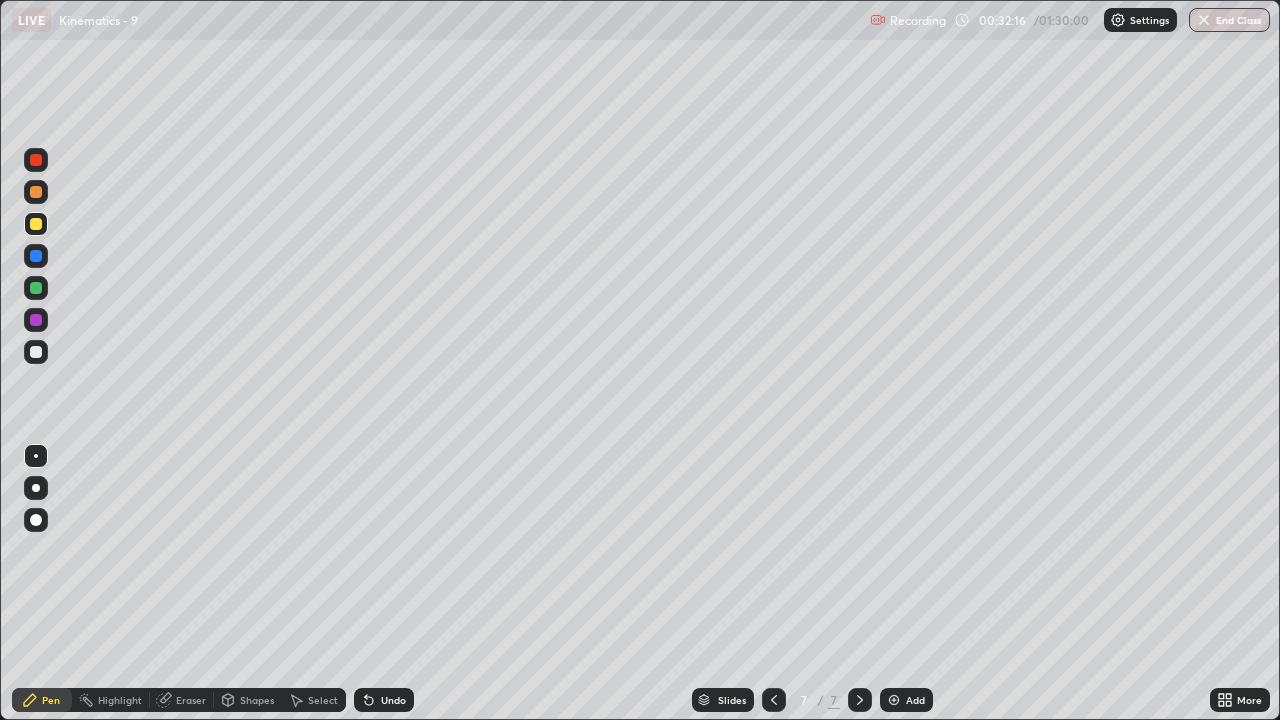 click on "Add" at bounding box center [915, 700] 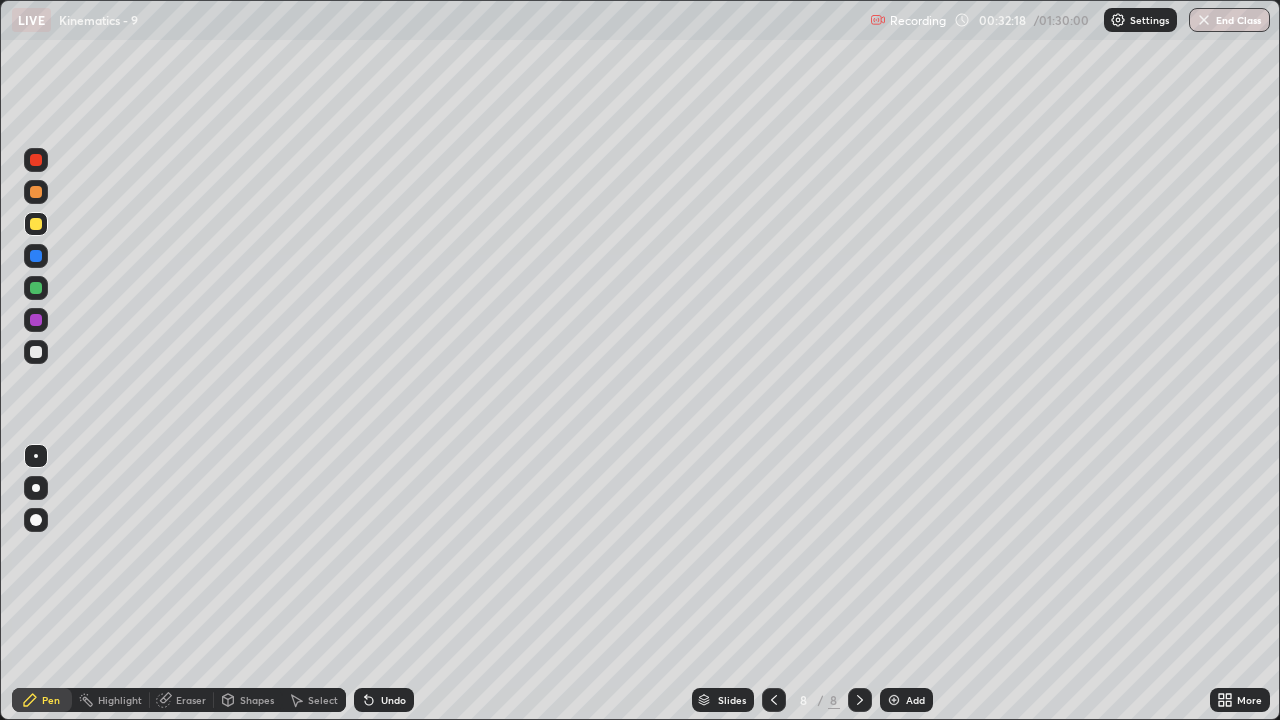 click at bounding box center [36, 352] 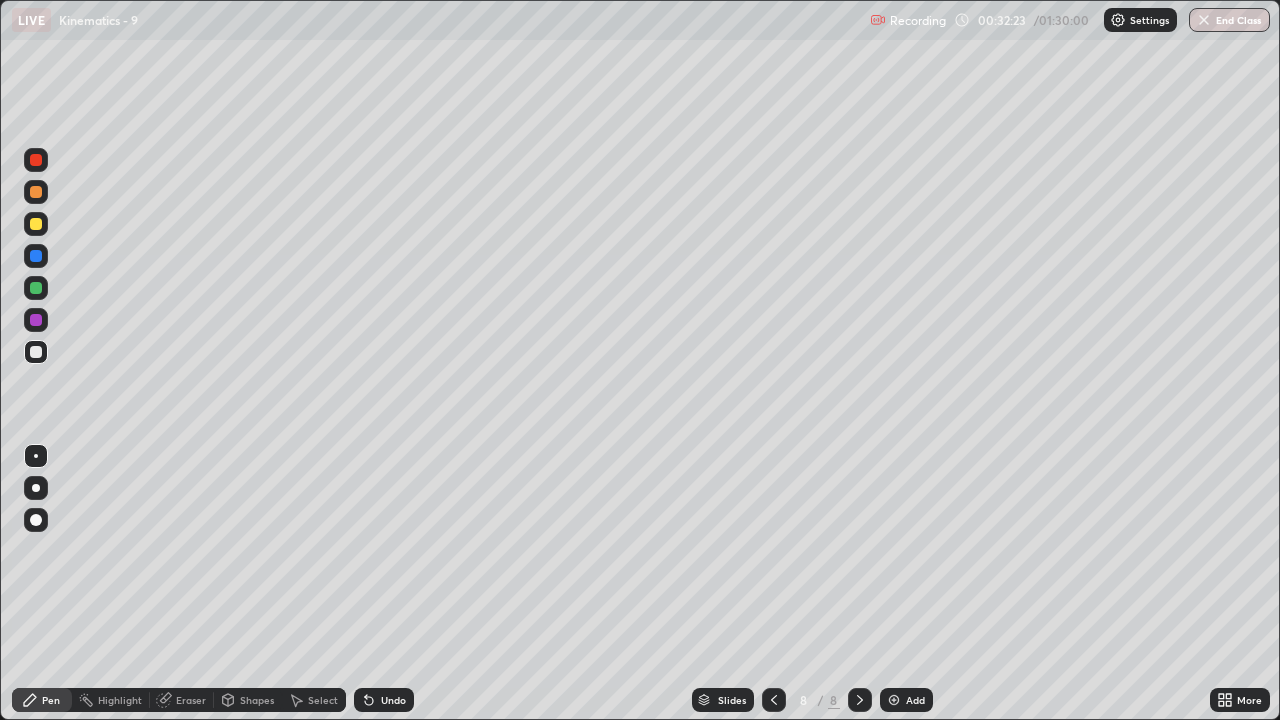 click at bounding box center (36, 352) 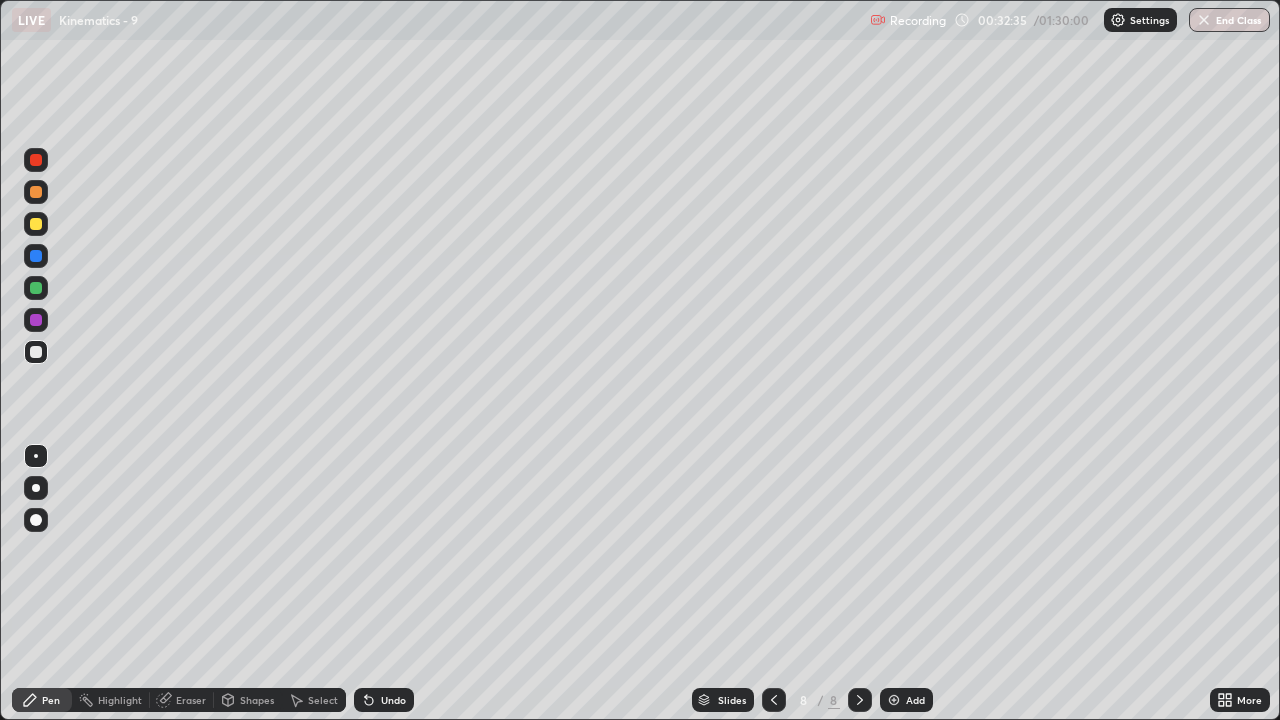 click at bounding box center (36, 224) 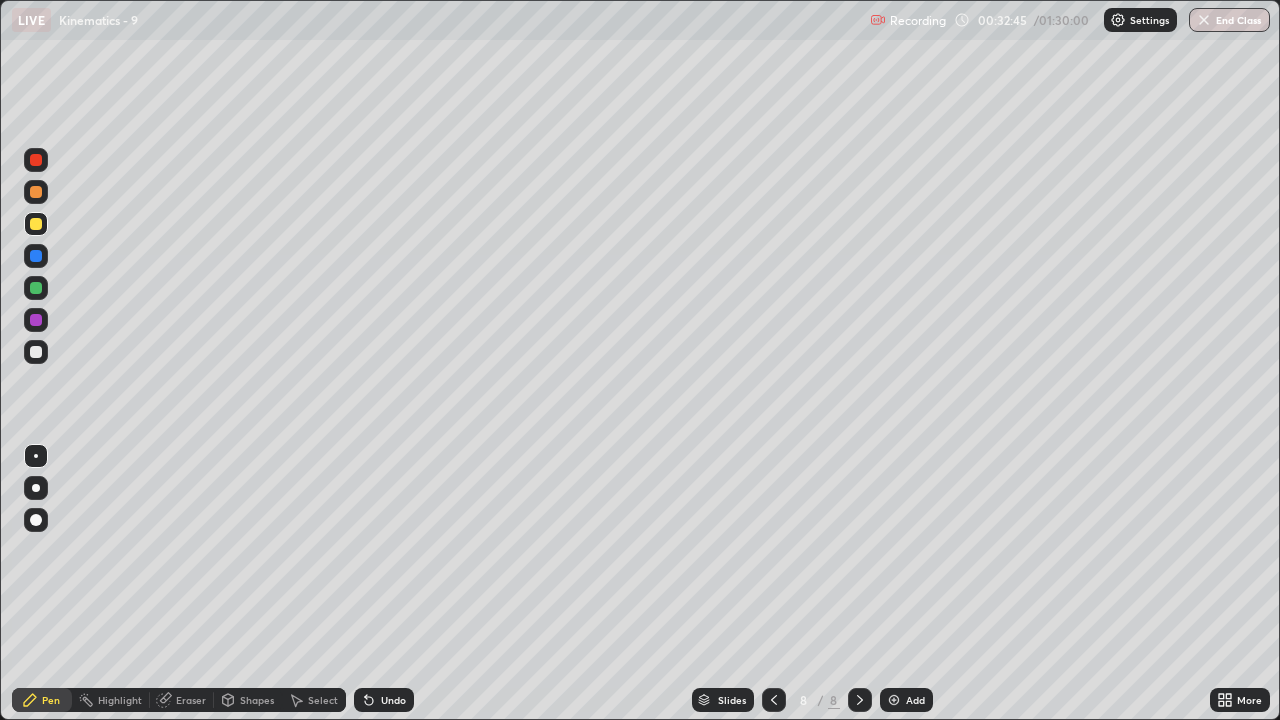 click at bounding box center [36, 288] 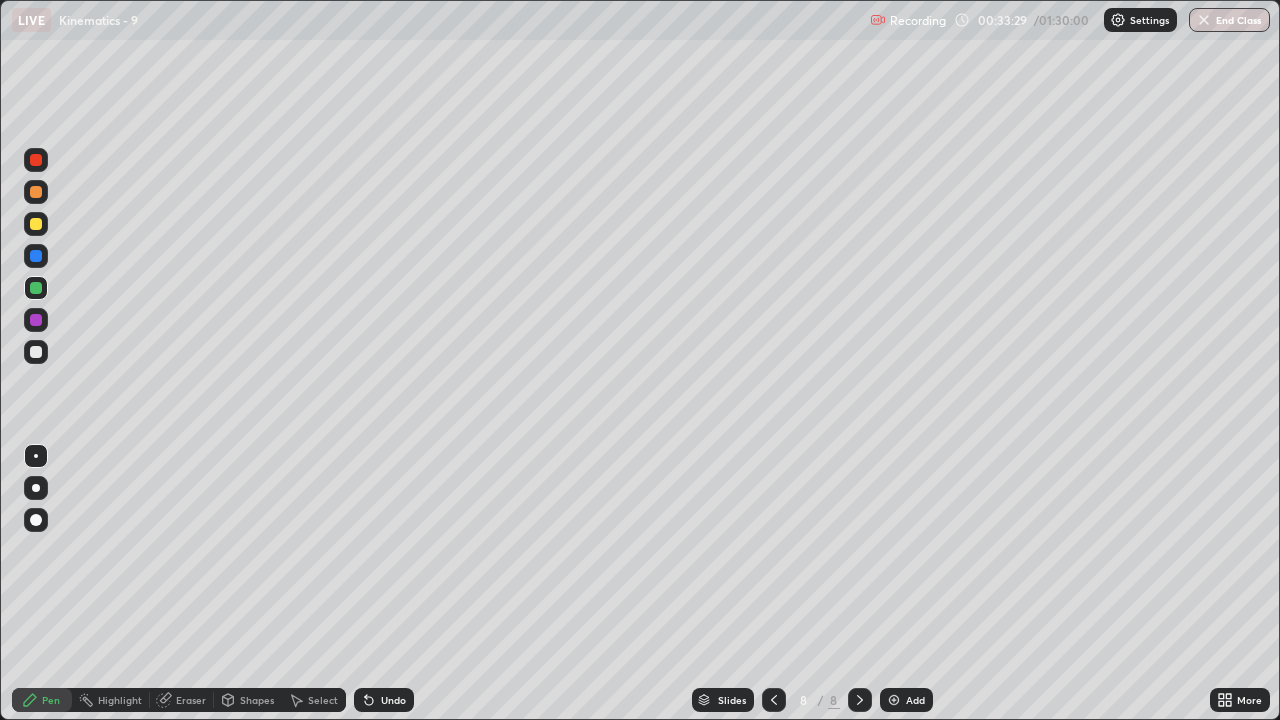 click on "Undo" at bounding box center (384, 700) 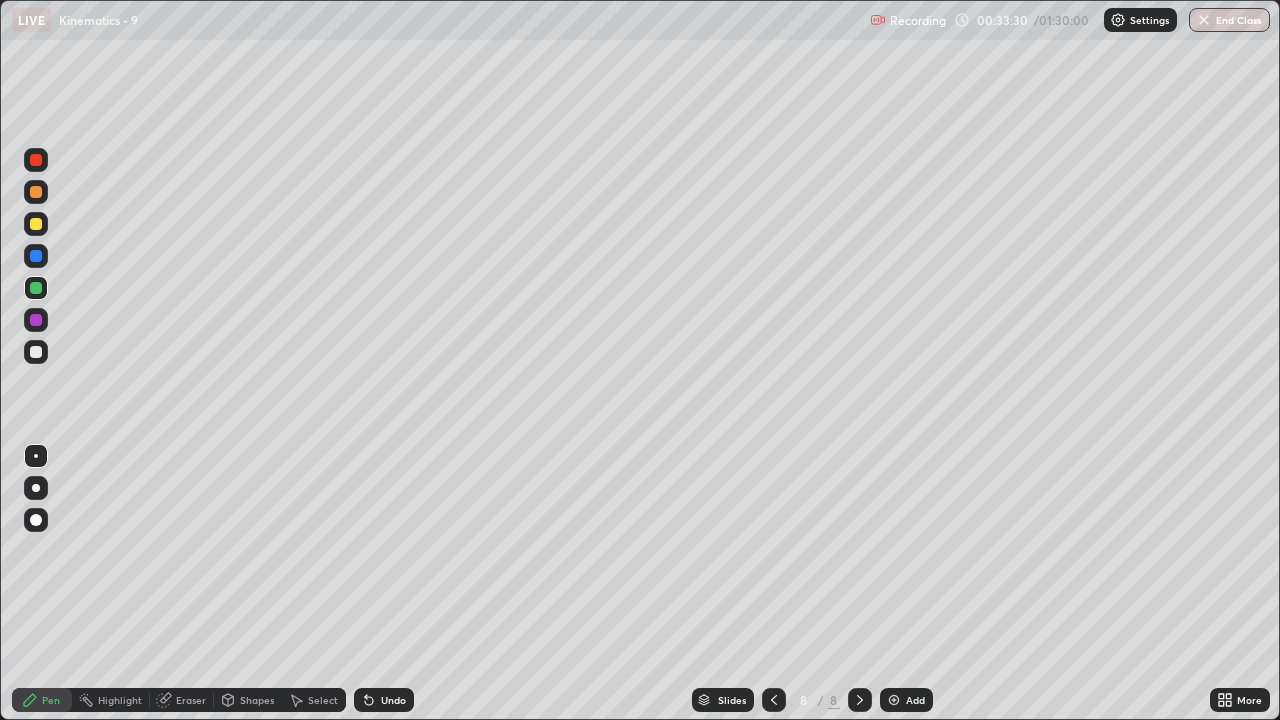 click at bounding box center [36, 352] 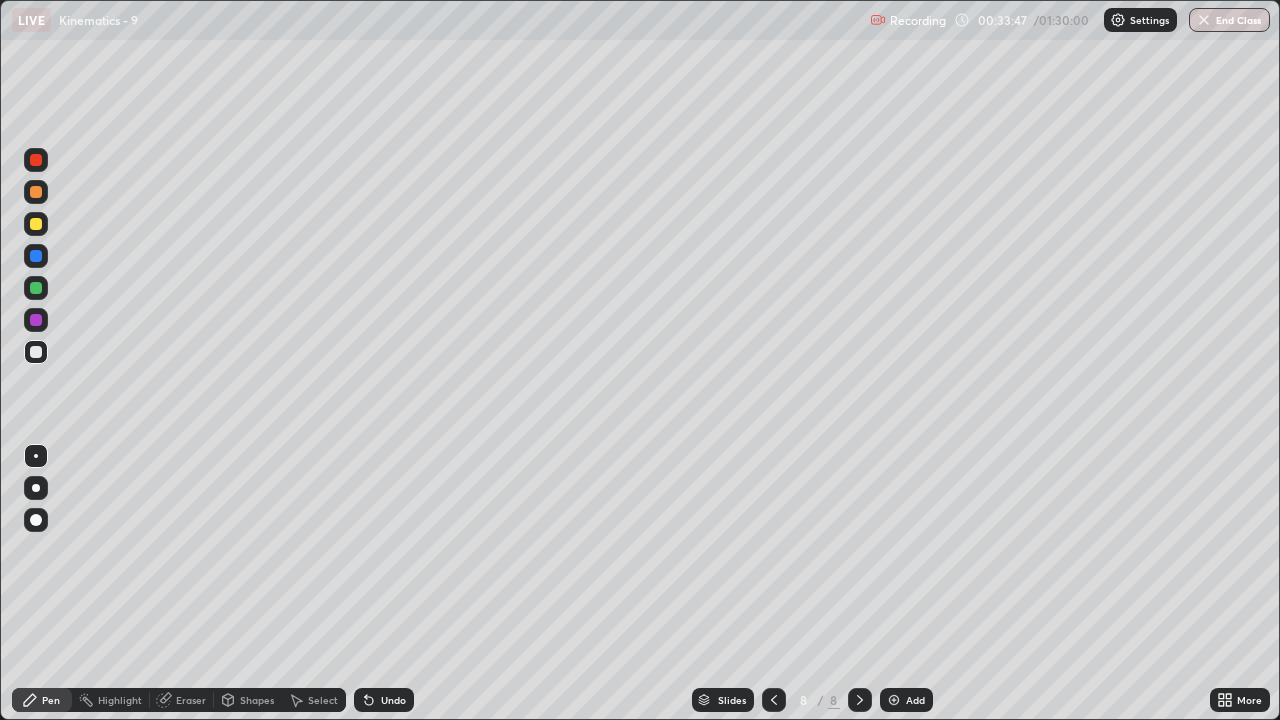 click at bounding box center [36, 224] 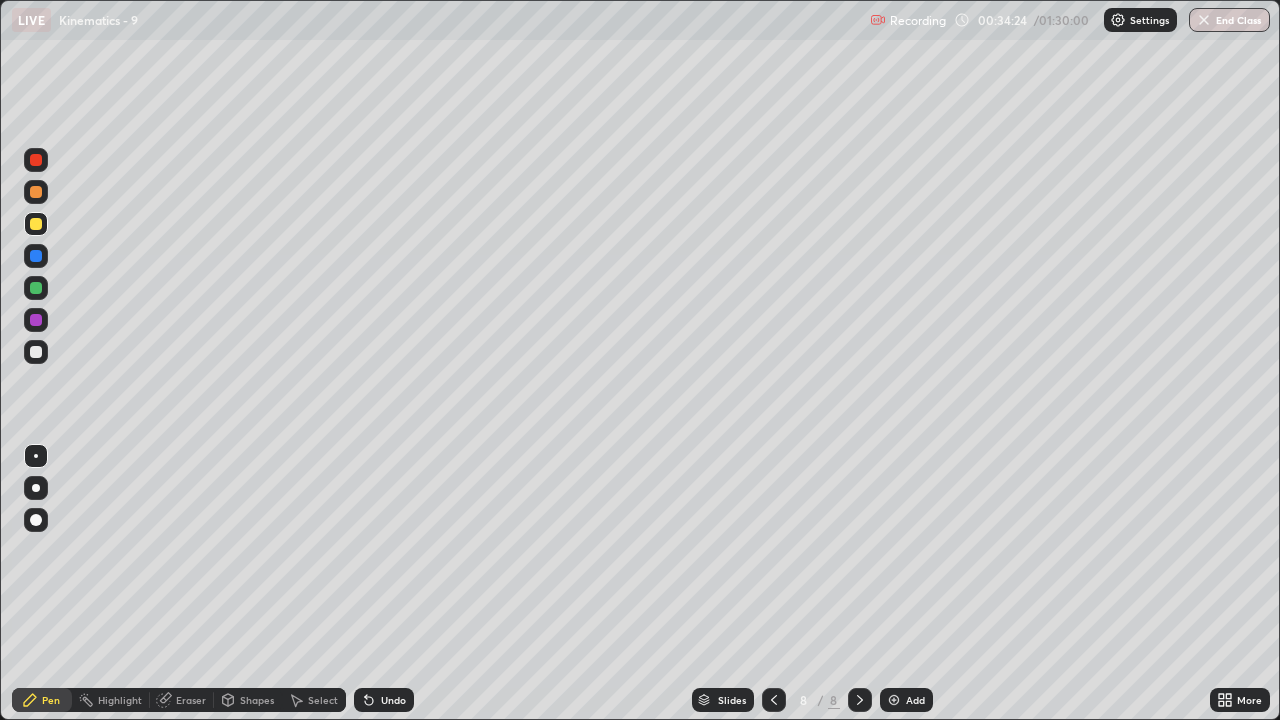 click at bounding box center [36, 352] 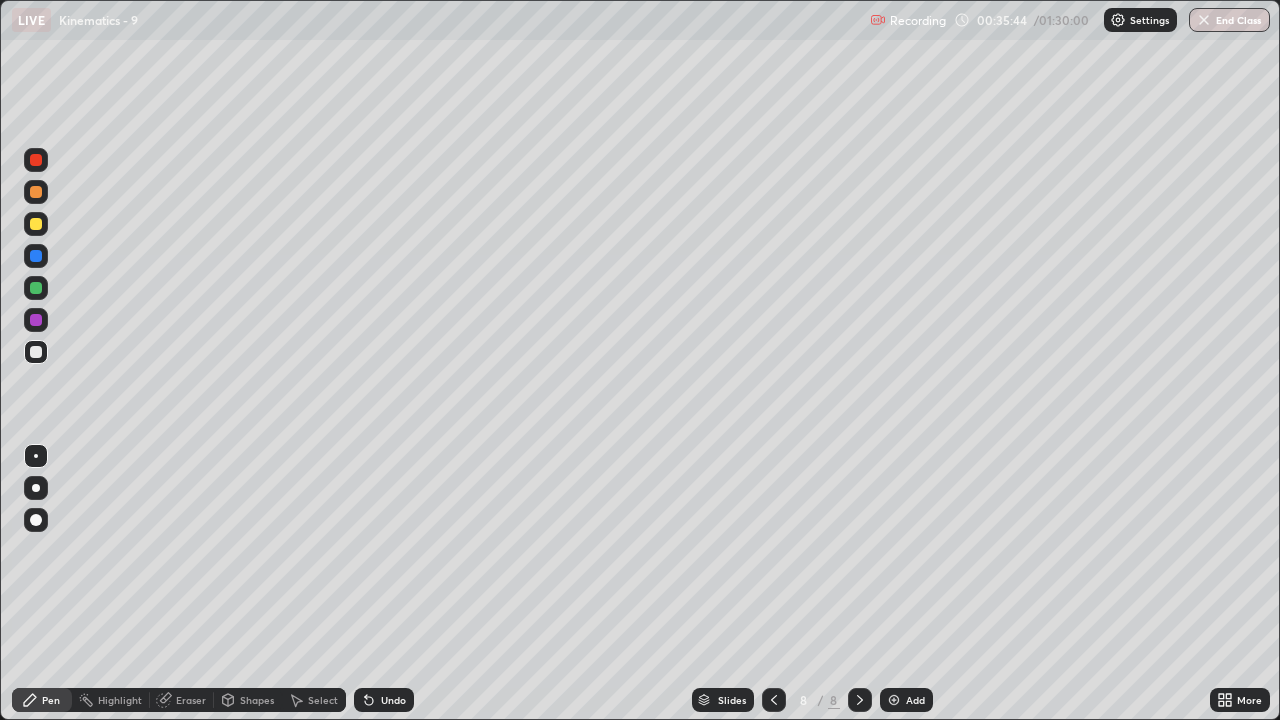 click at bounding box center [36, 320] 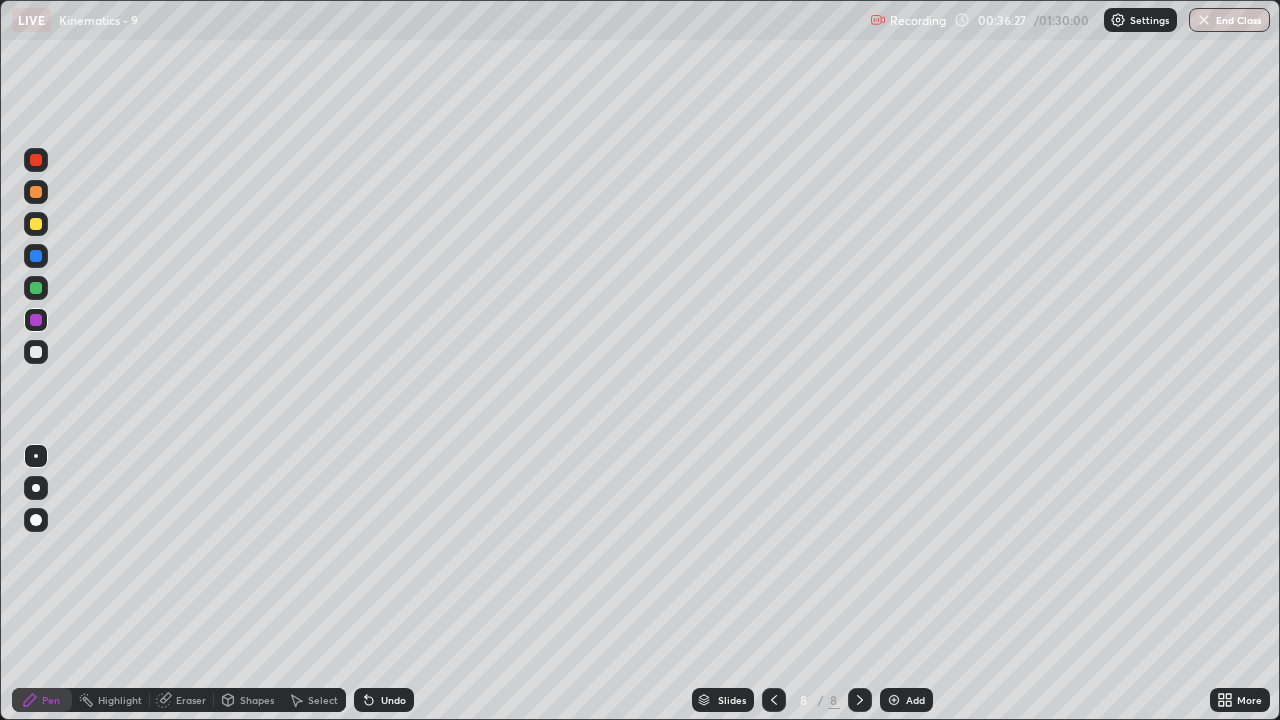 click at bounding box center (36, 288) 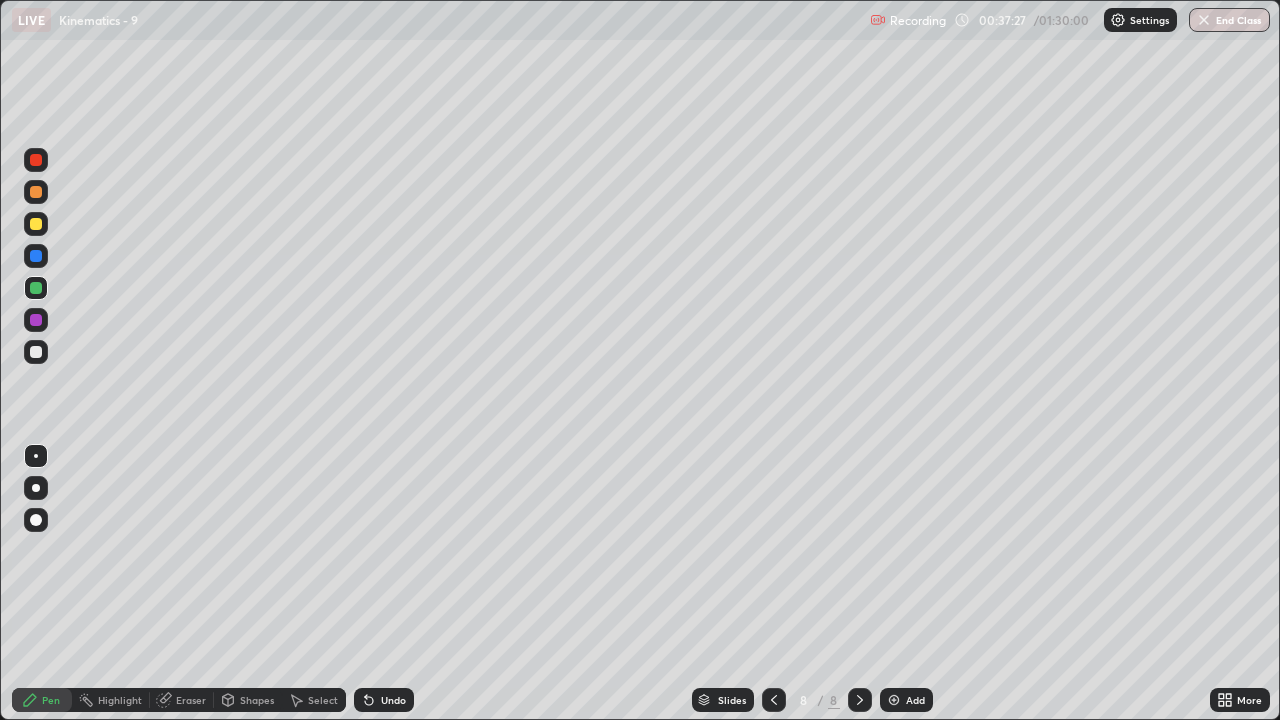 click on "Undo" at bounding box center (393, 700) 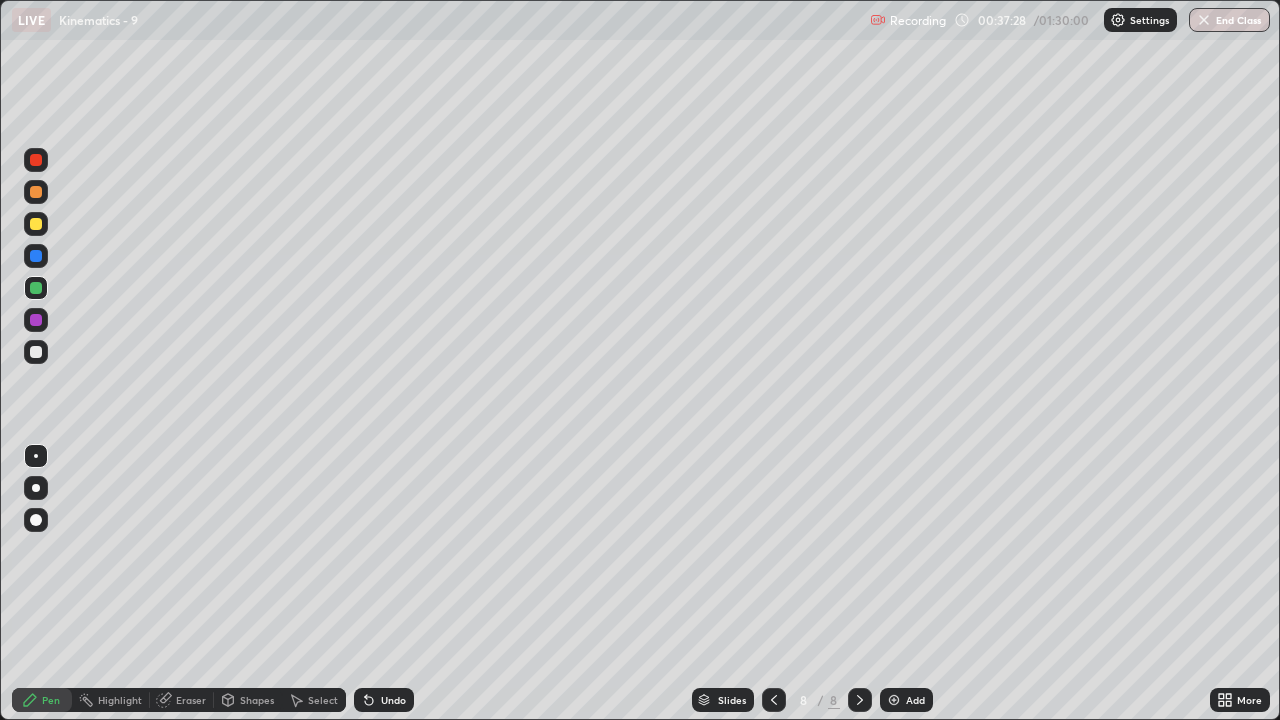 click on "Undo" at bounding box center [393, 700] 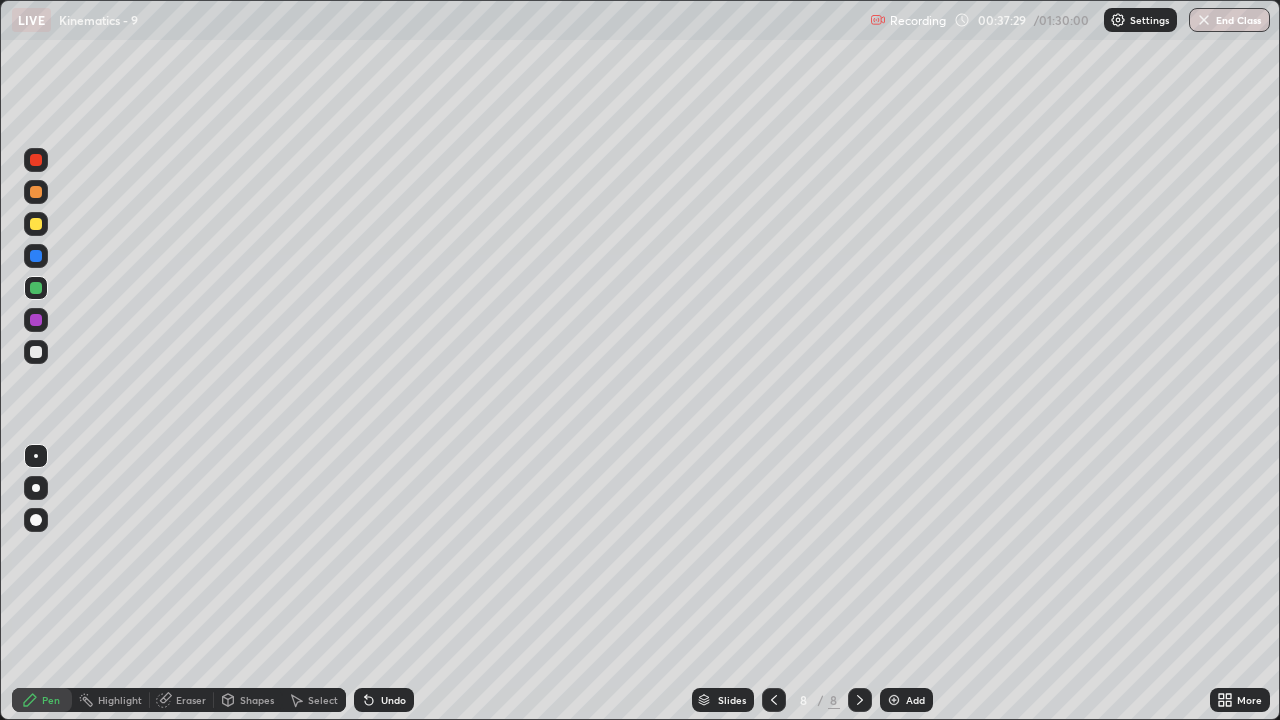 click on "Undo" at bounding box center (393, 700) 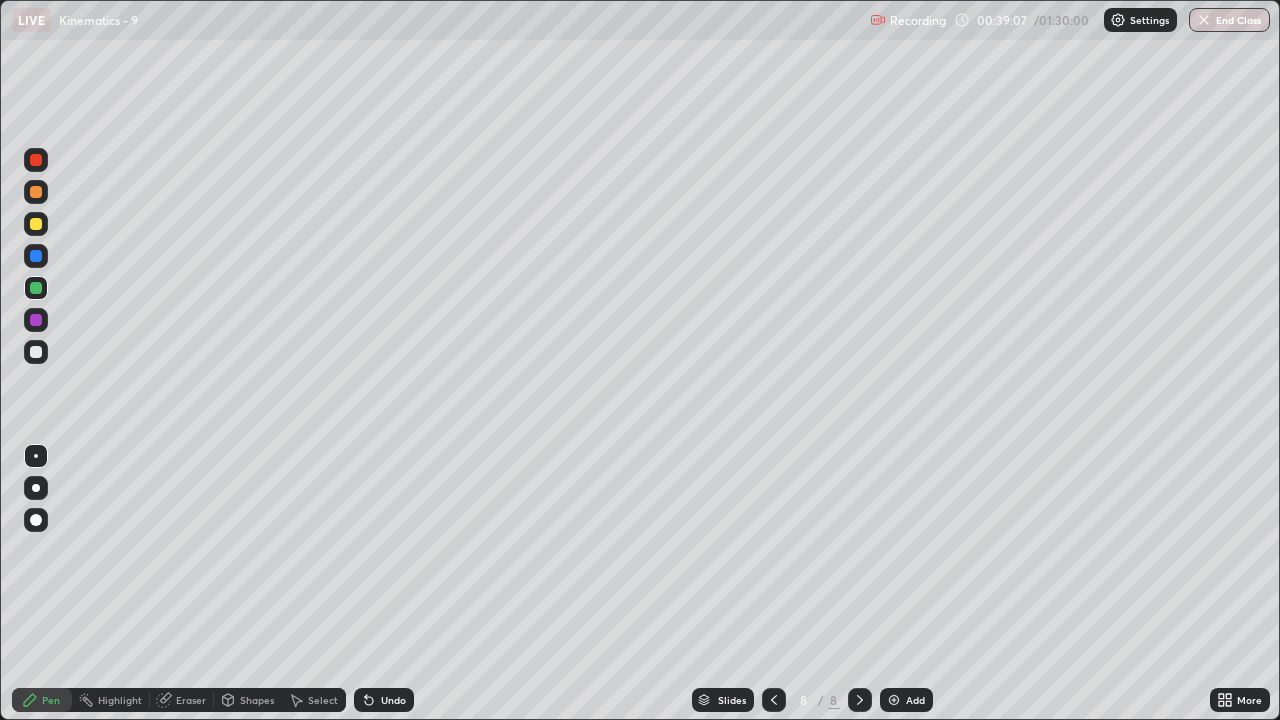 click at bounding box center [36, 352] 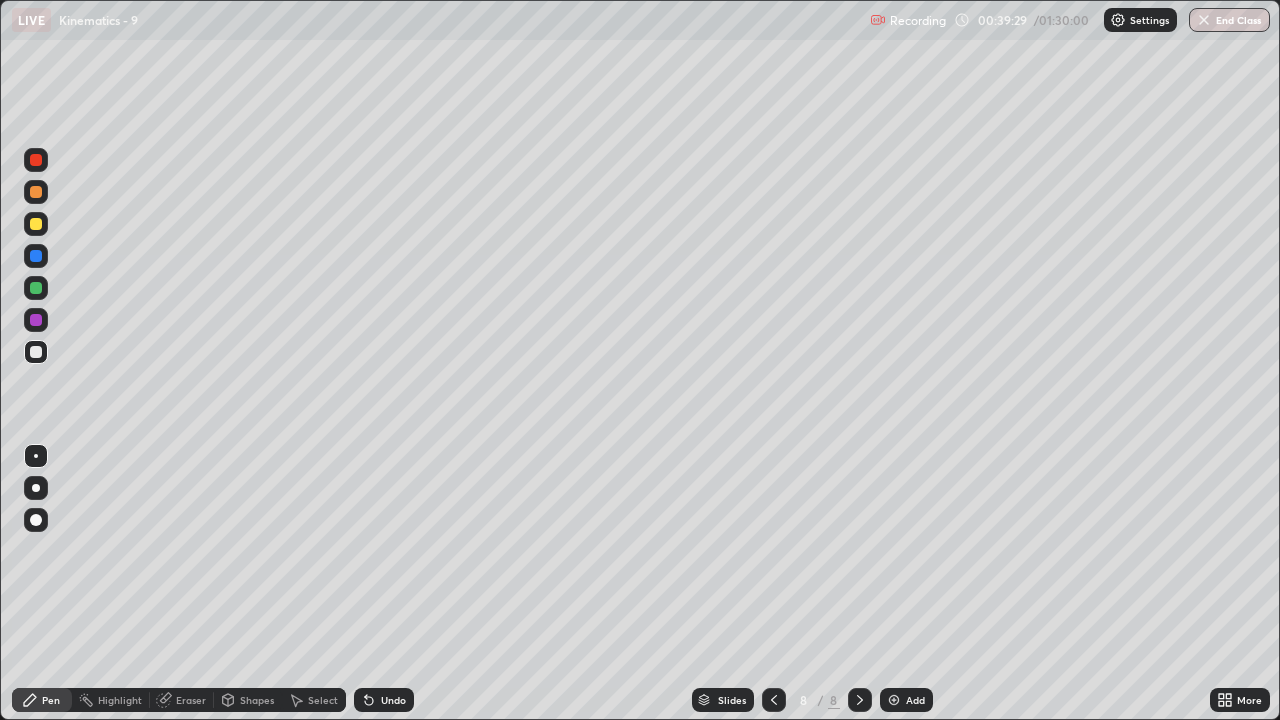 click on "Eraser" at bounding box center (191, 700) 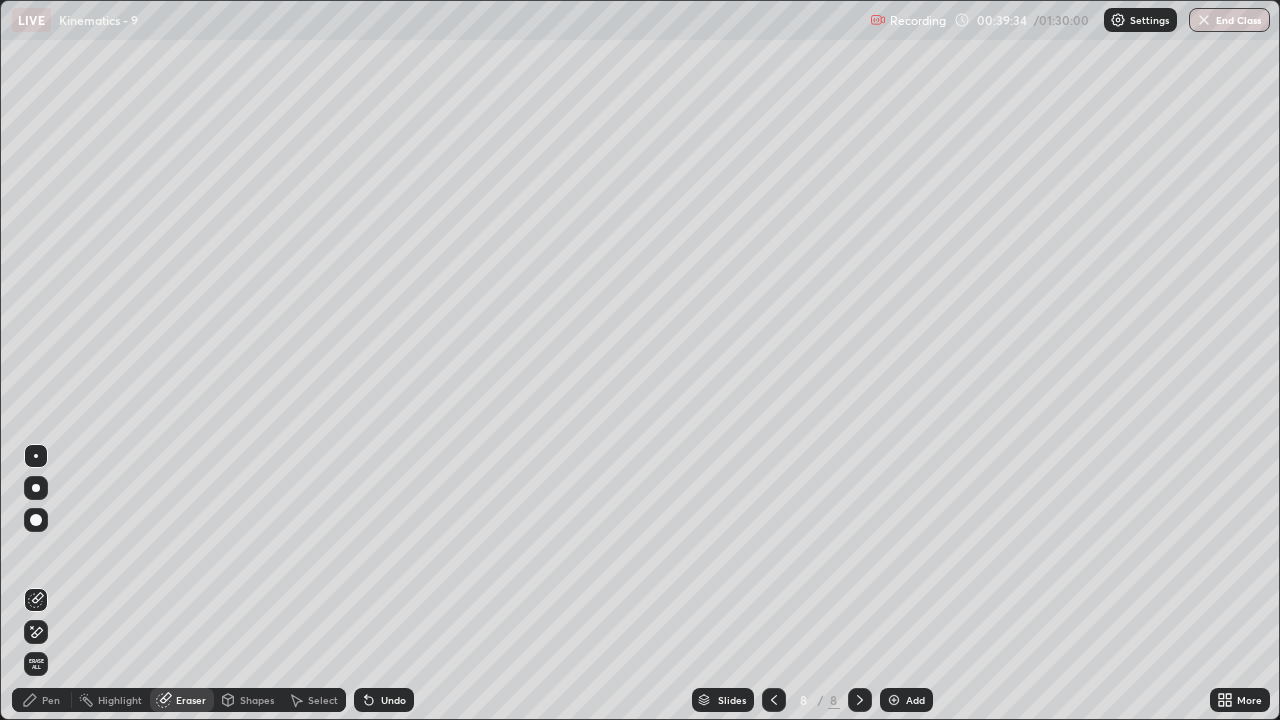 click on "Pen" at bounding box center [42, 700] 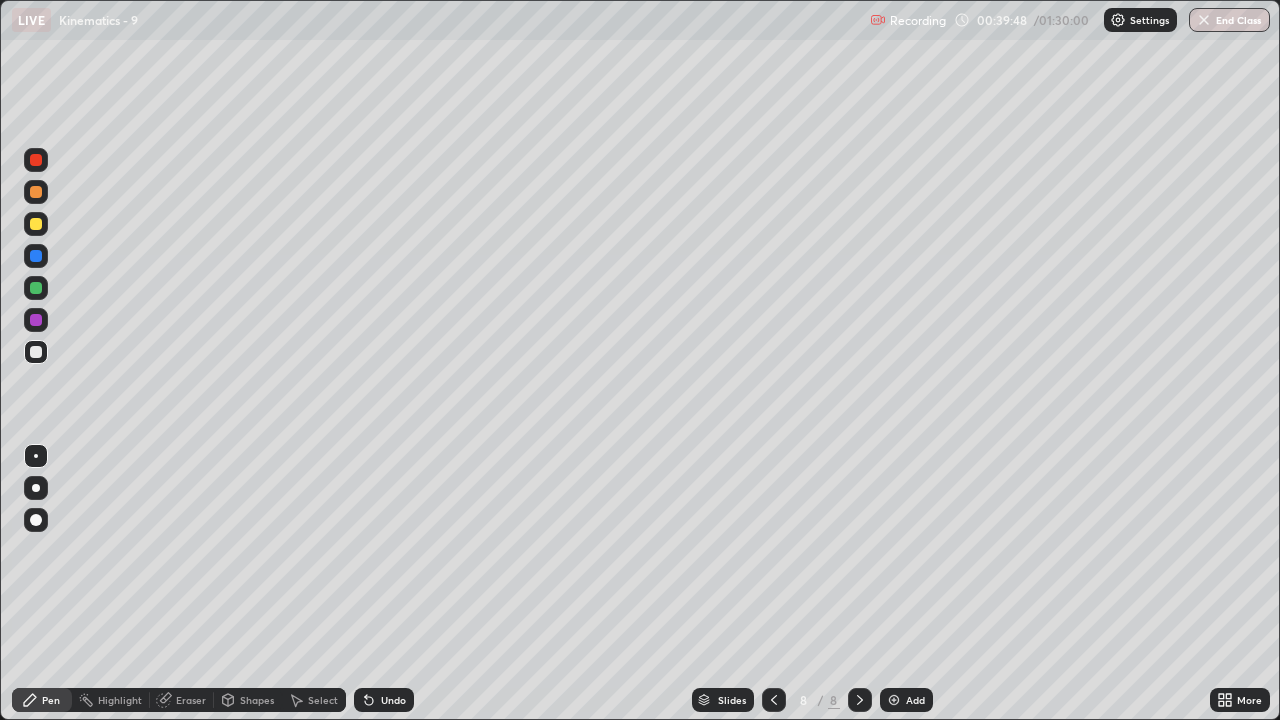 click at bounding box center (36, 192) 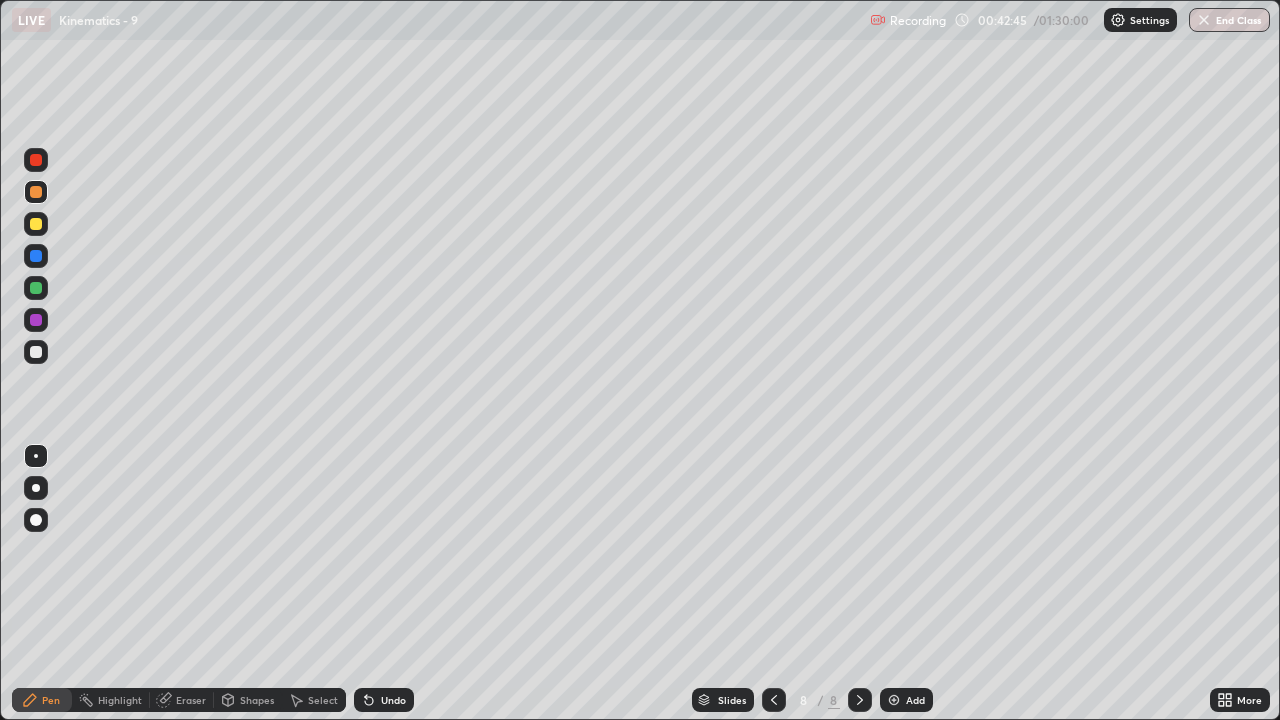 click on "Add" at bounding box center (906, 700) 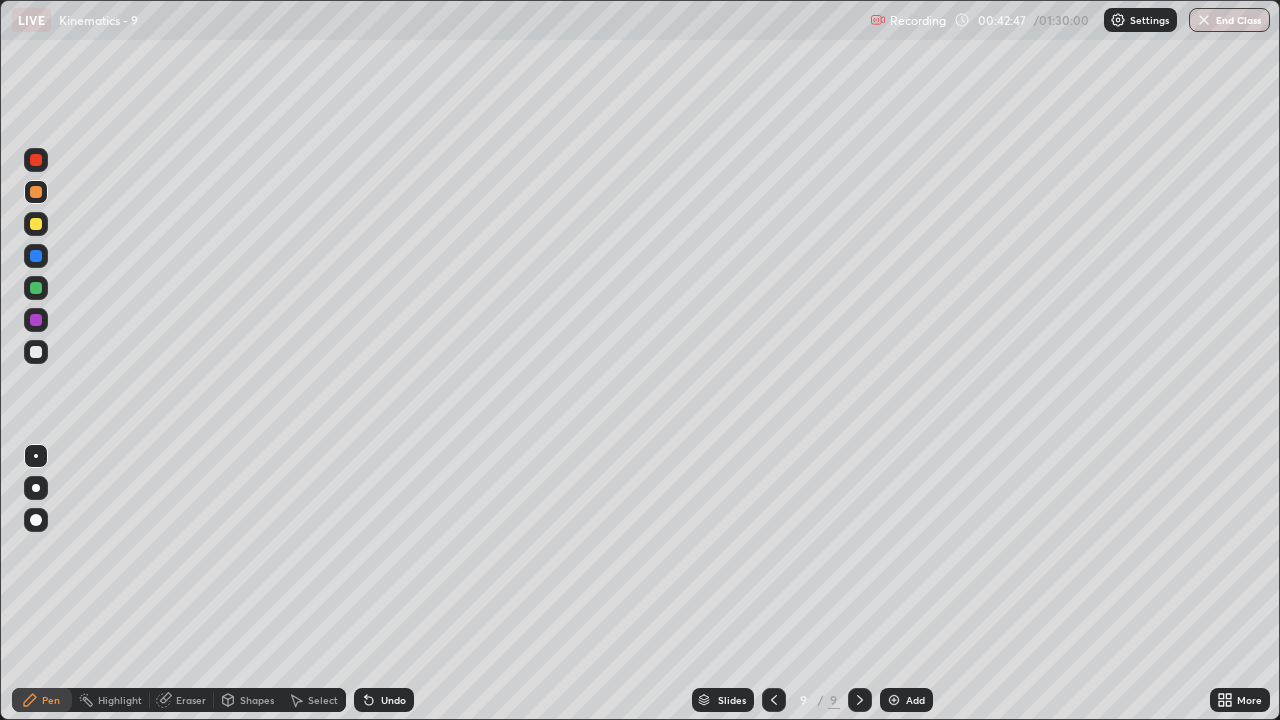 click at bounding box center (774, 700) 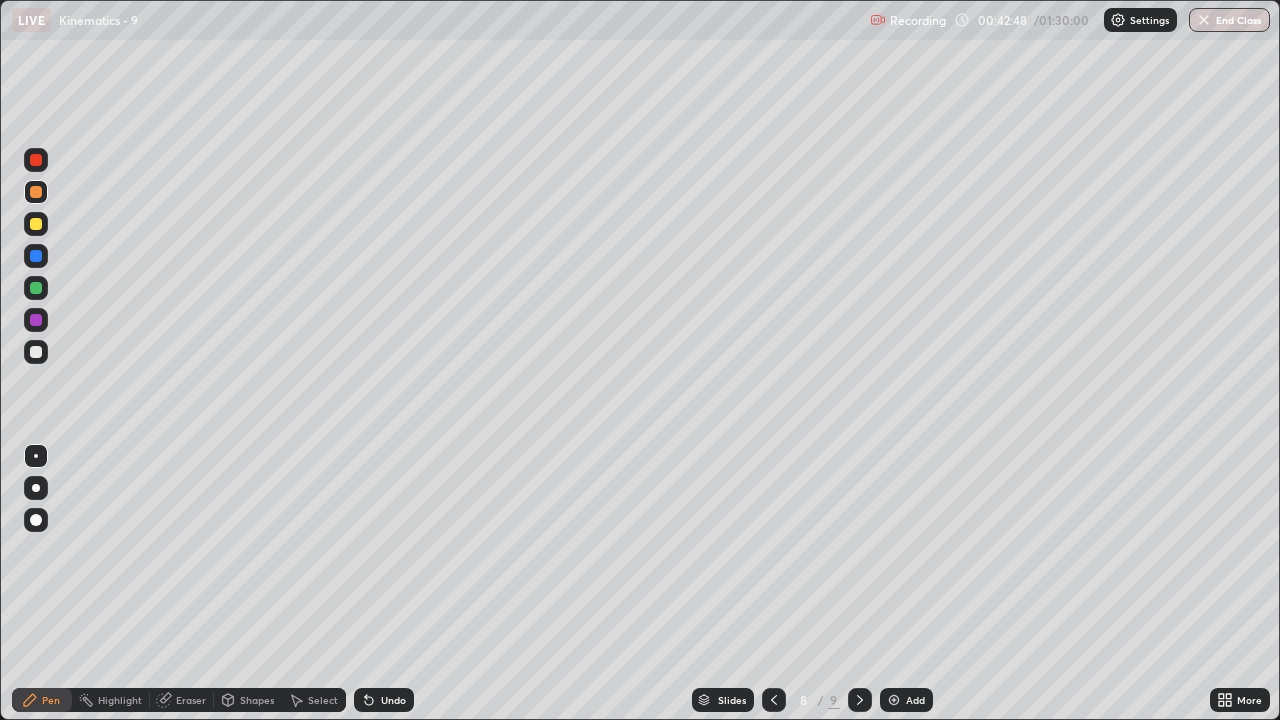 click 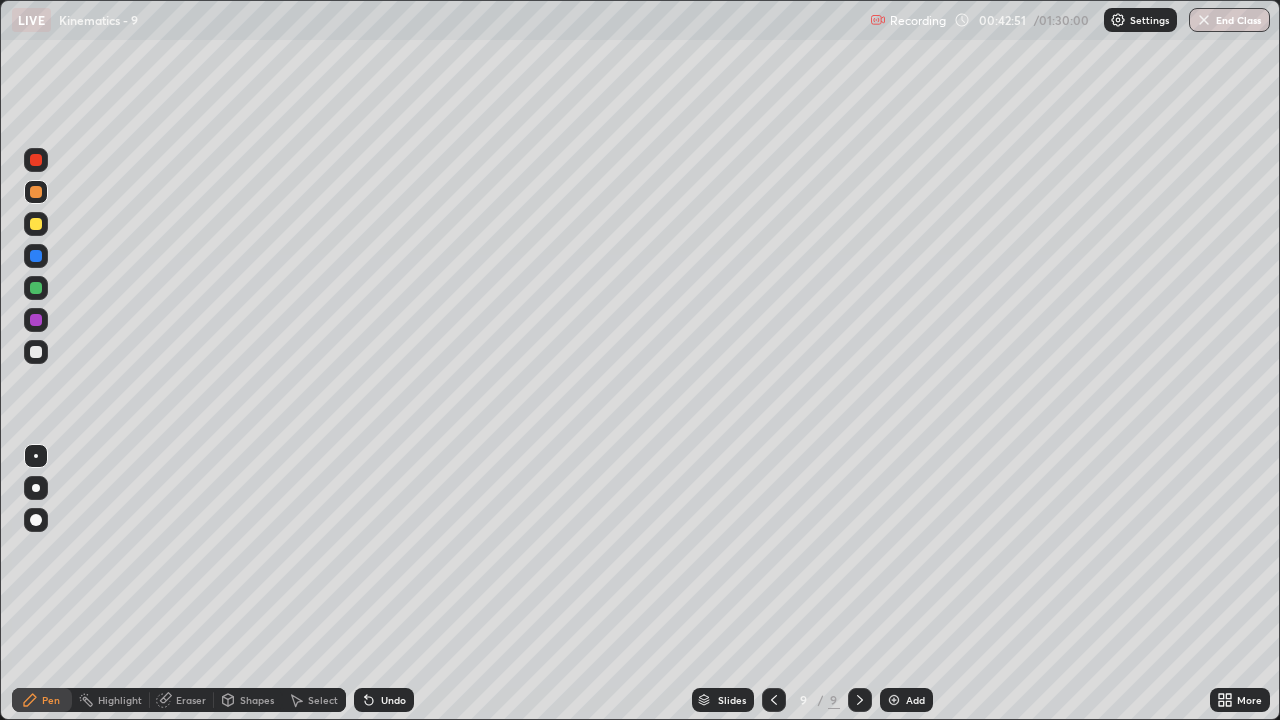 click at bounding box center [36, 352] 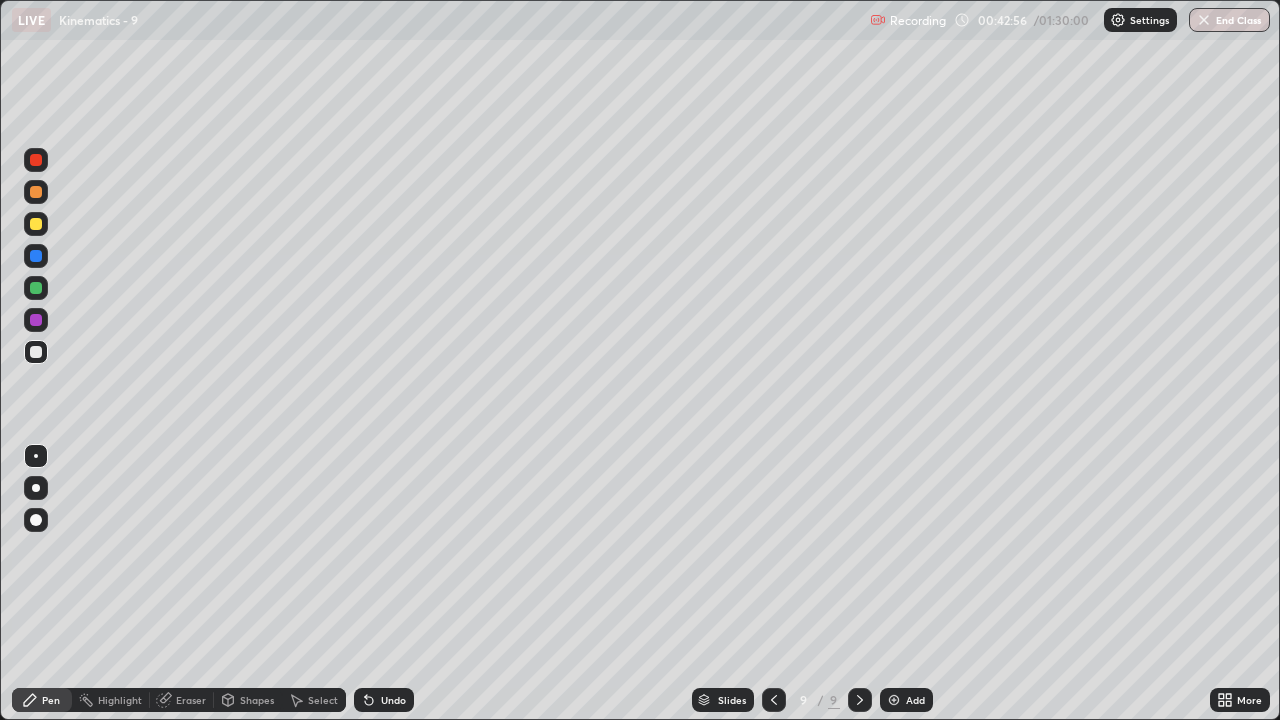 click on "Undo" at bounding box center (393, 700) 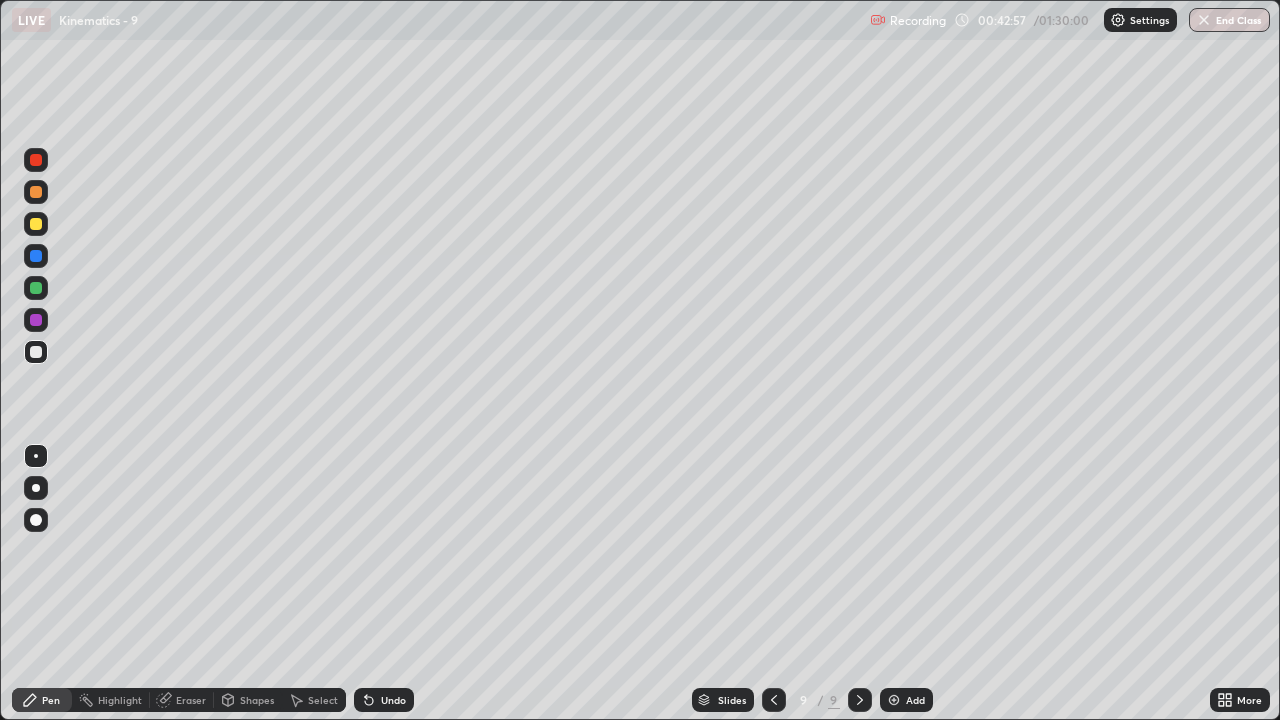 click on "Undo" at bounding box center (393, 700) 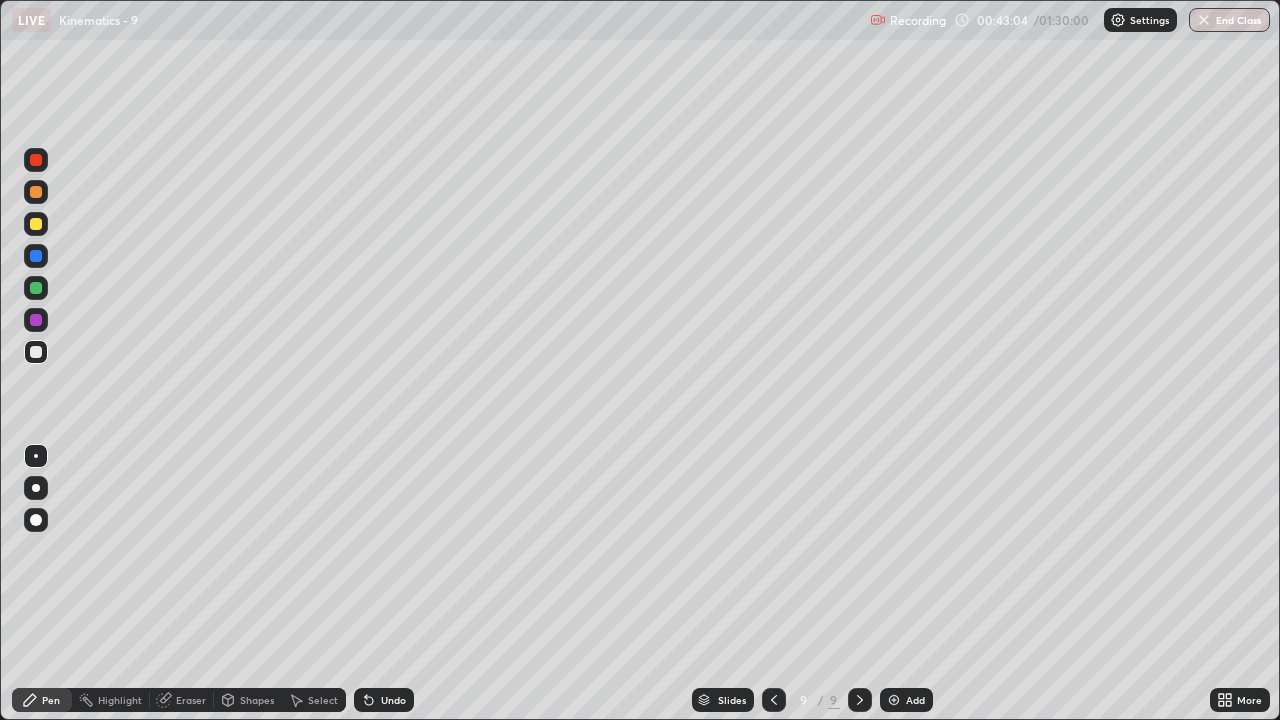 click on "Undo" at bounding box center (393, 700) 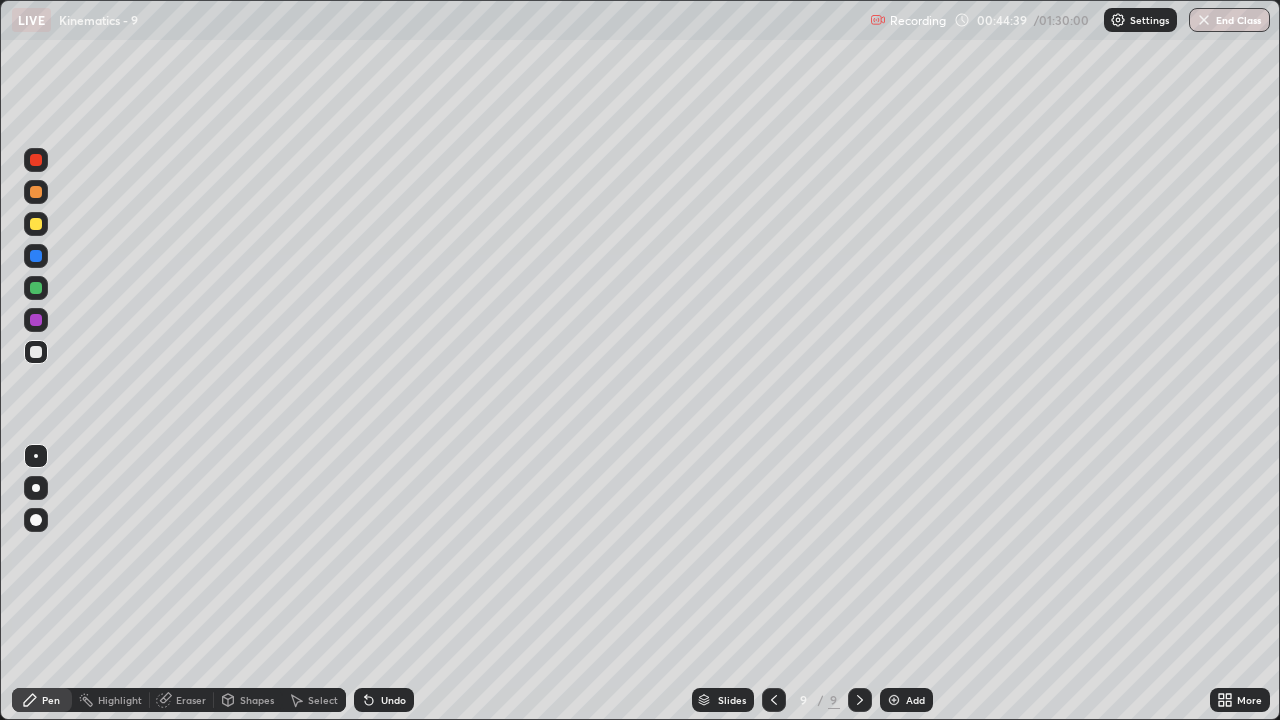 click at bounding box center (36, 224) 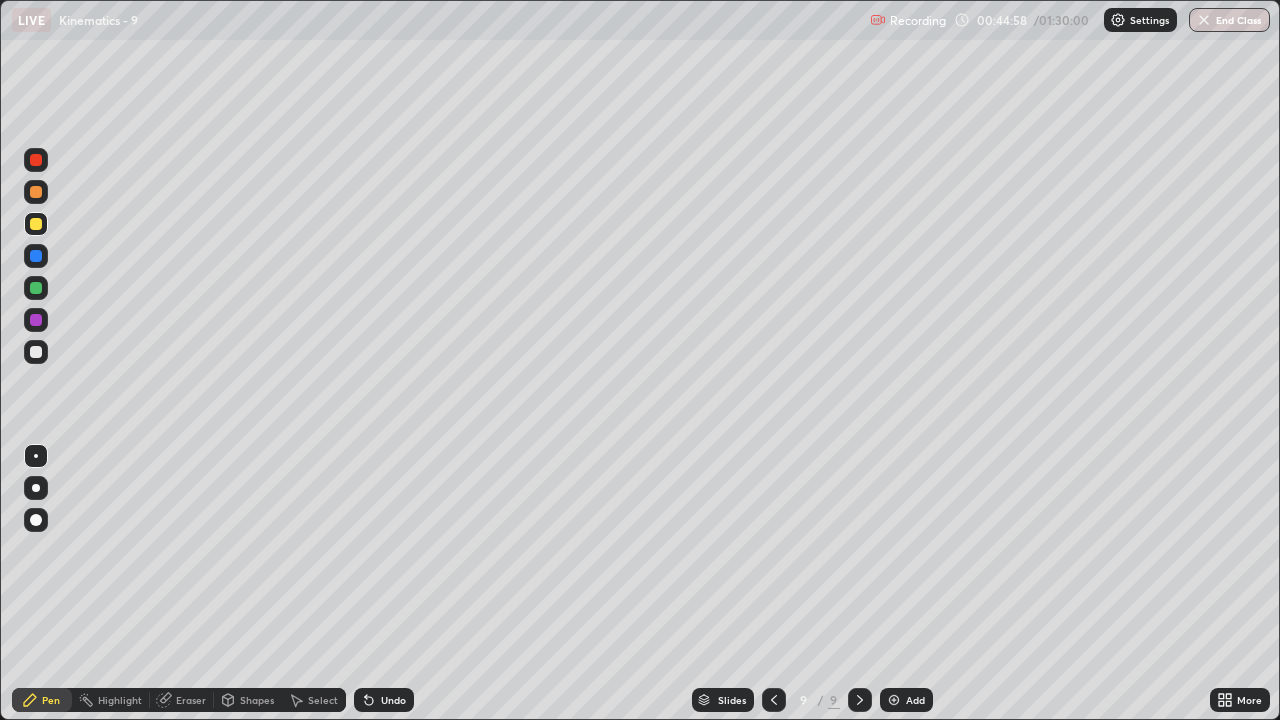 click at bounding box center [36, 288] 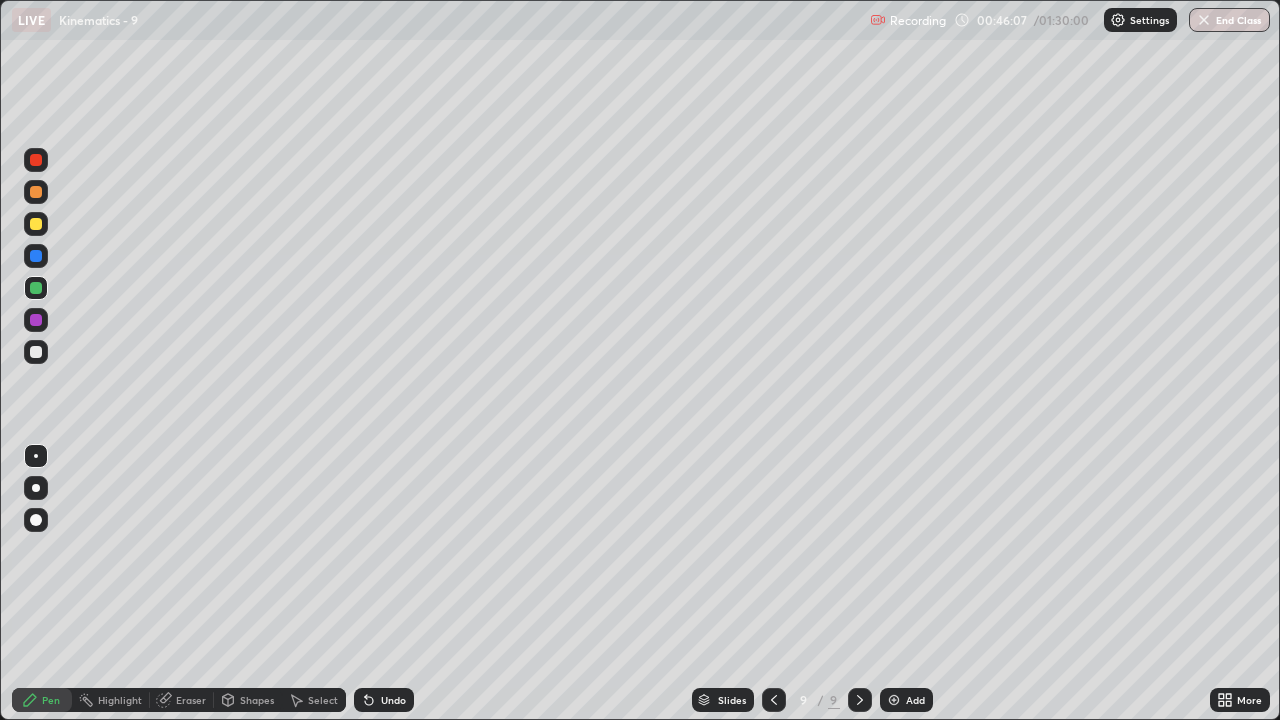 click at bounding box center (36, 352) 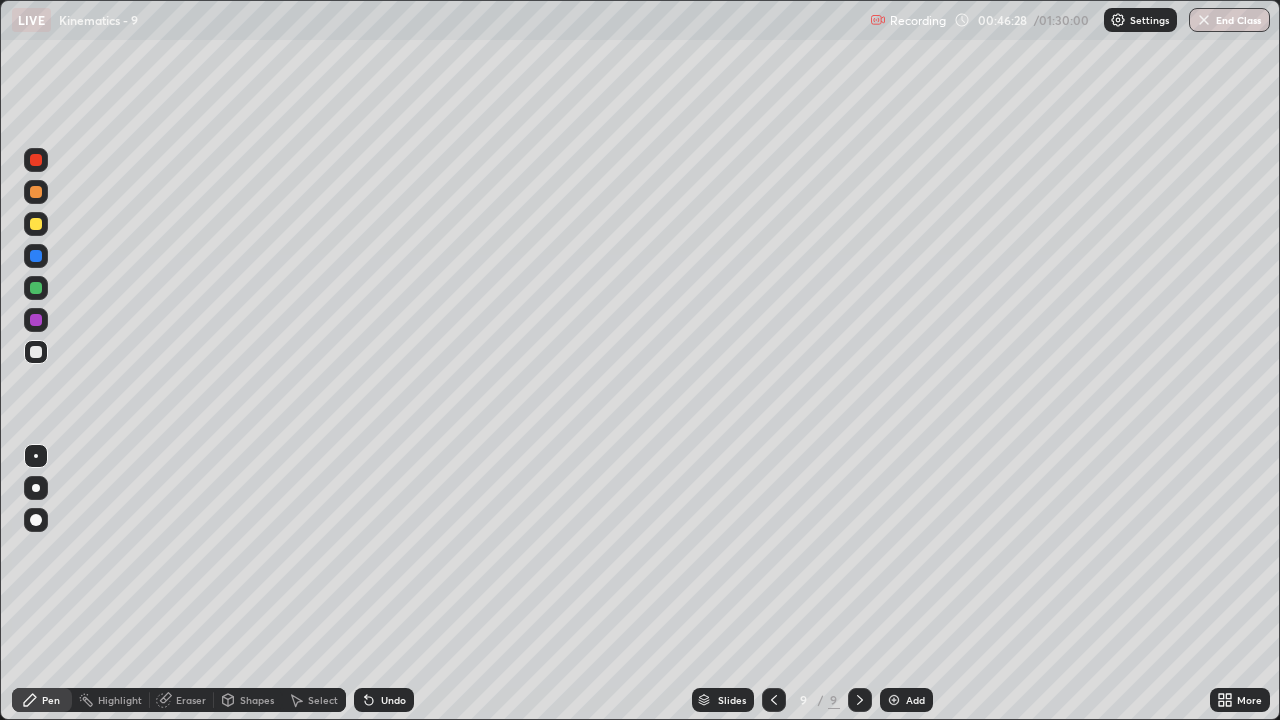 click at bounding box center [36, 224] 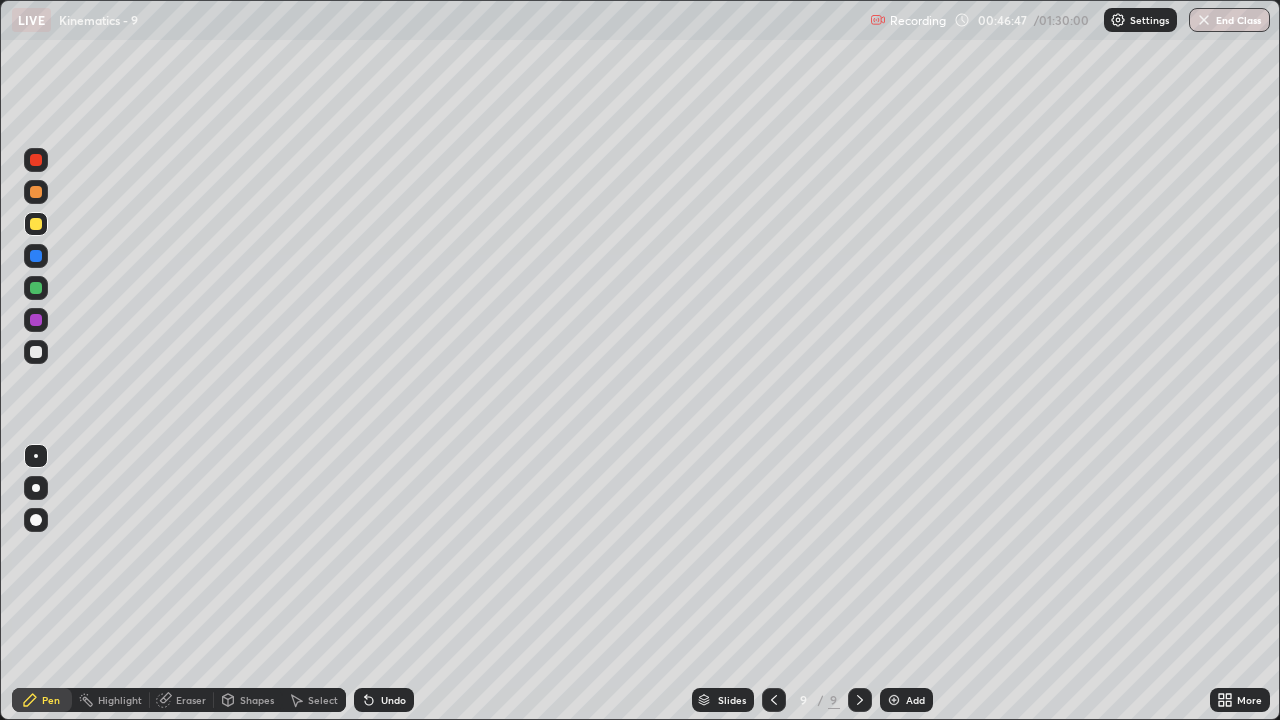 click on "Undo" at bounding box center (384, 700) 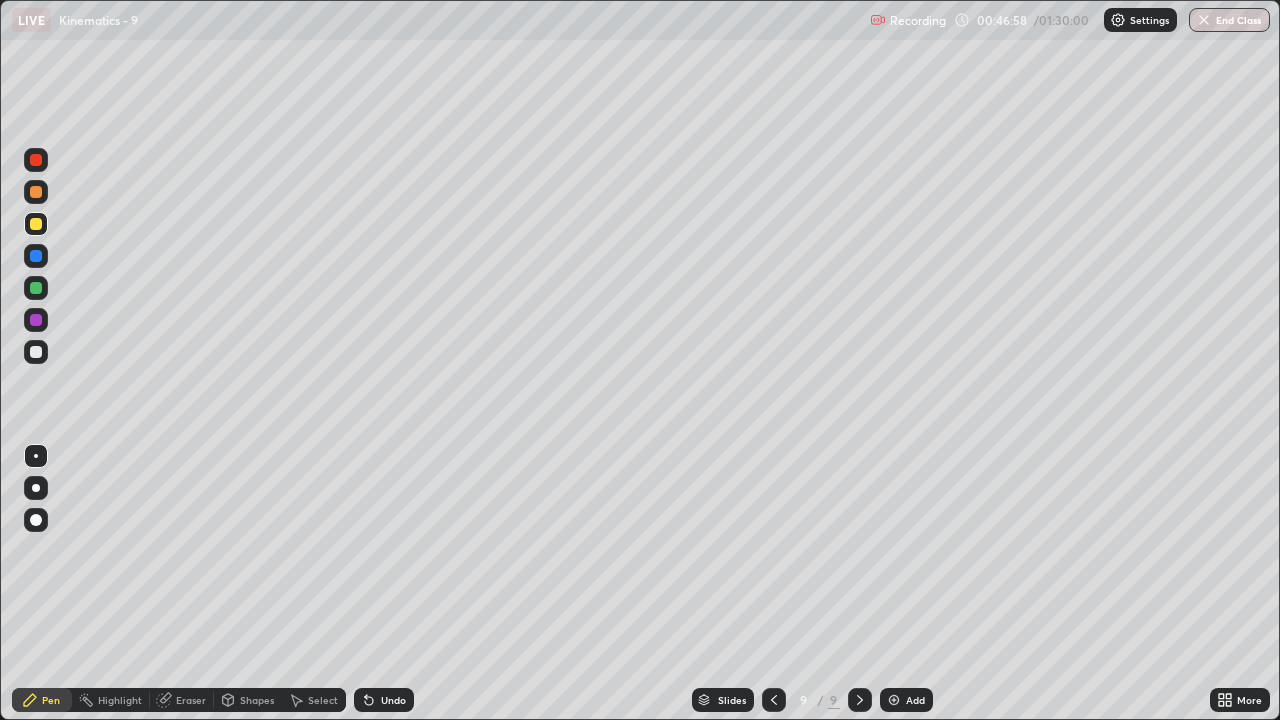 click at bounding box center [36, 352] 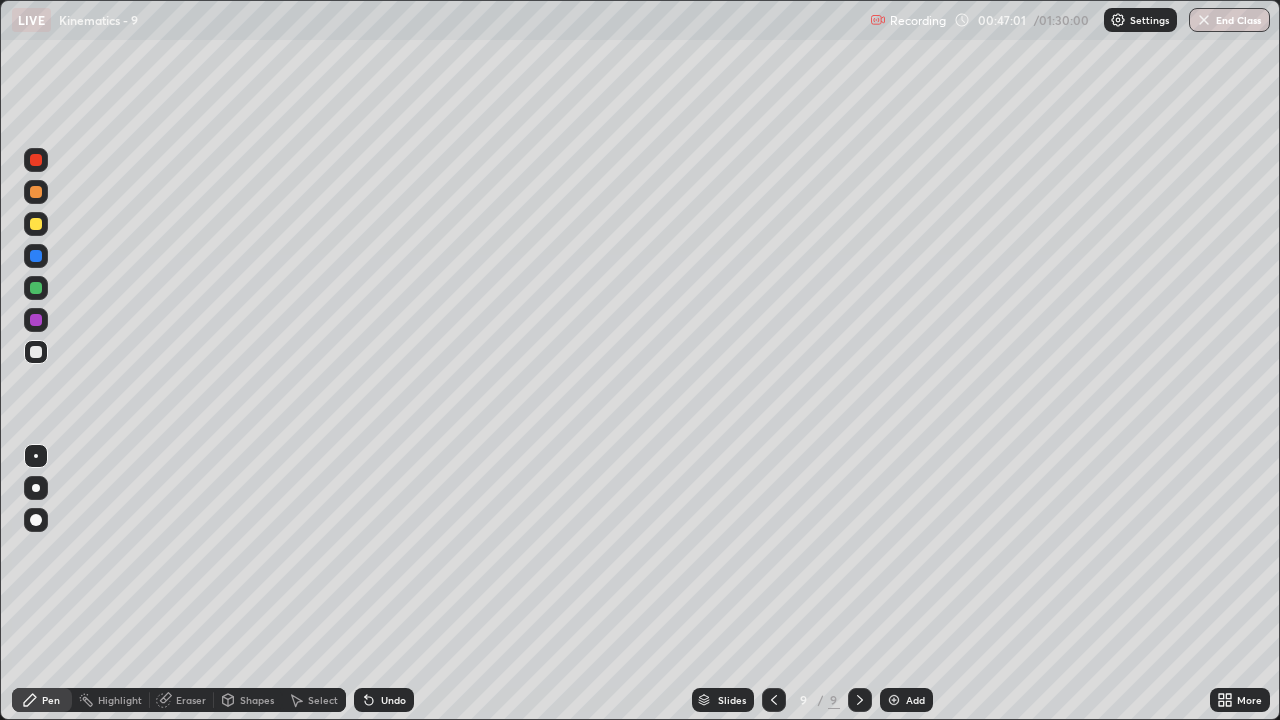 click at bounding box center (36, 192) 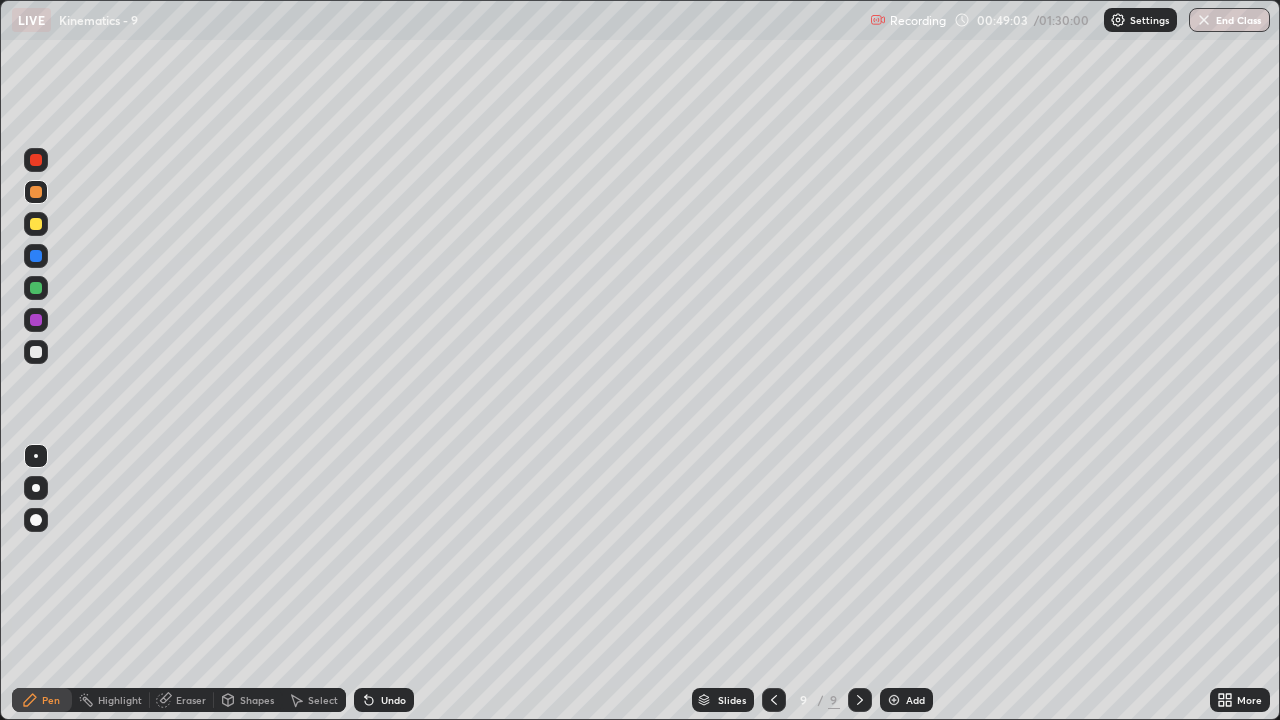 click at bounding box center [894, 700] 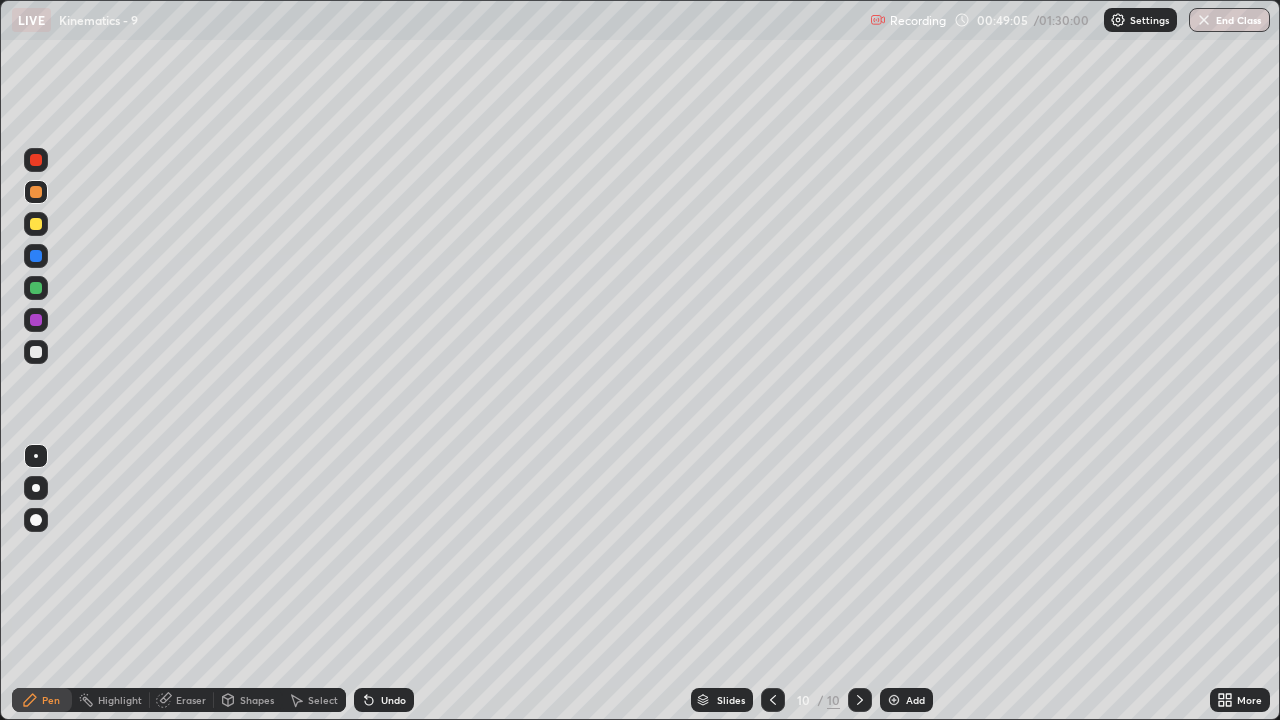 click at bounding box center [36, 352] 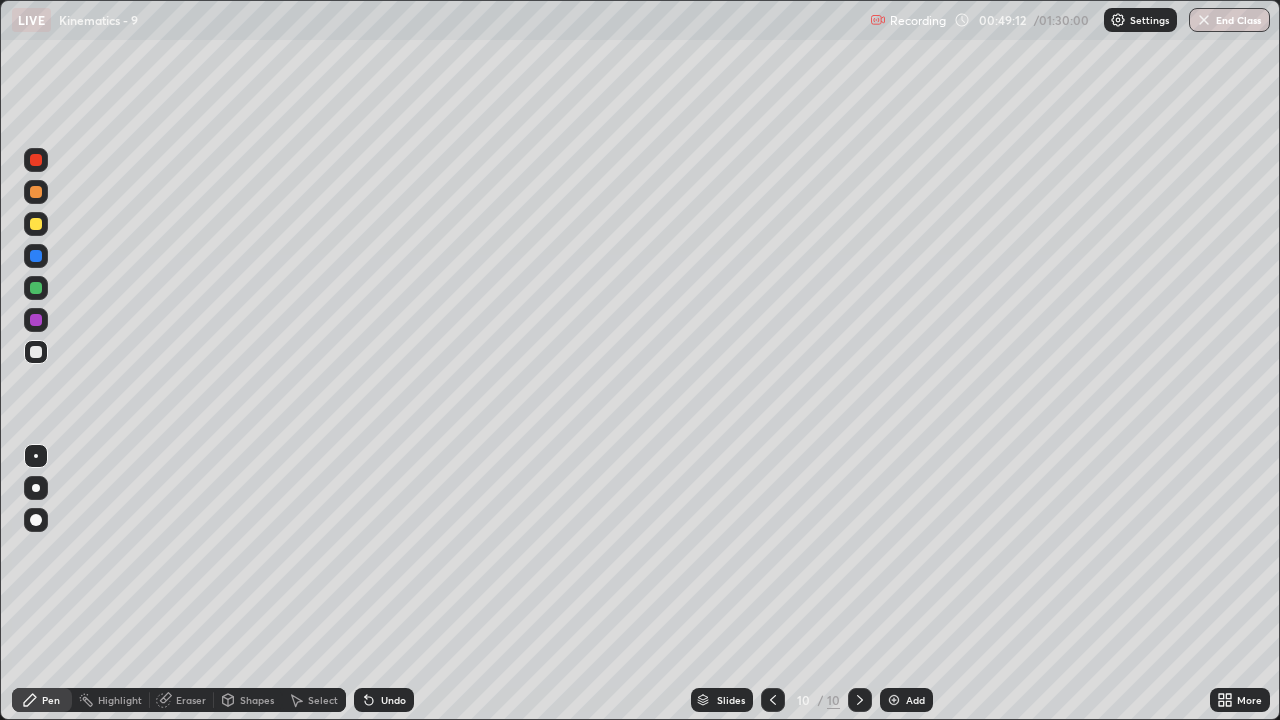 click on "Undo" at bounding box center (393, 700) 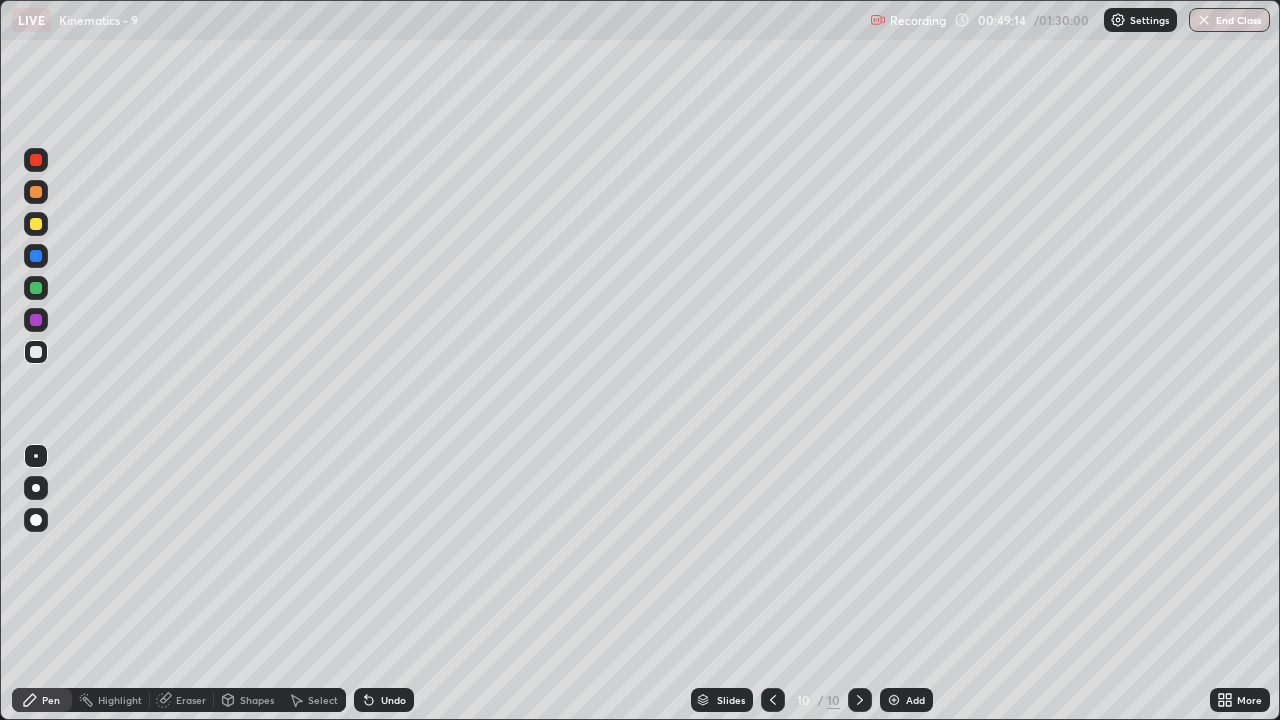 click on "Shapes" at bounding box center [257, 700] 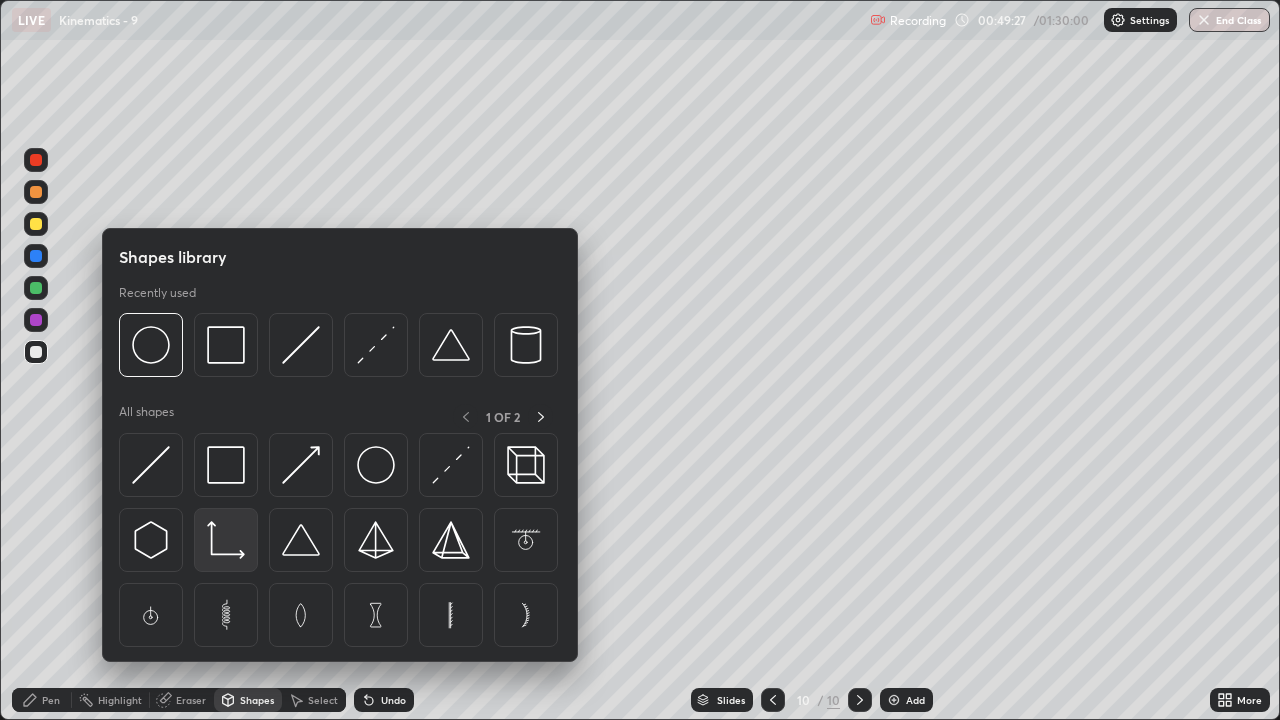click at bounding box center (226, 540) 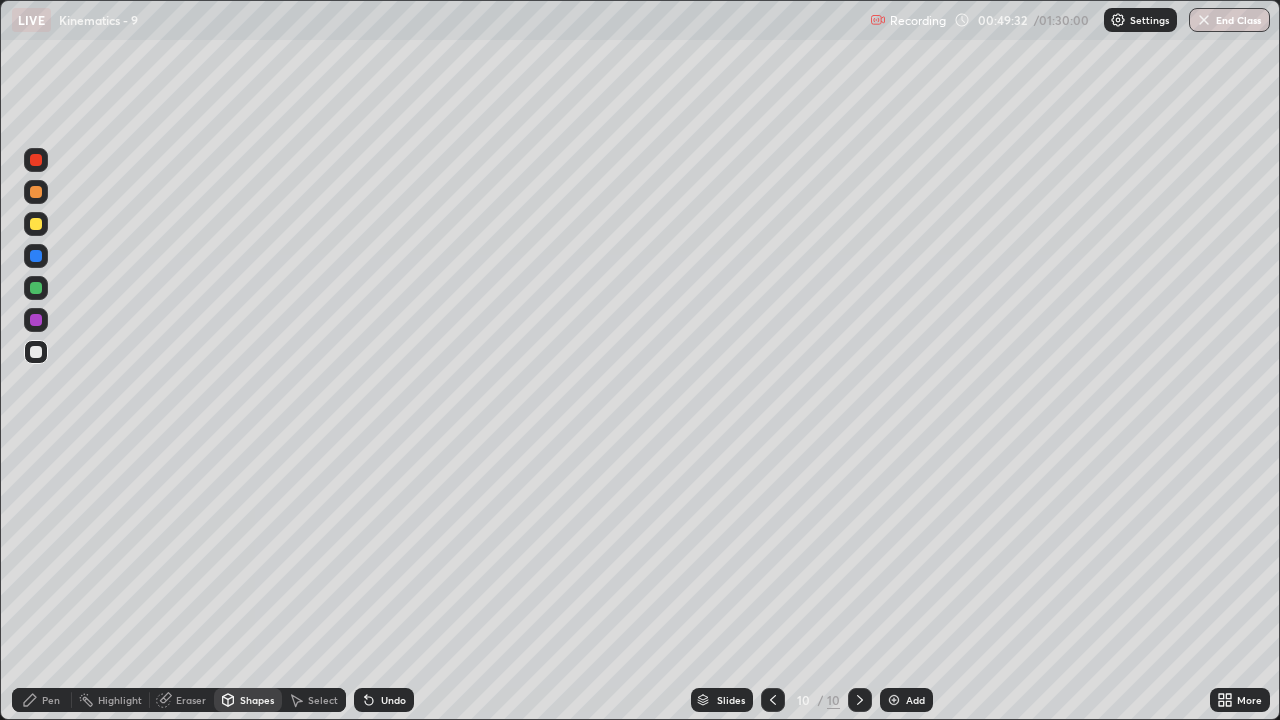click on "Pen" at bounding box center [42, 700] 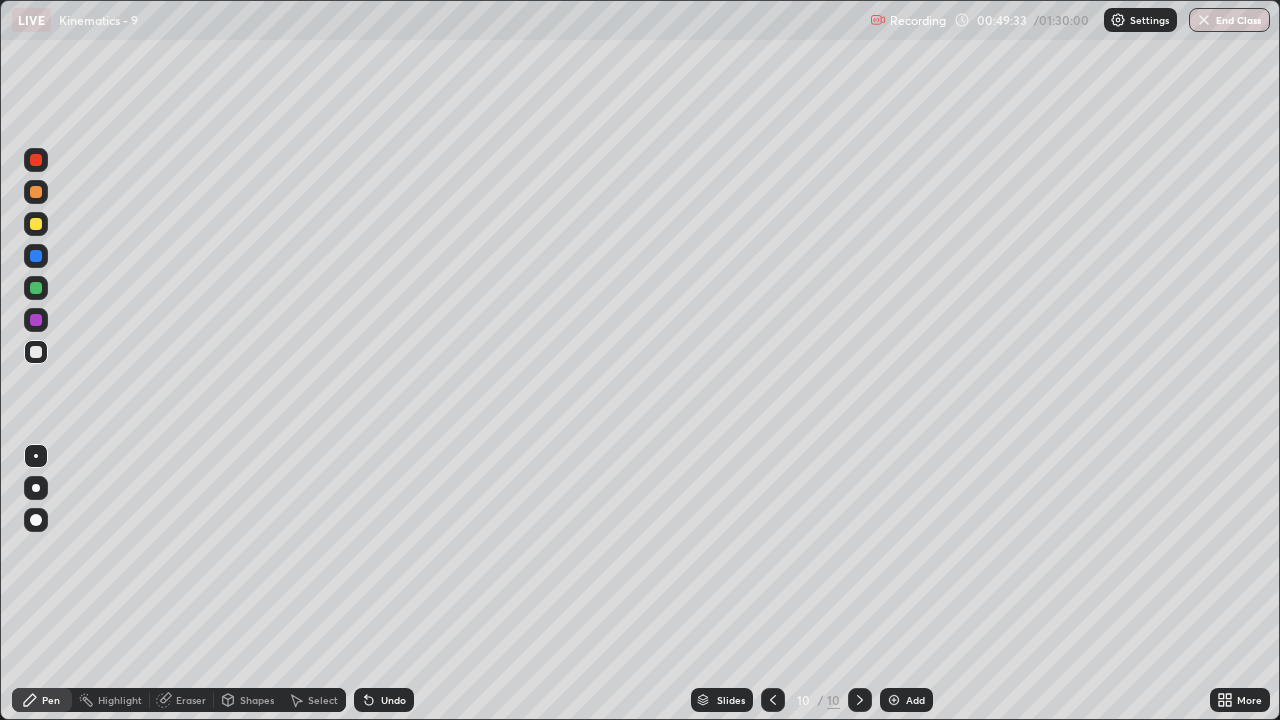 click at bounding box center (36, 288) 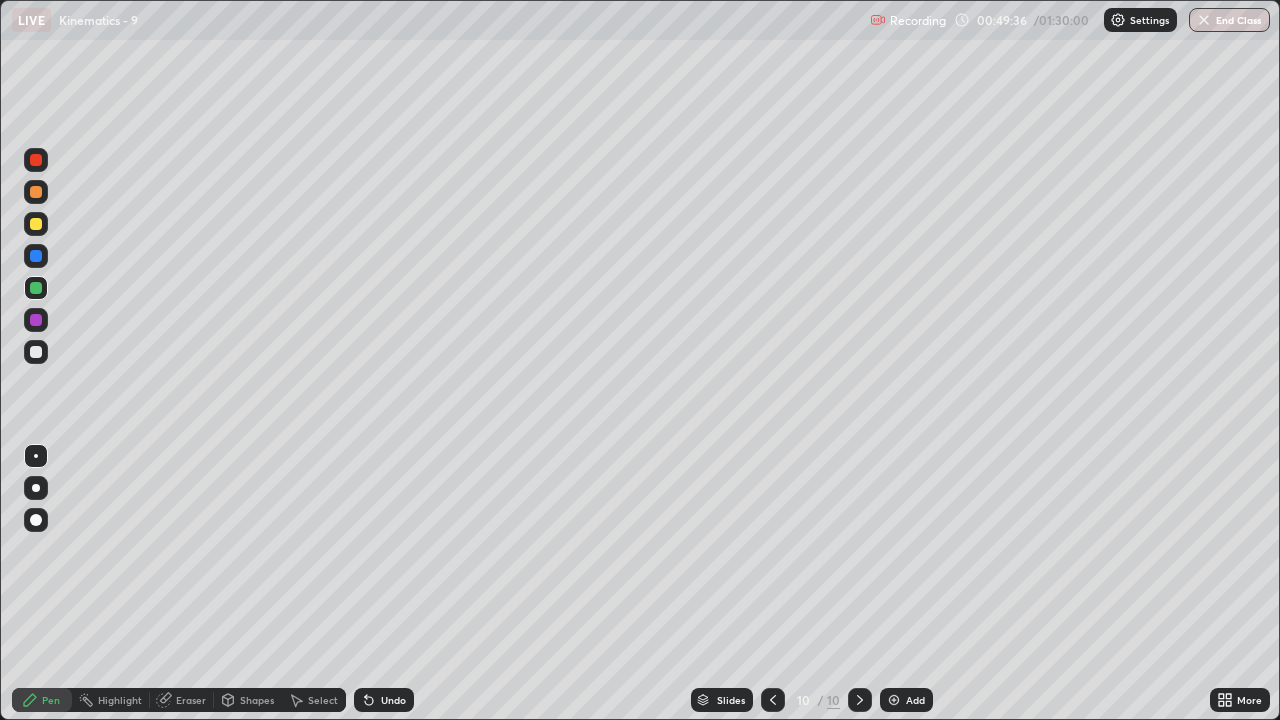 click at bounding box center (36, 488) 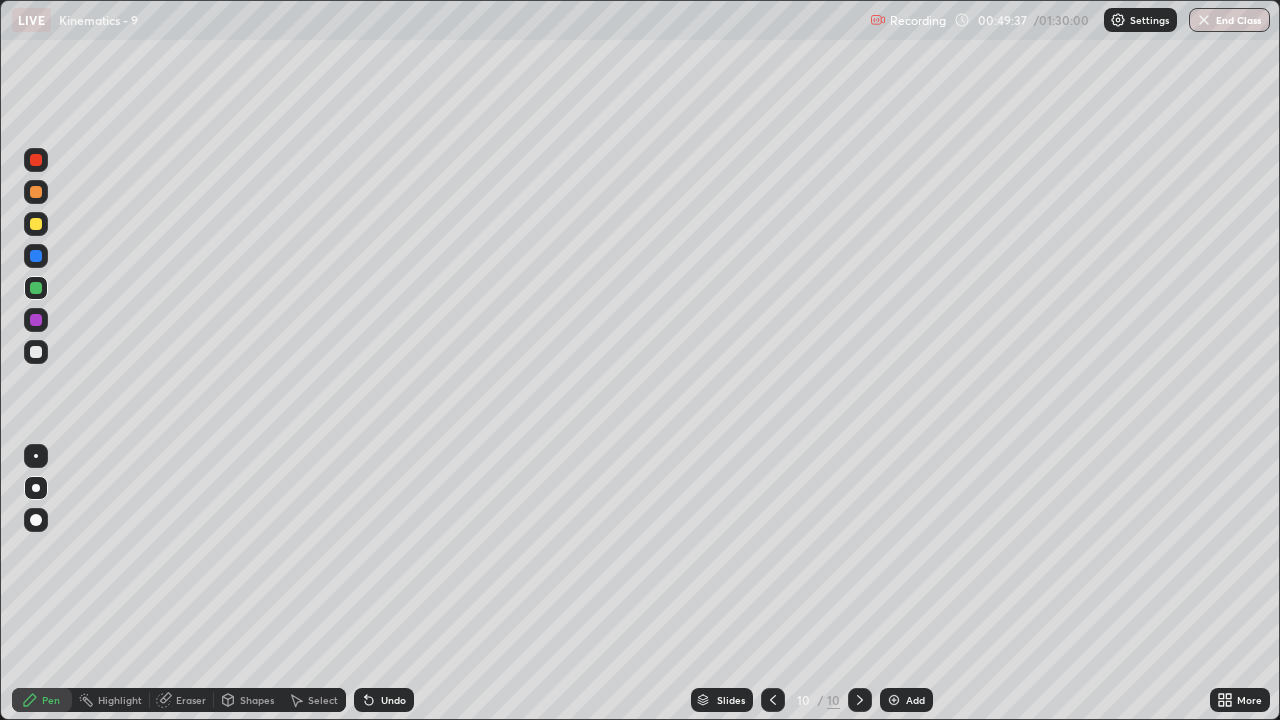 click at bounding box center [36, 224] 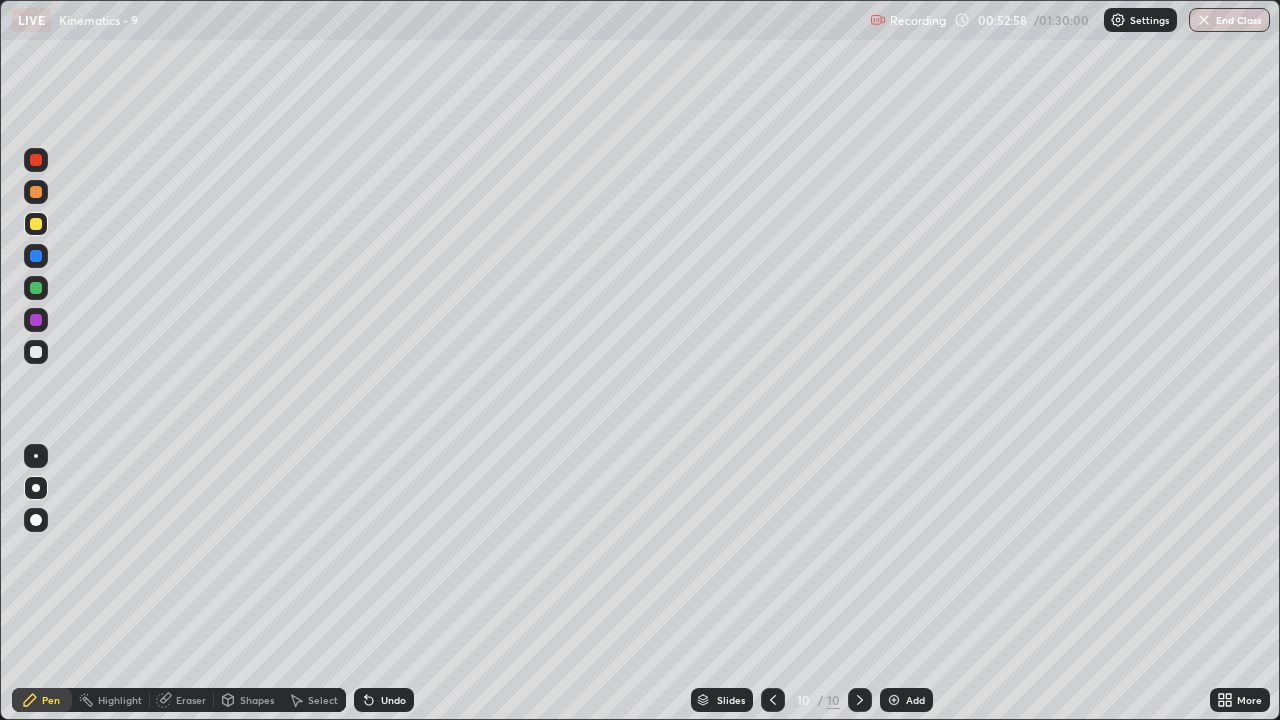 click at bounding box center [36, 352] 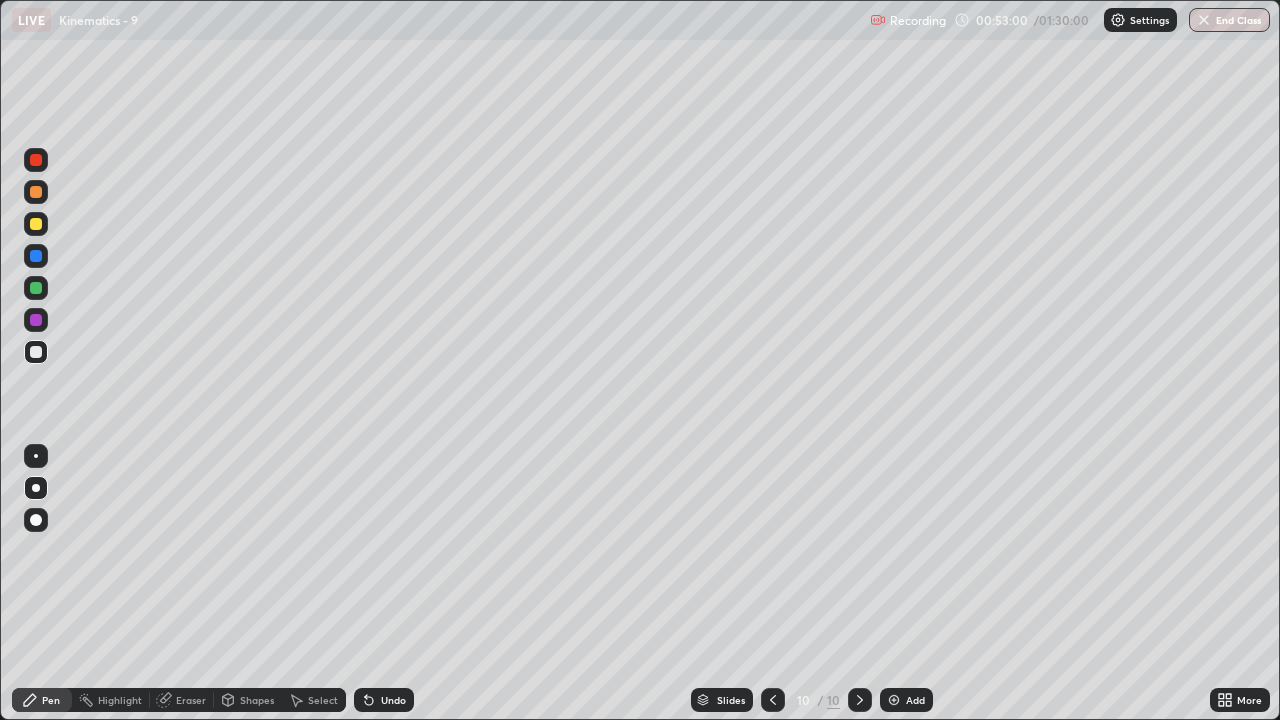 click at bounding box center [36, 288] 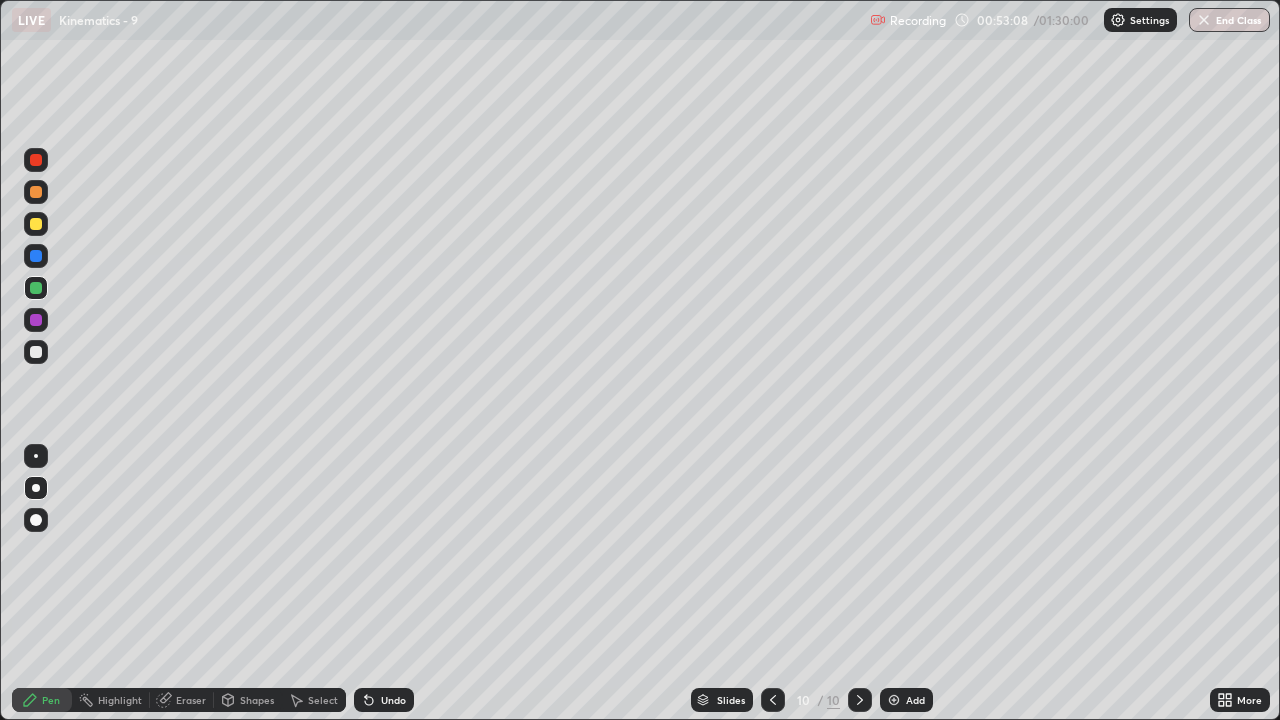 click at bounding box center [36, 456] 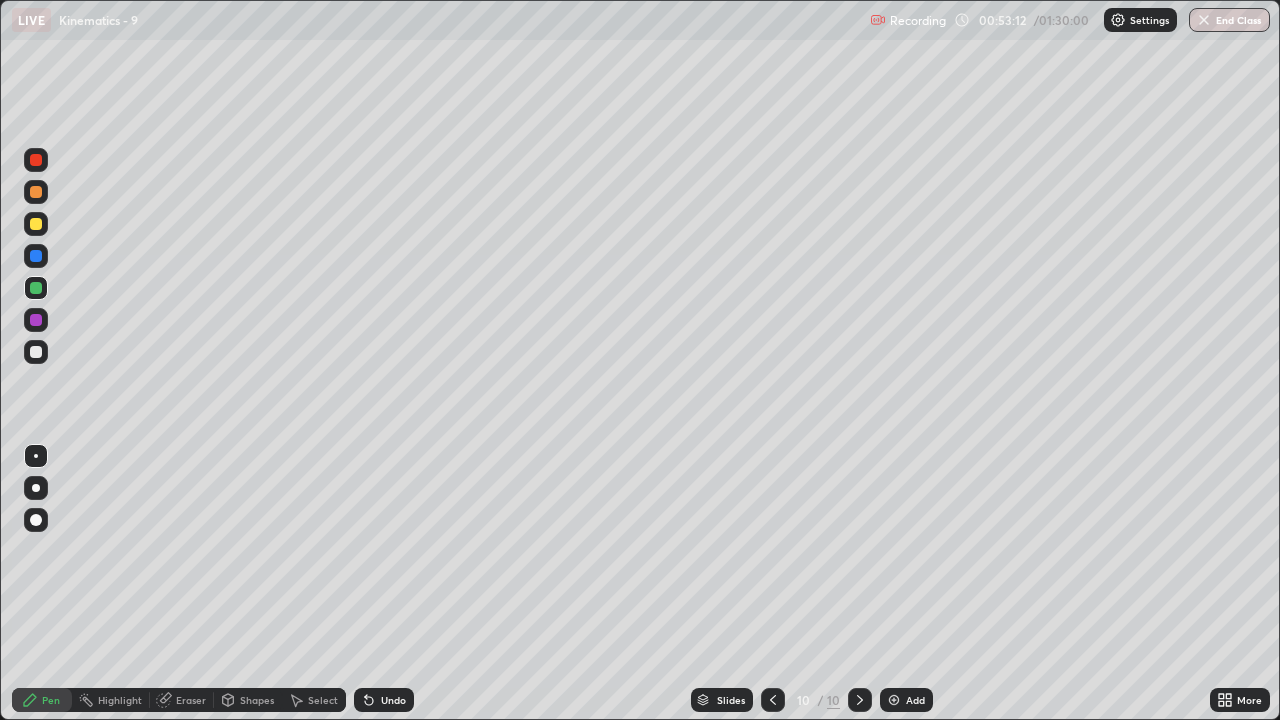 click on "Undo" at bounding box center [393, 700] 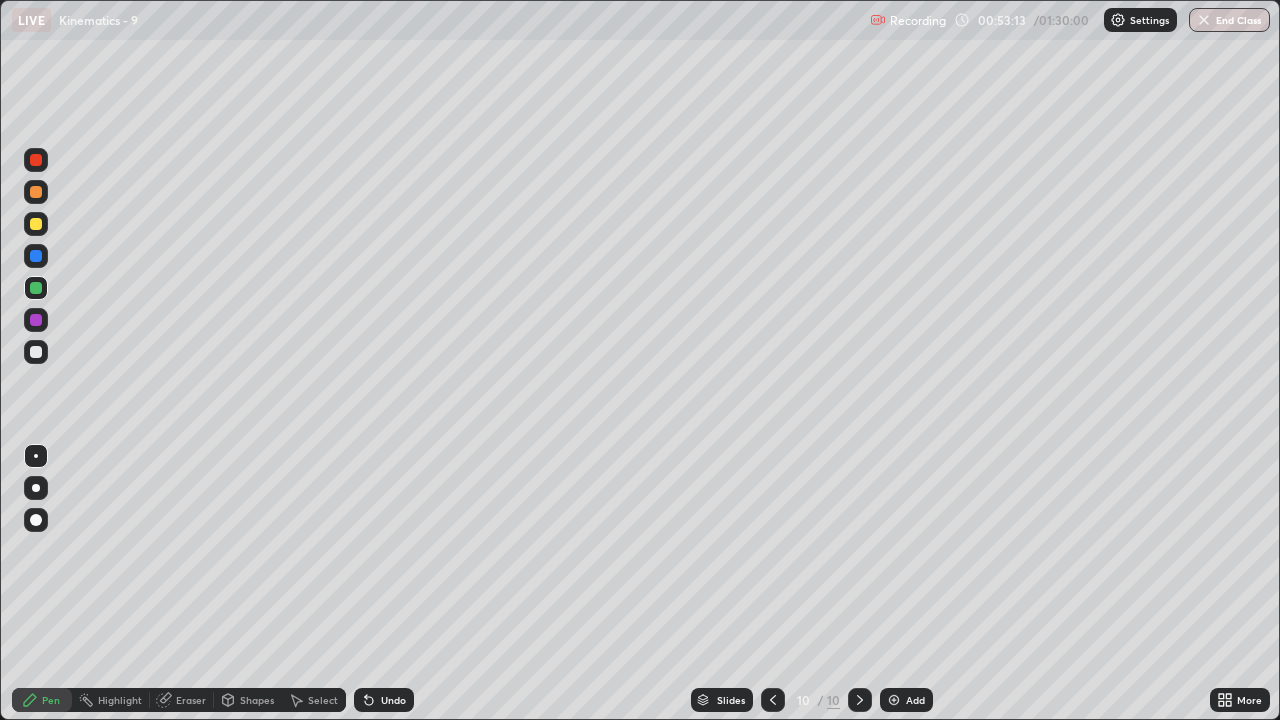 click on "Undo" at bounding box center (393, 700) 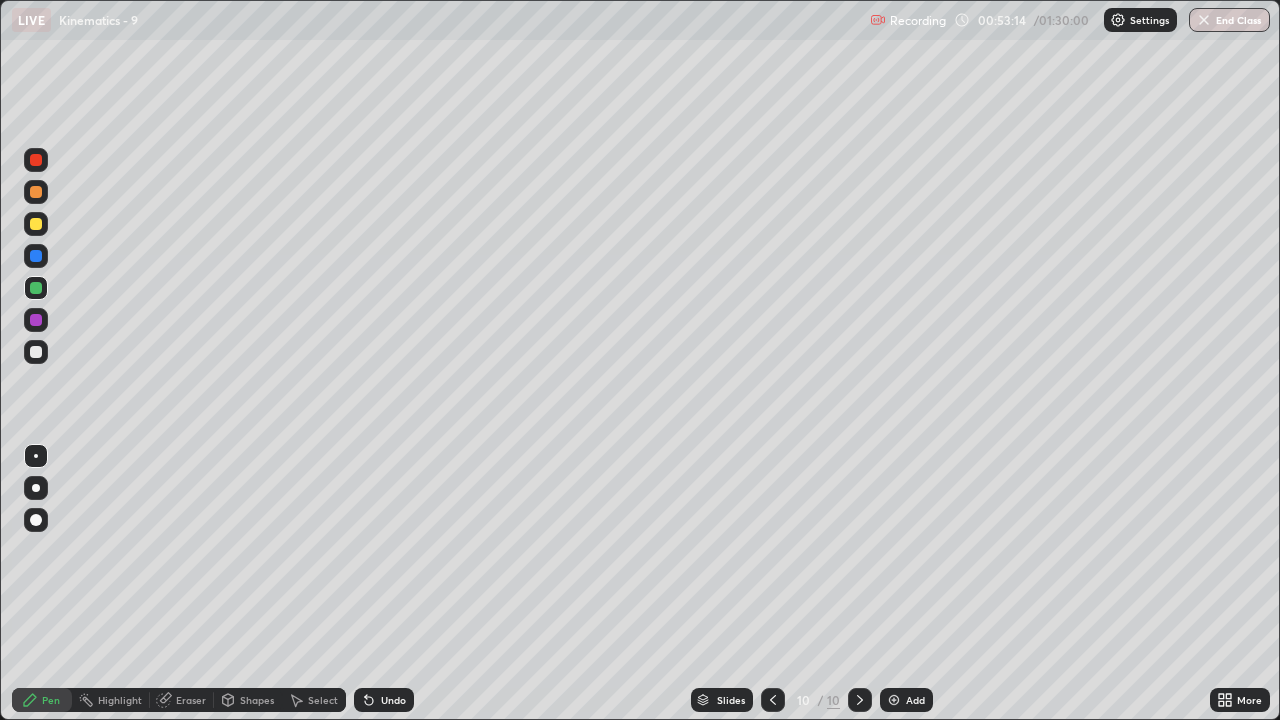 click on "Undo" at bounding box center [393, 700] 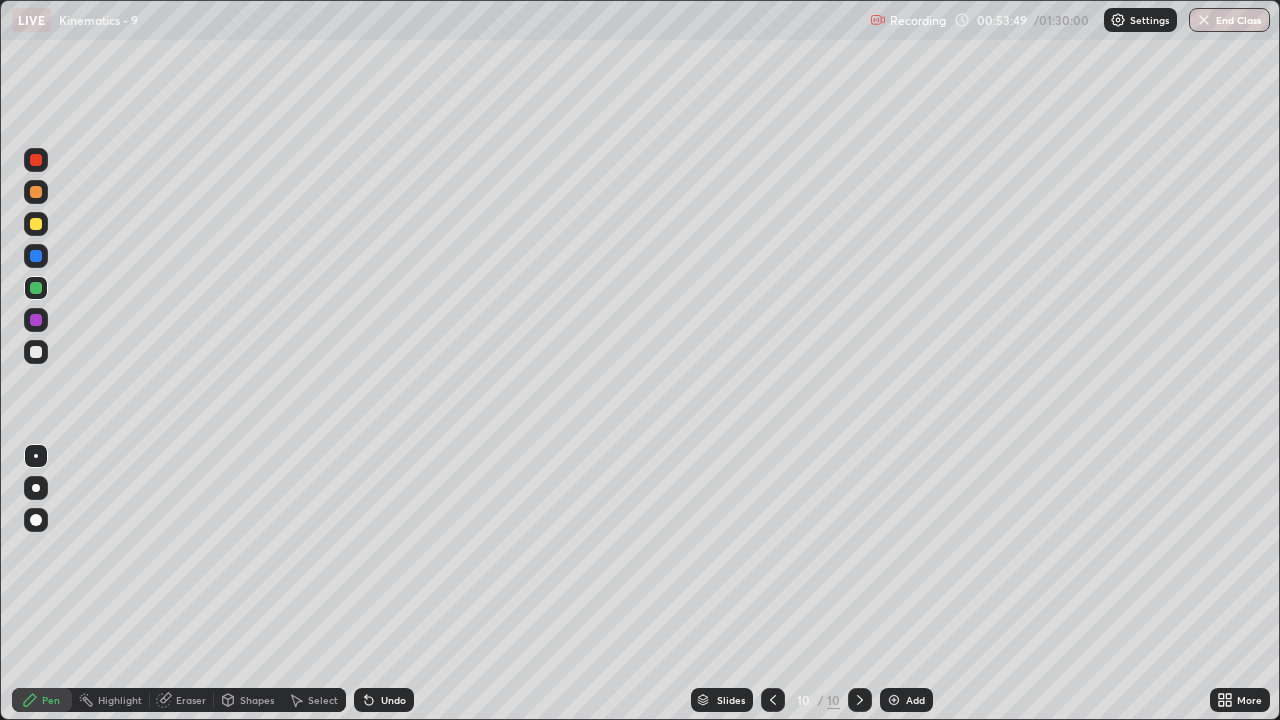 click on "Undo" at bounding box center (384, 700) 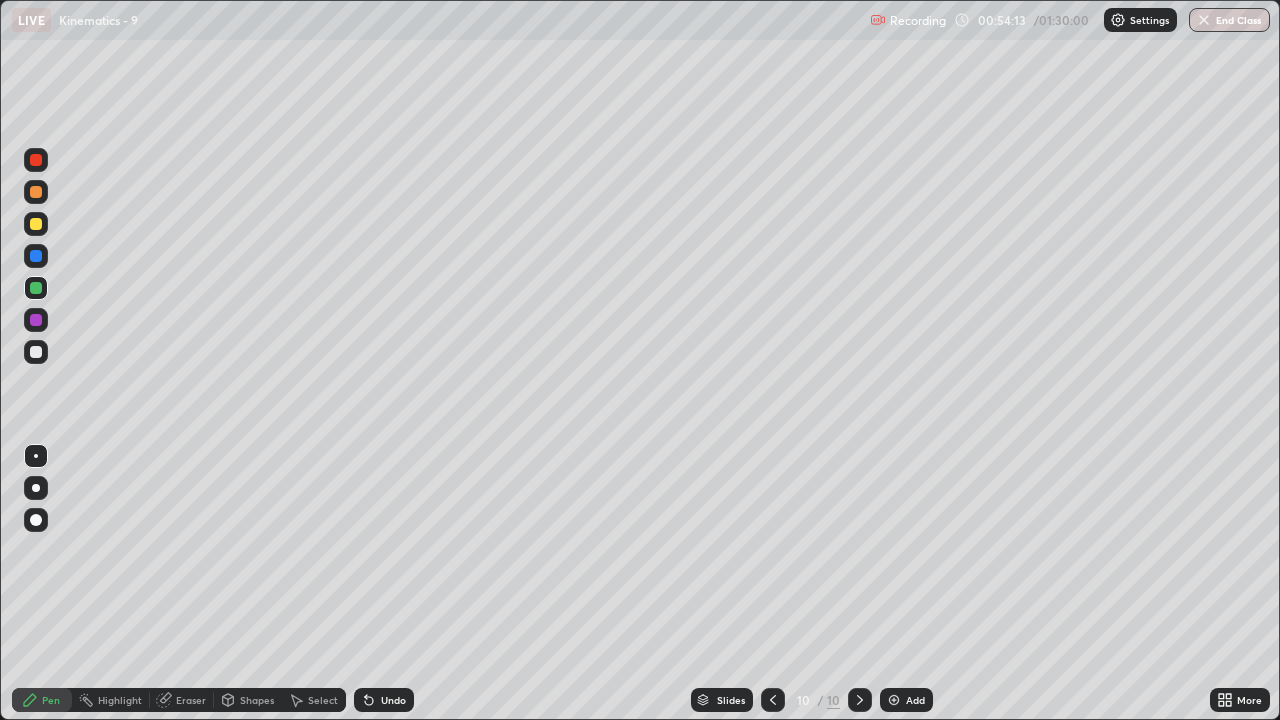 click at bounding box center [36, 352] 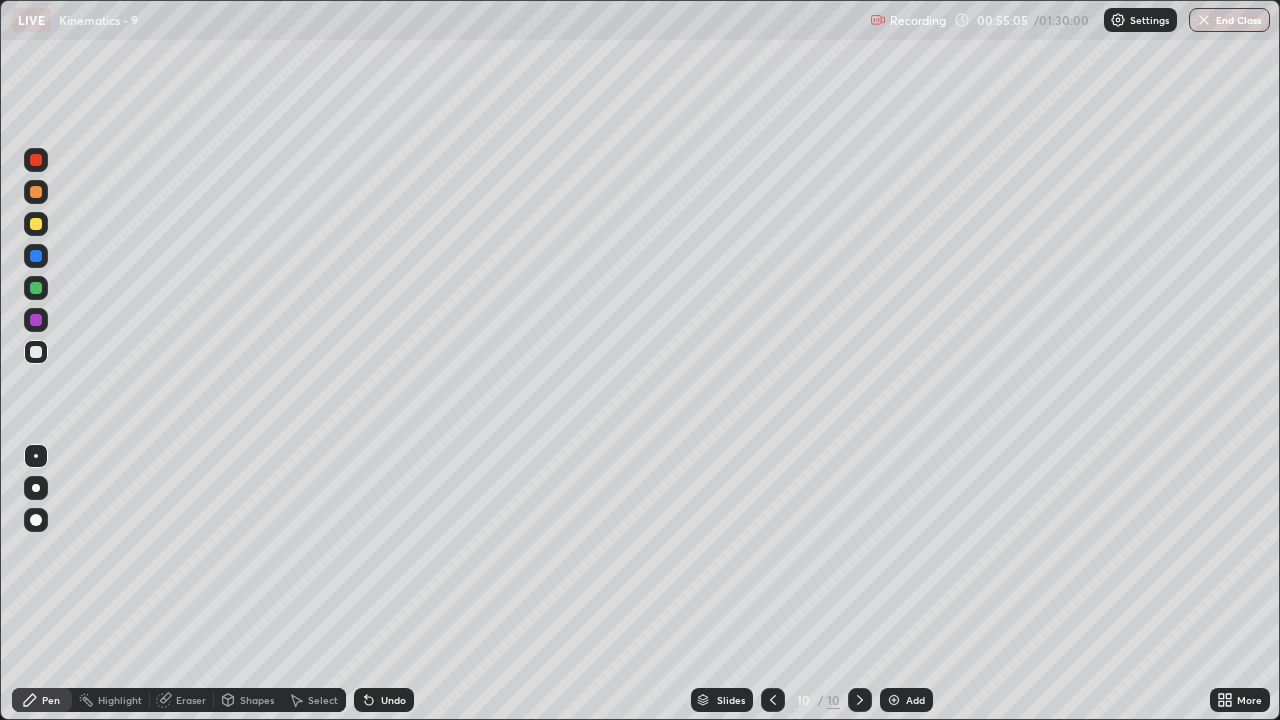 click at bounding box center (36, 288) 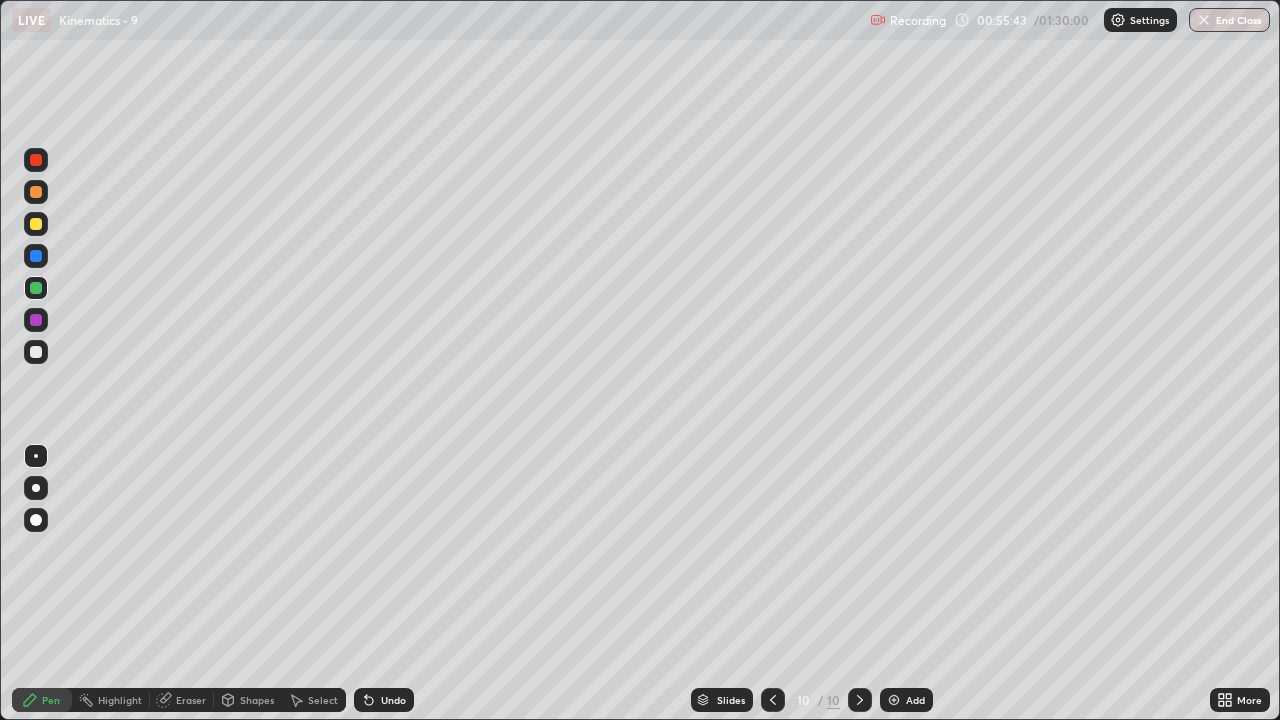 click on "Undo" at bounding box center (384, 700) 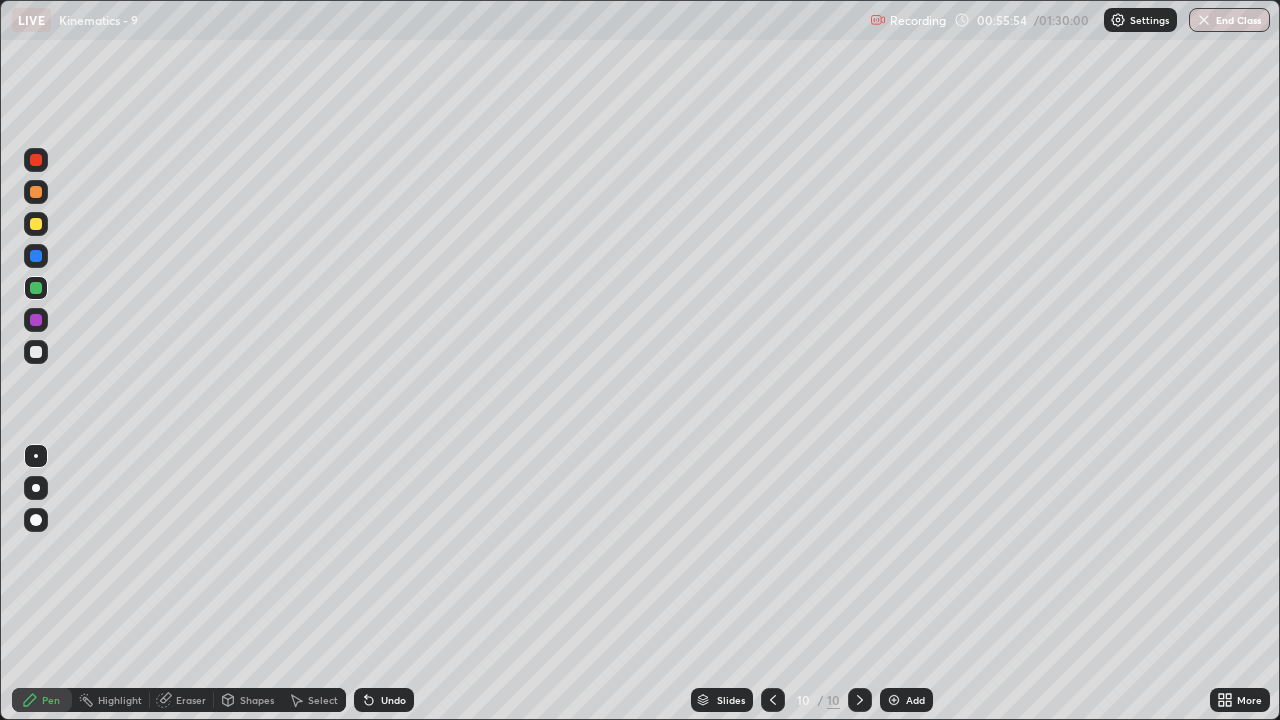 click at bounding box center [36, 352] 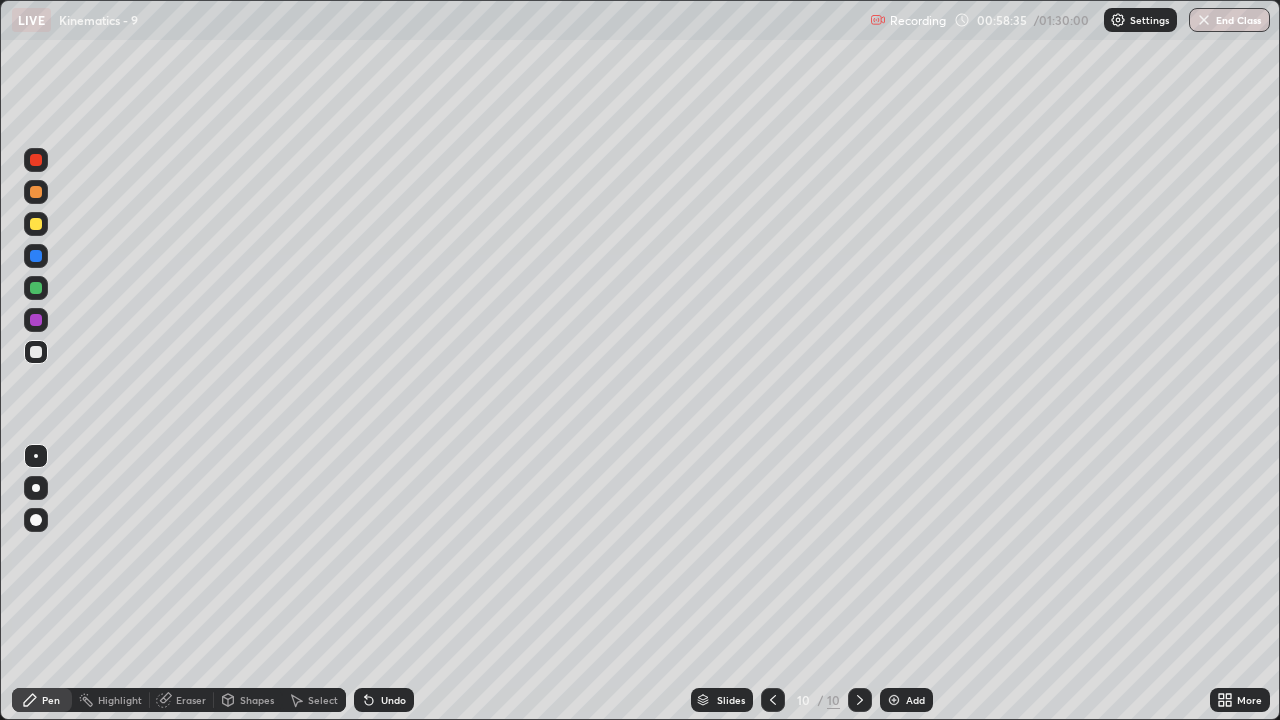 click on "Add" at bounding box center [906, 700] 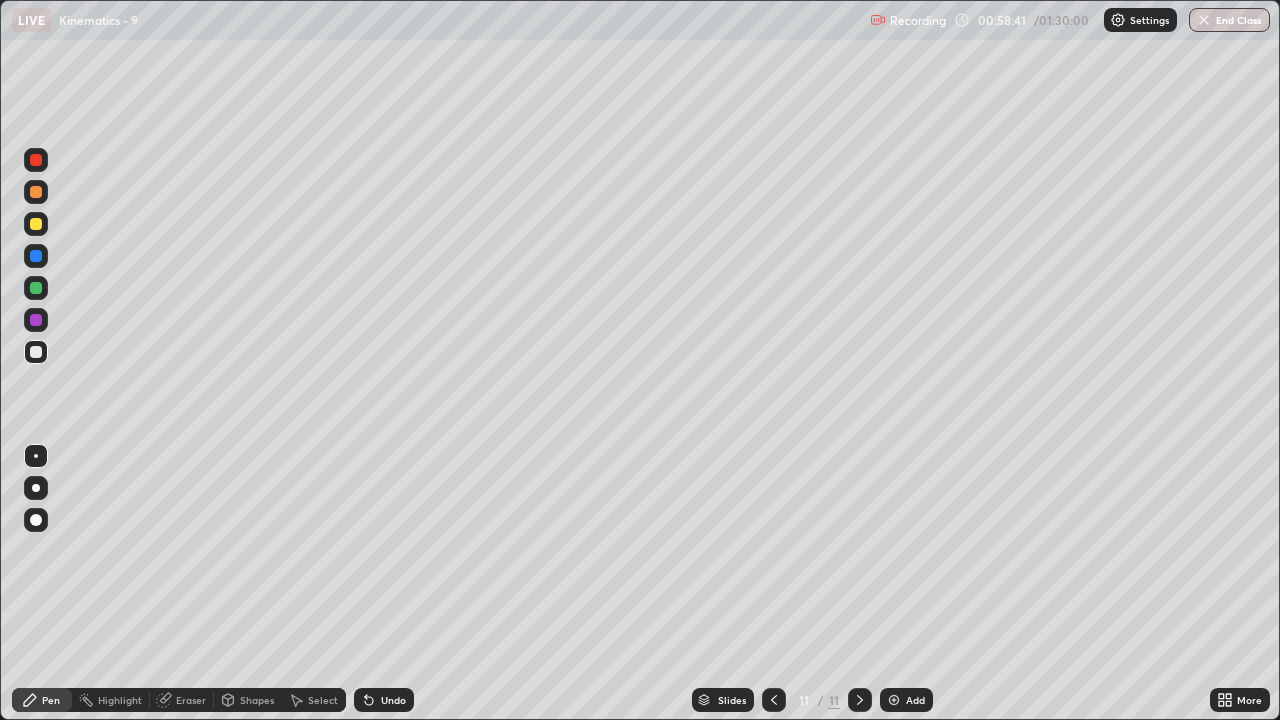 click at bounding box center [36, 224] 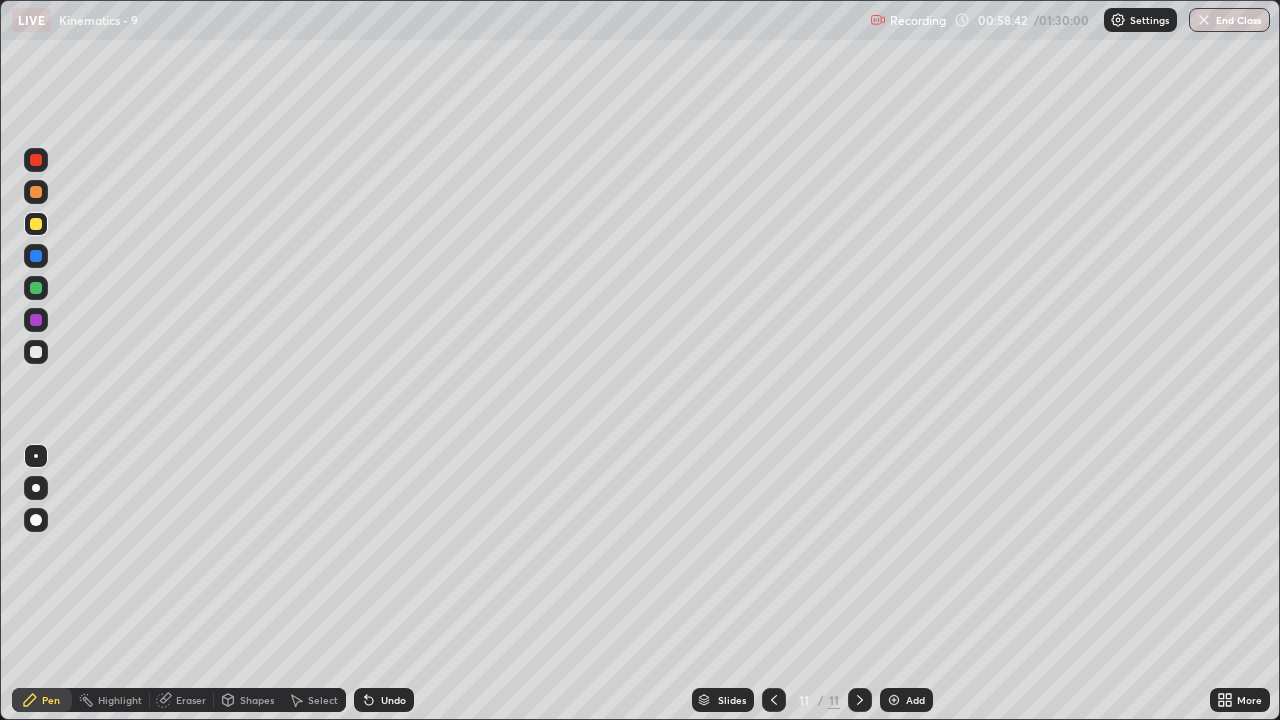 click at bounding box center (36, 224) 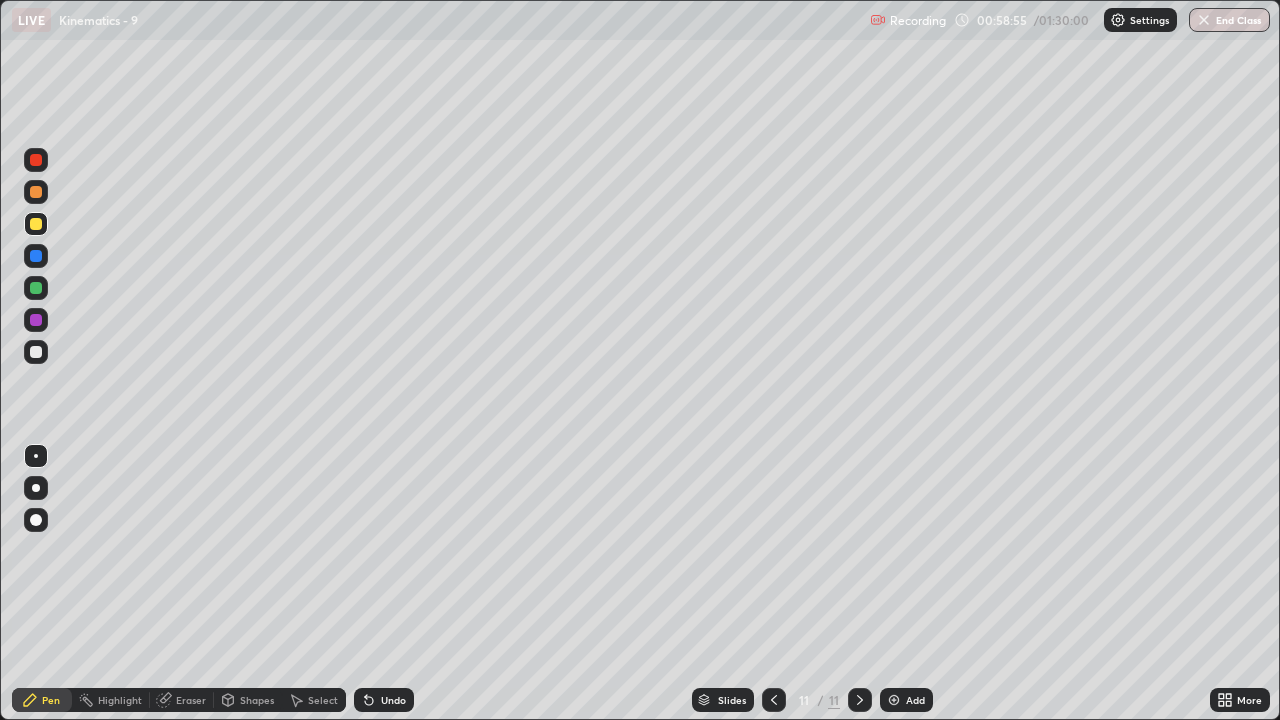 click on "Undo" at bounding box center [393, 700] 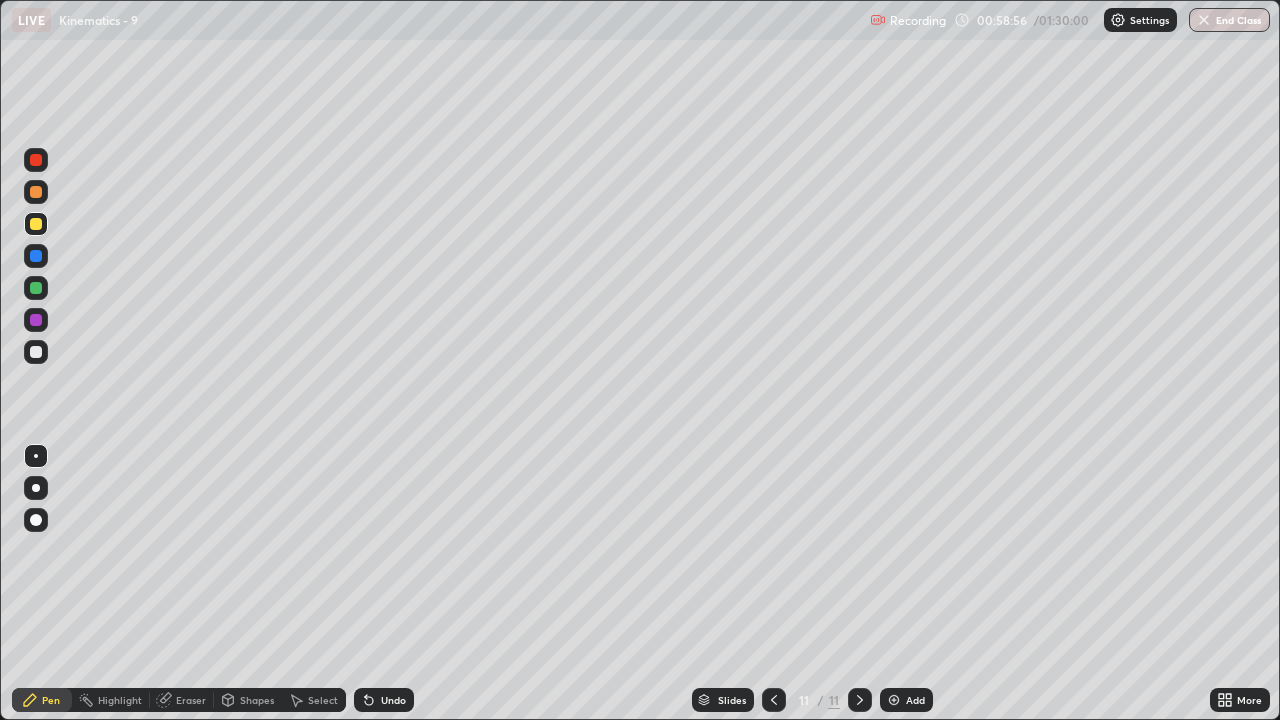 click on "Undo" at bounding box center (384, 700) 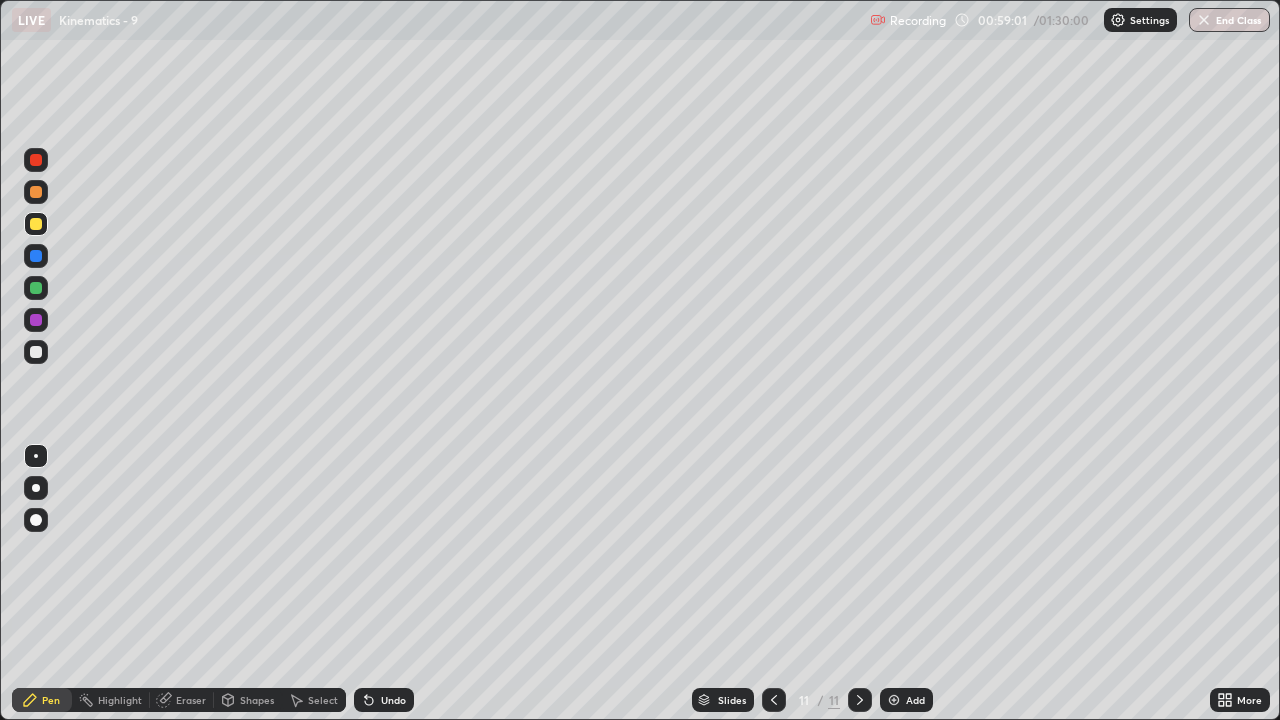 click at bounding box center (36, 288) 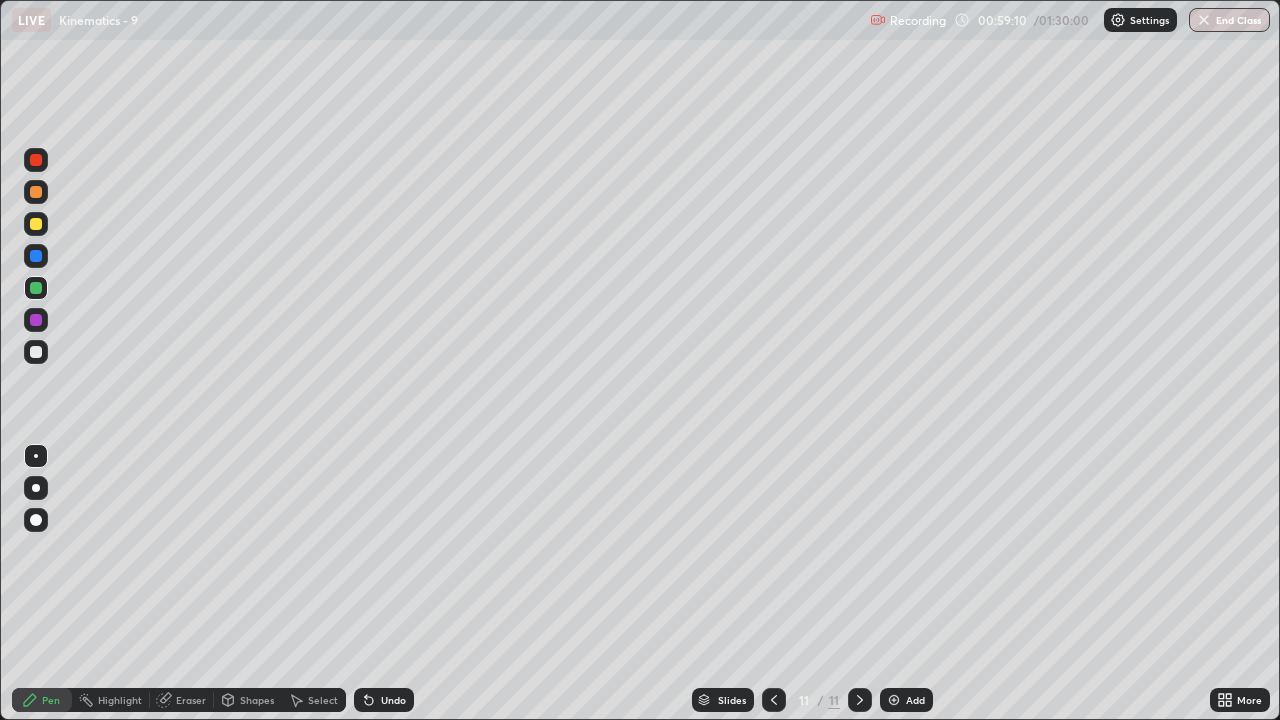 click at bounding box center (36, 352) 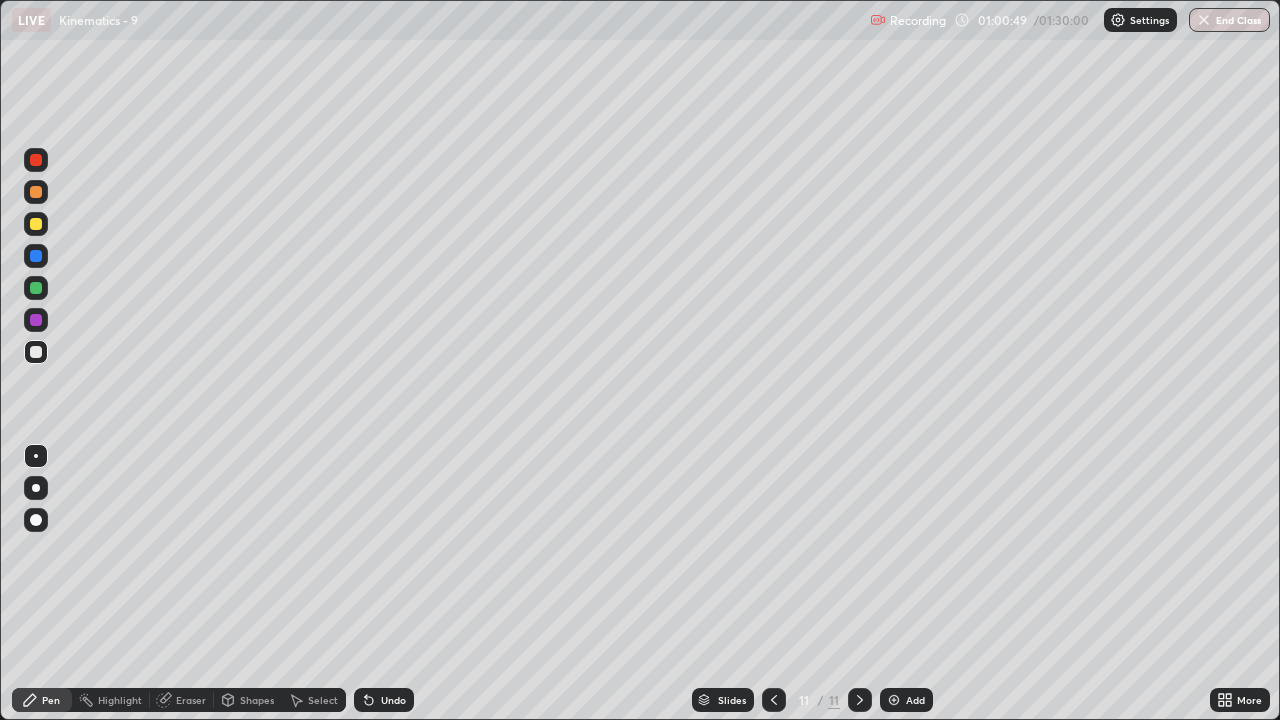 click at bounding box center (894, 700) 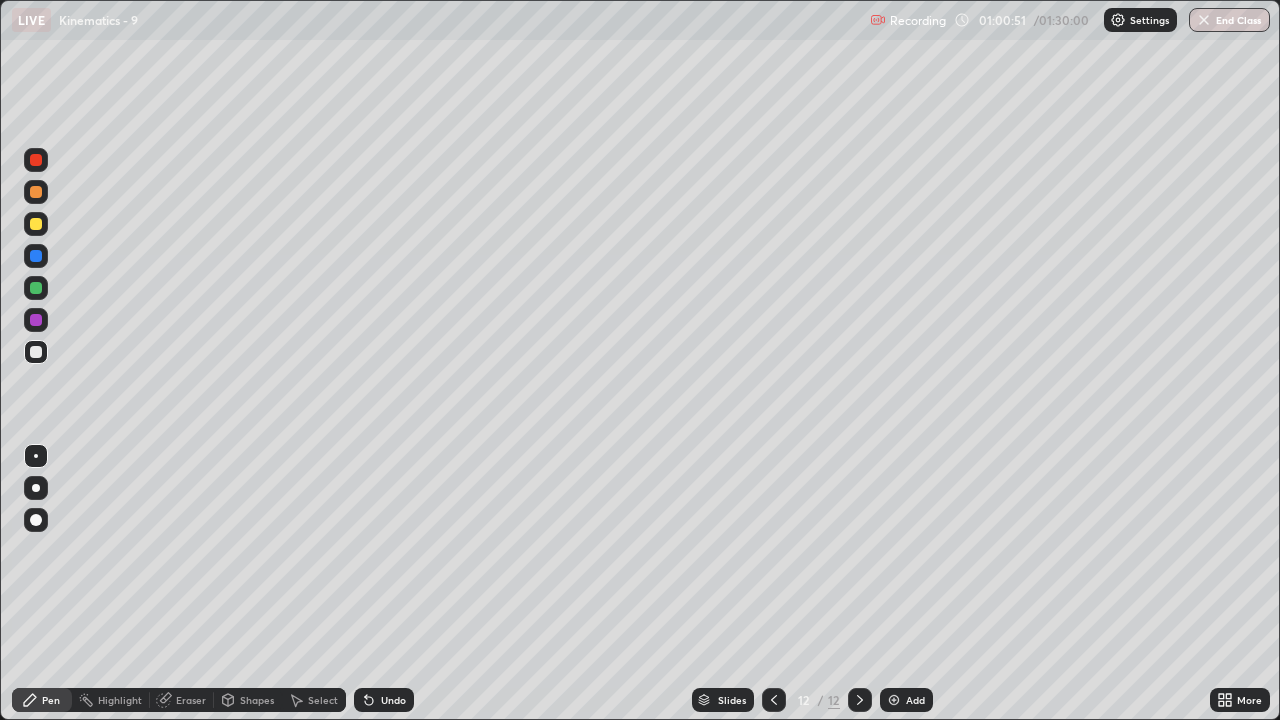 click at bounding box center [36, 224] 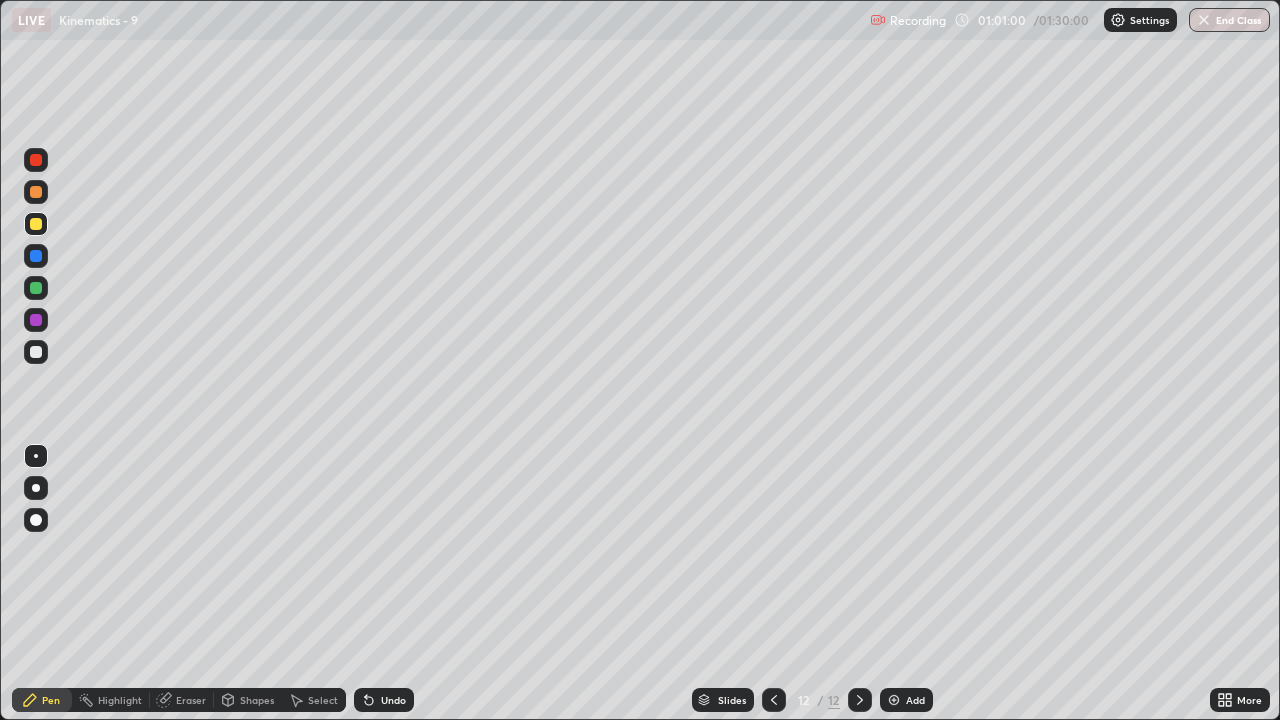click on "Undo" at bounding box center [393, 700] 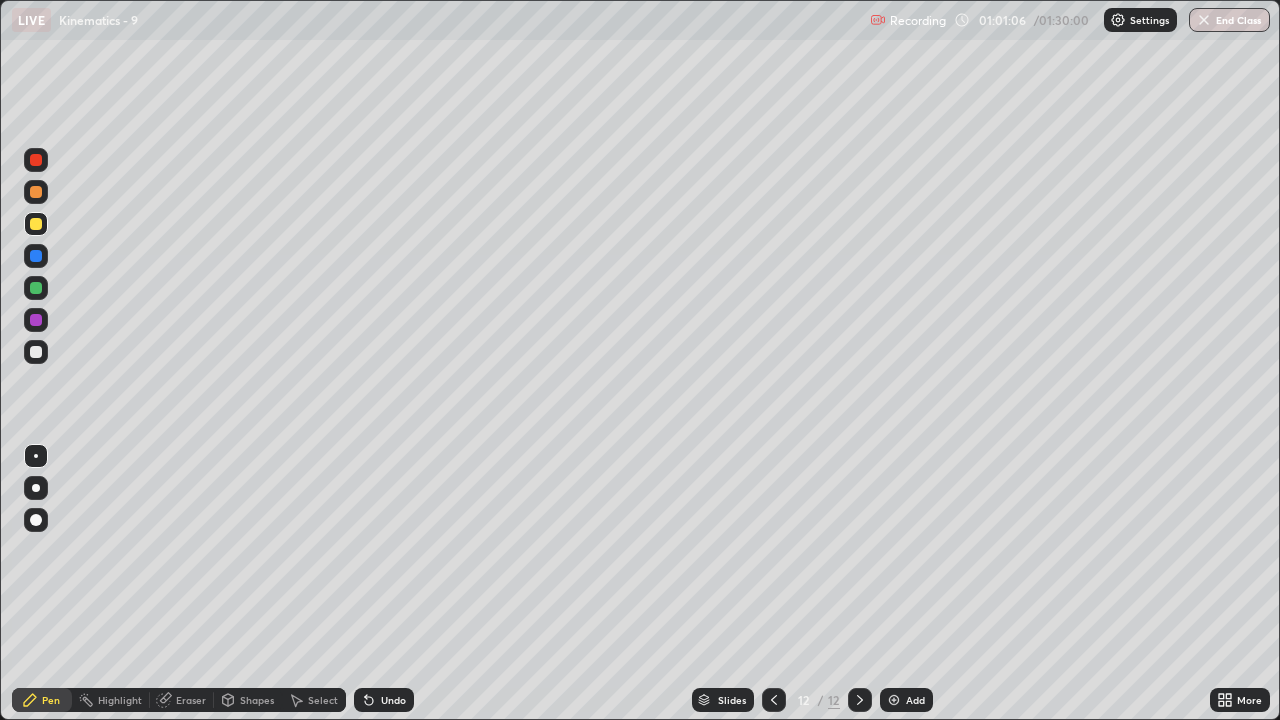 click on "Undo" at bounding box center (393, 700) 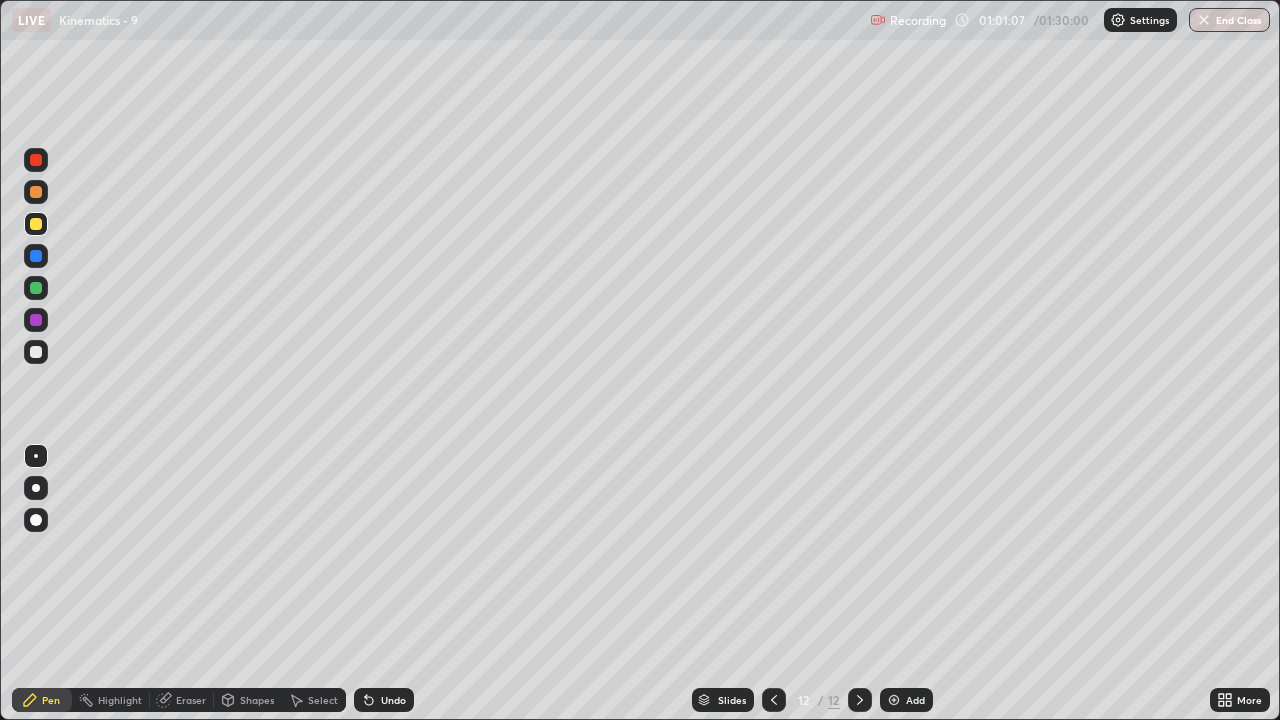 click on "Undo" at bounding box center (384, 700) 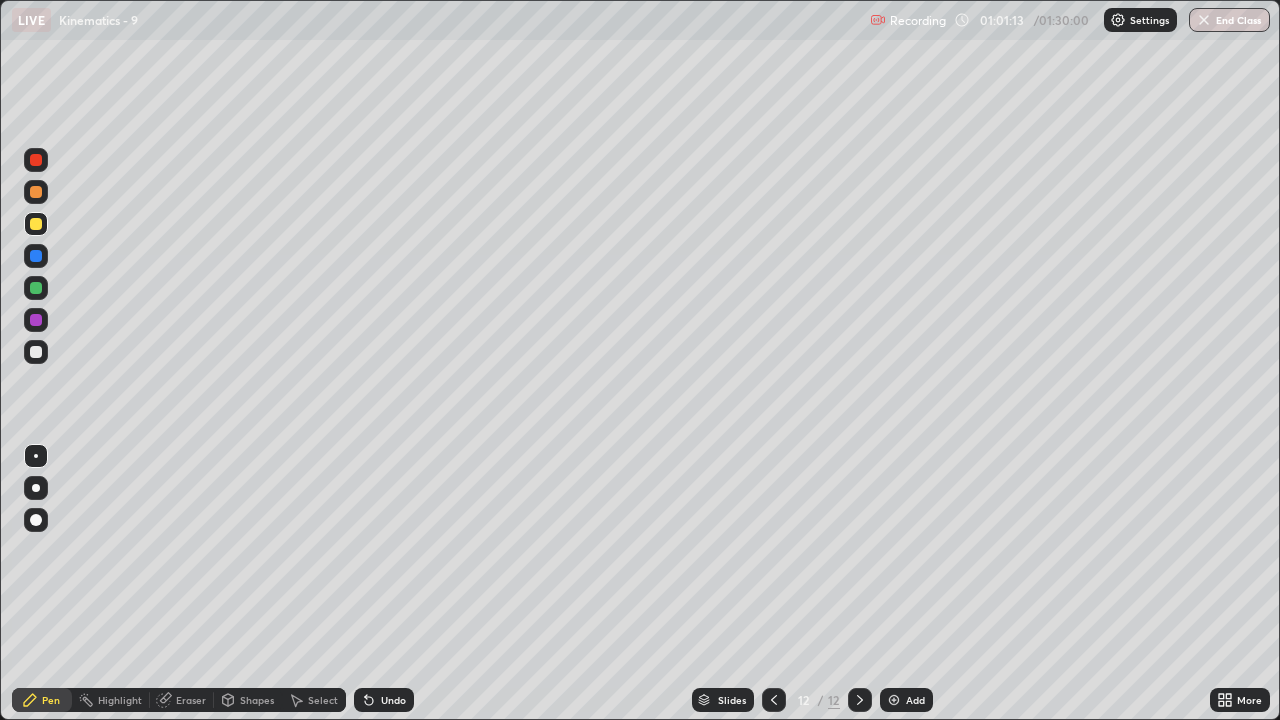 click at bounding box center [36, 352] 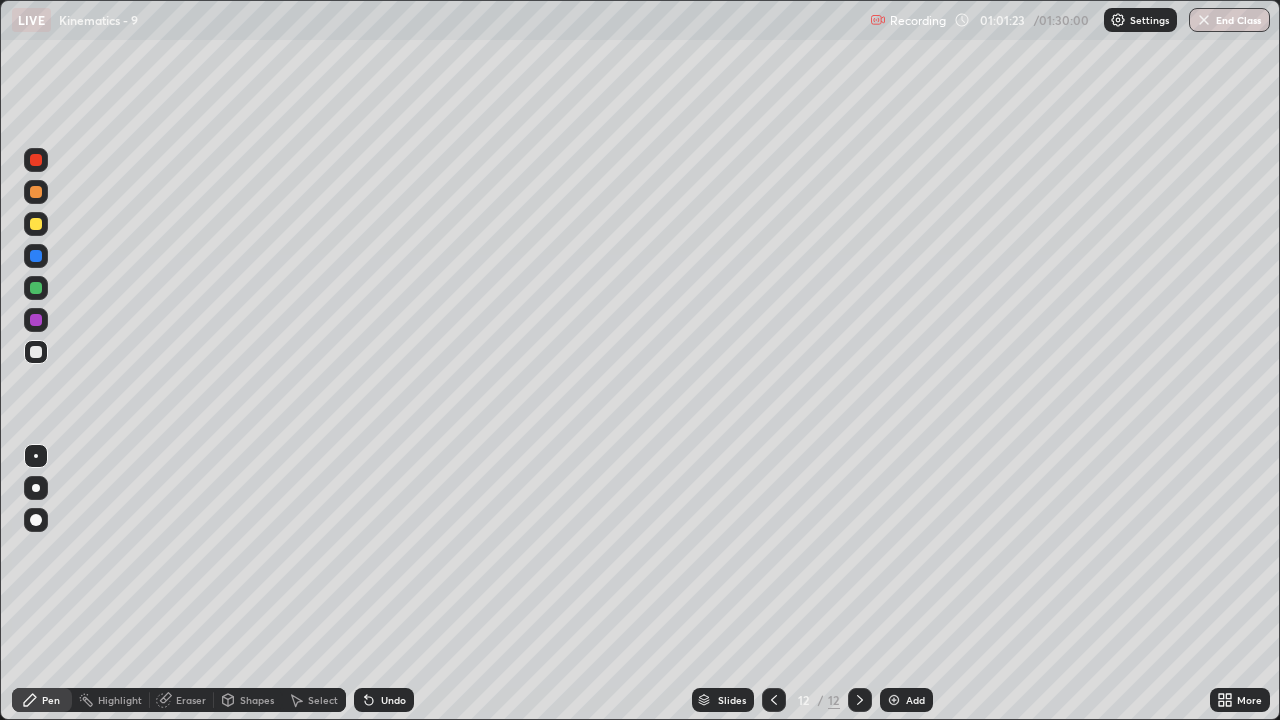 click on "Undo" at bounding box center (393, 700) 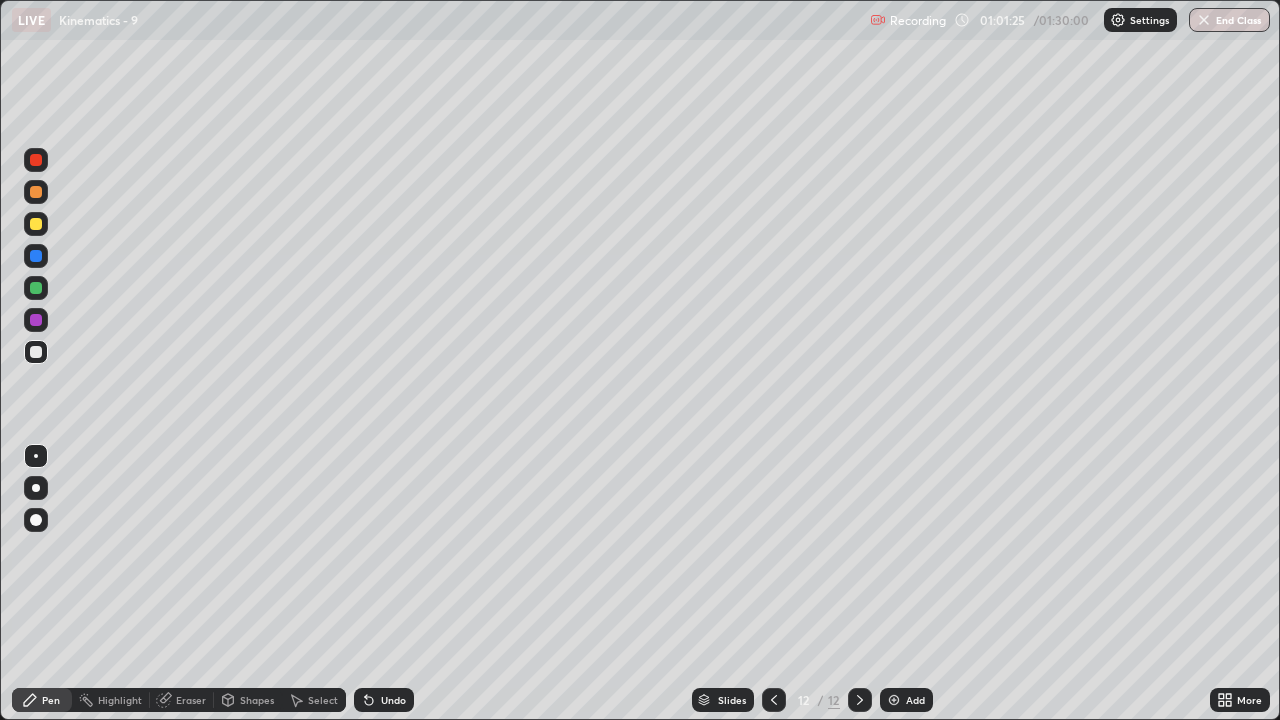 click at bounding box center (36, 224) 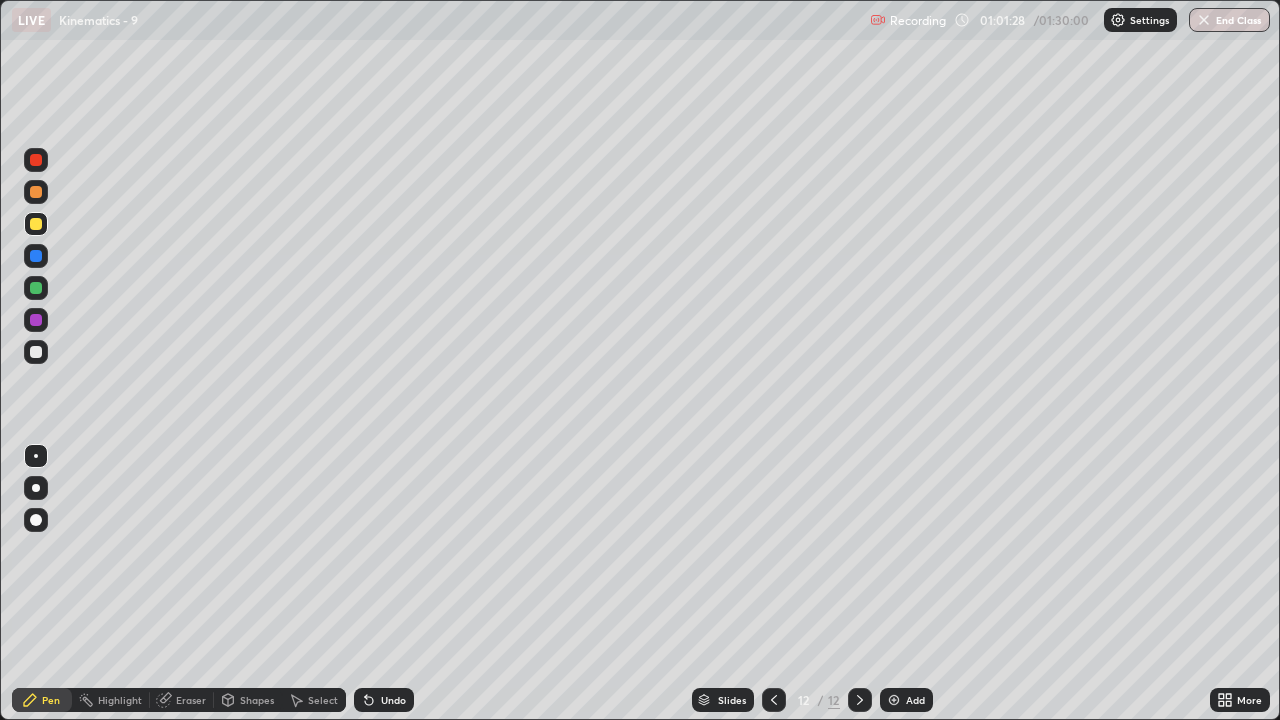 click at bounding box center [36, 352] 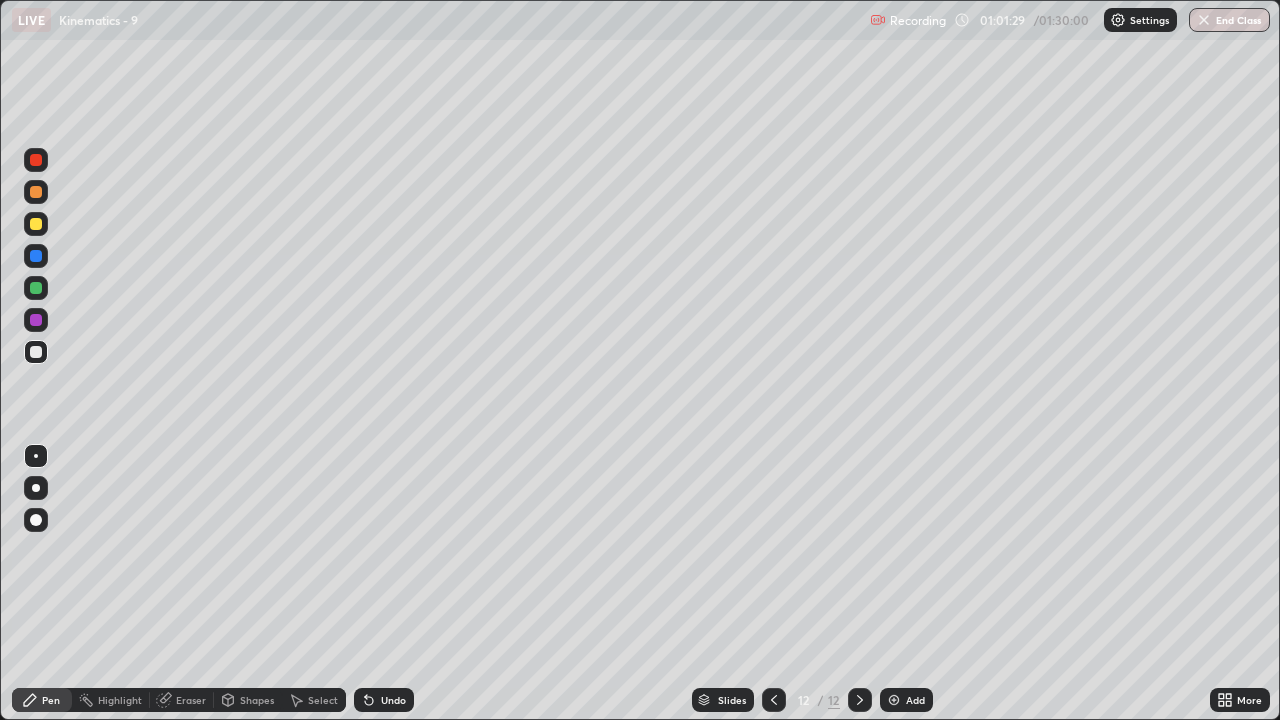 click at bounding box center [36, 224] 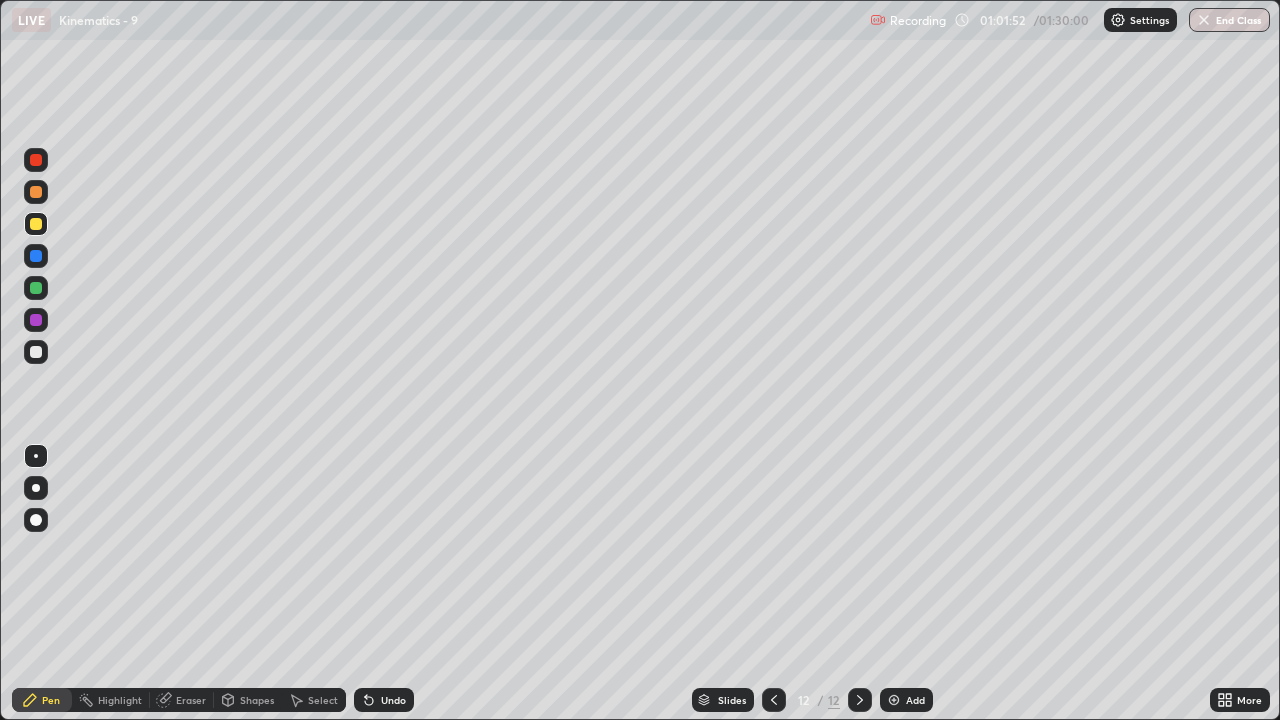 click at bounding box center [36, 352] 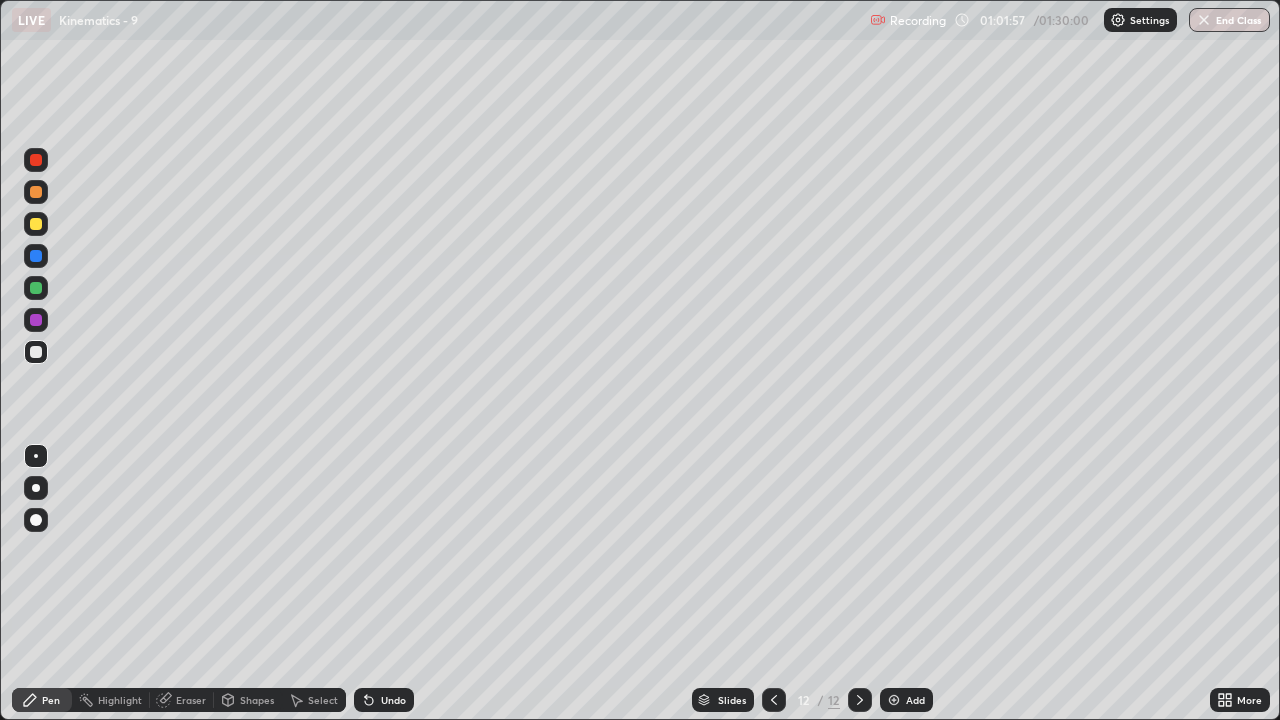 click at bounding box center (36, 224) 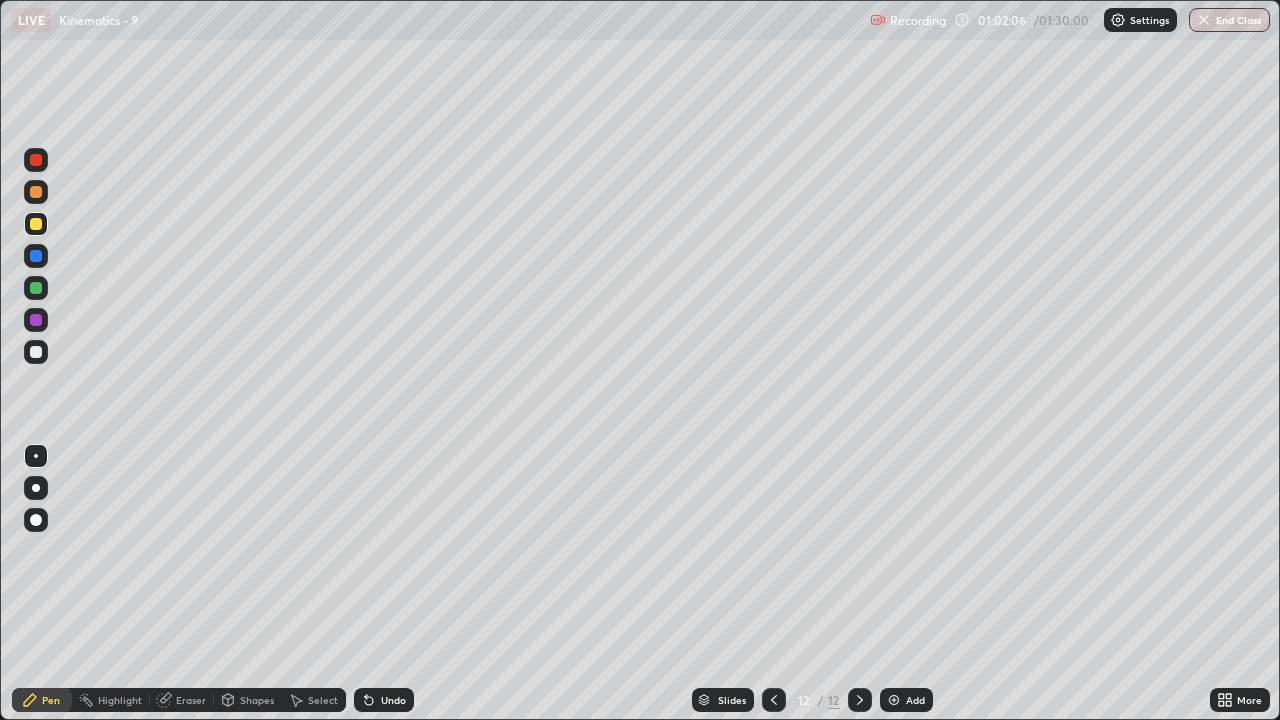 click at bounding box center (36, 288) 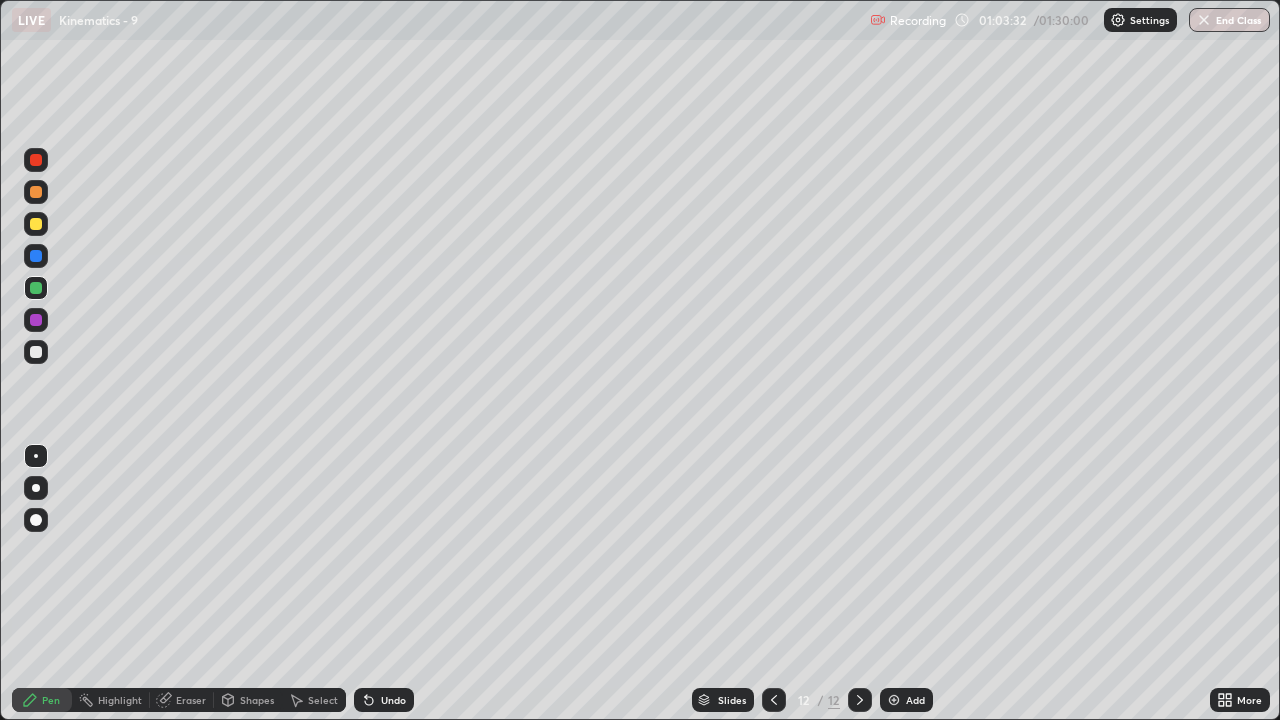 click at bounding box center [36, 224] 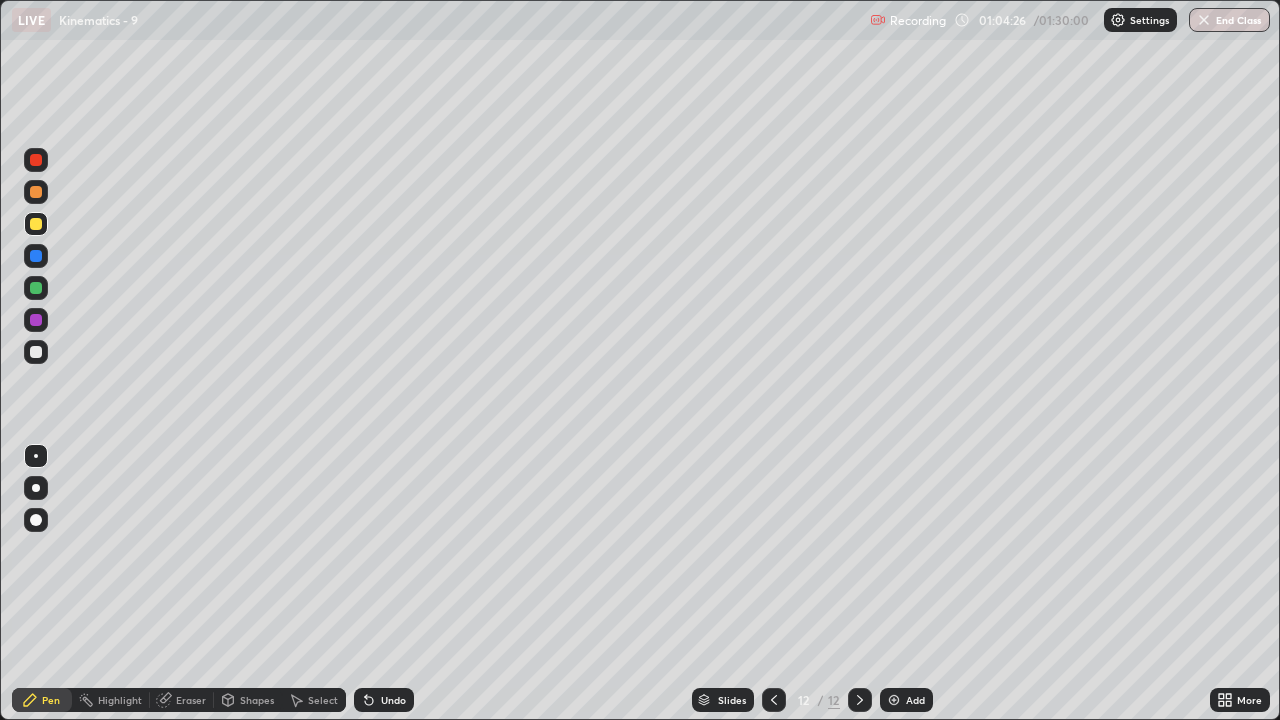 click at bounding box center (36, 256) 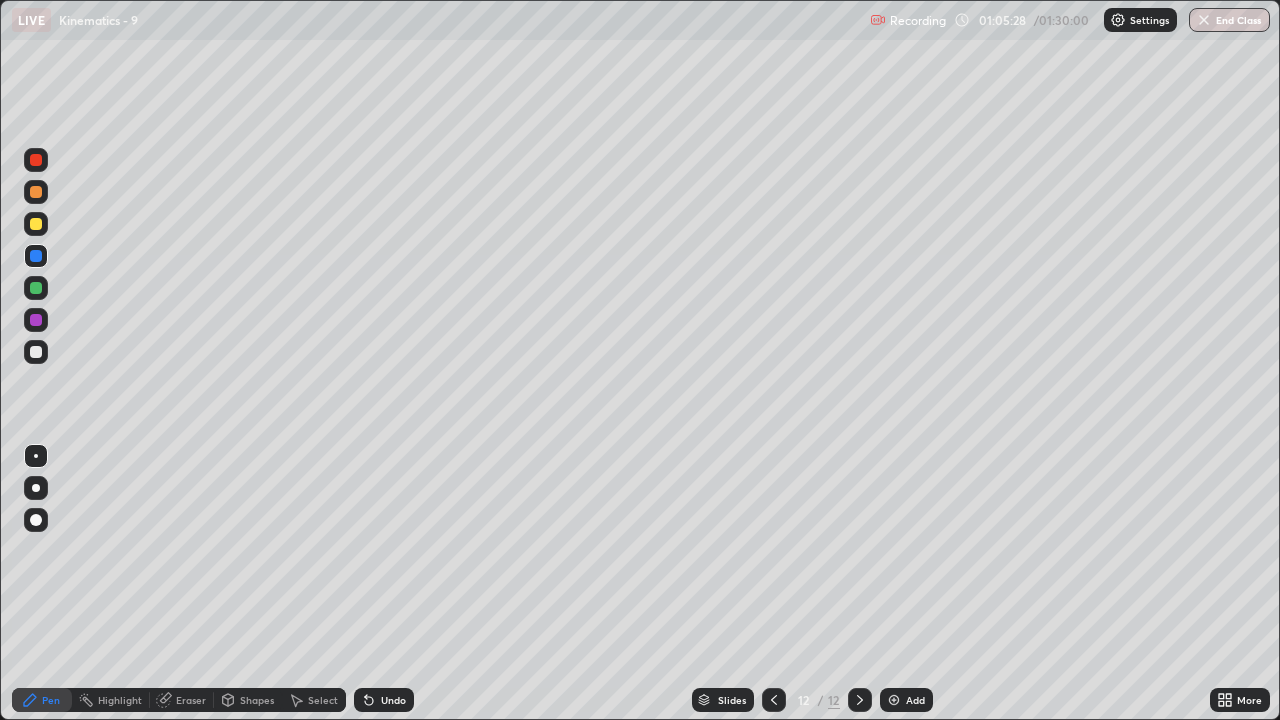 click on "Undo" at bounding box center (384, 700) 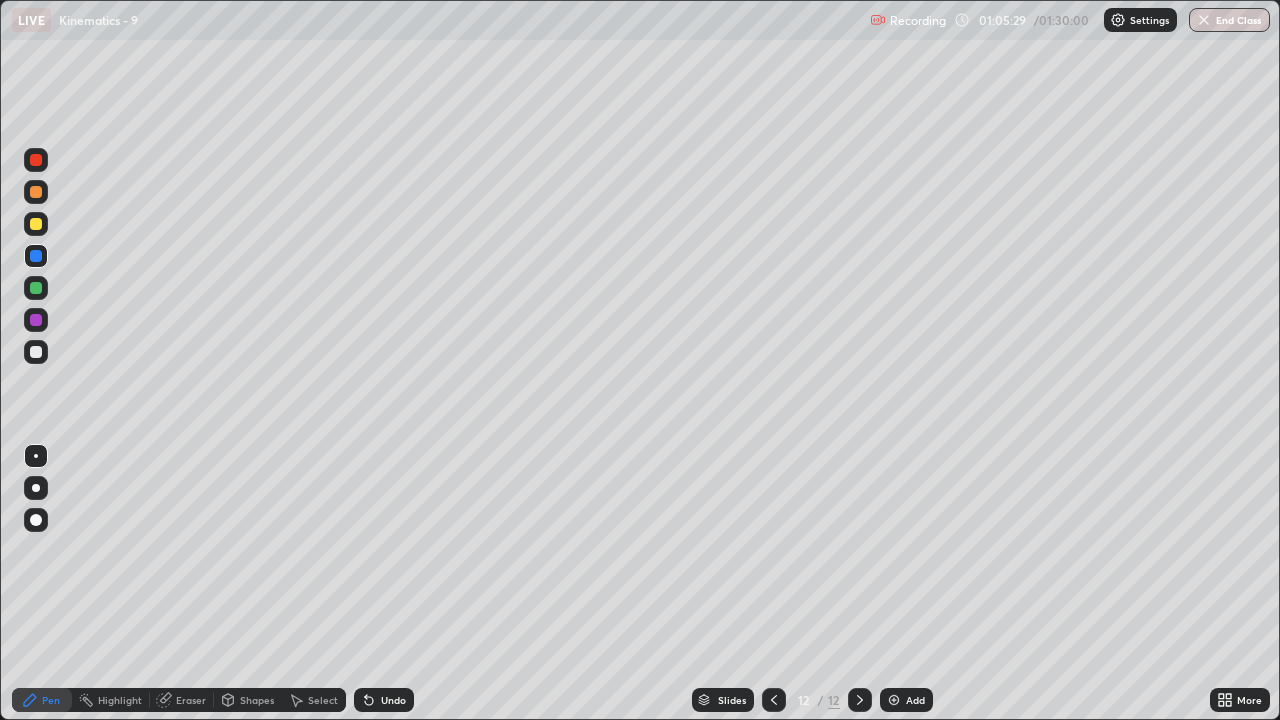 click on "Undo" at bounding box center [384, 700] 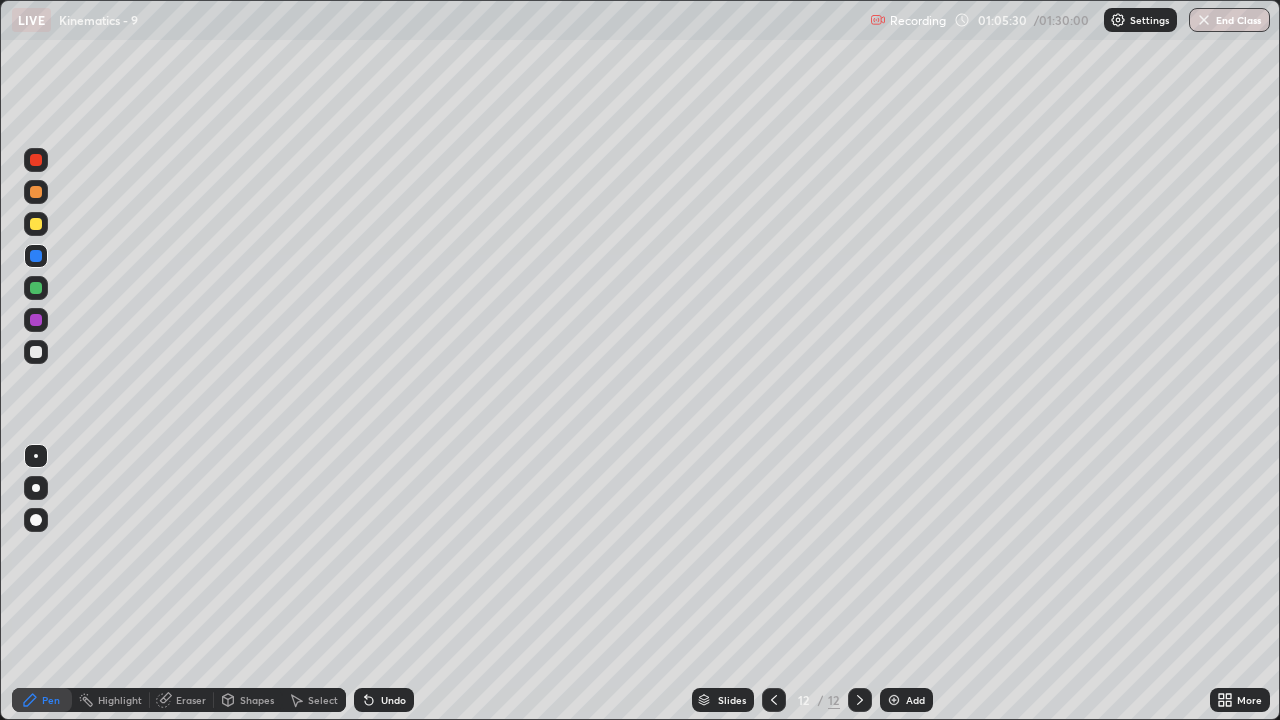click on "Undo" at bounding box center (384, 700) 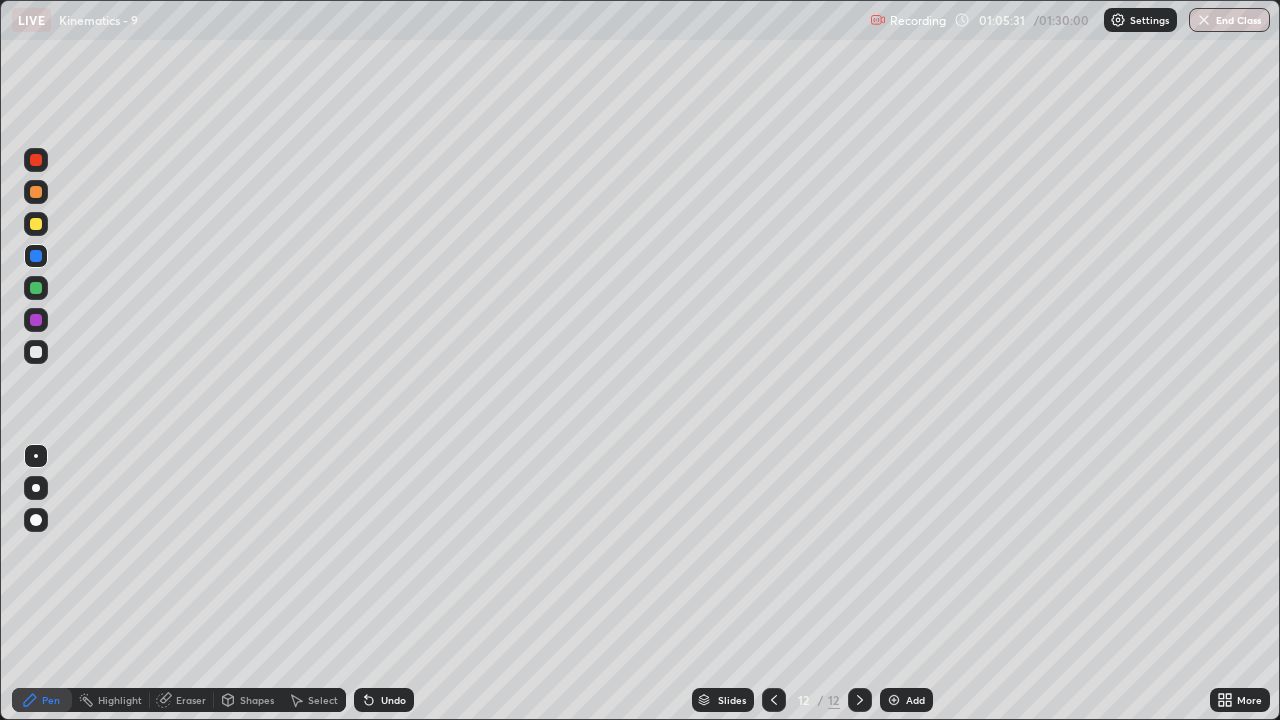 click on "Undo" at bounding box center [393, 700] 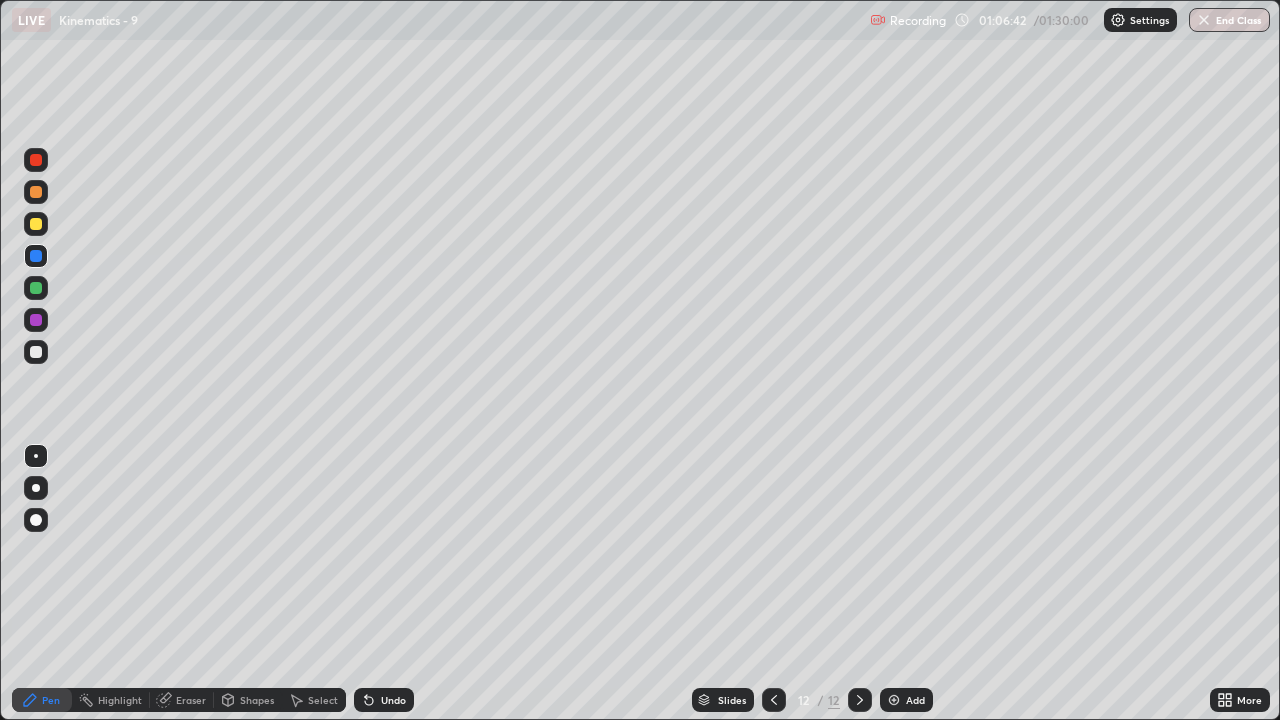 click on "Undo" at bounding box center (384, 700) 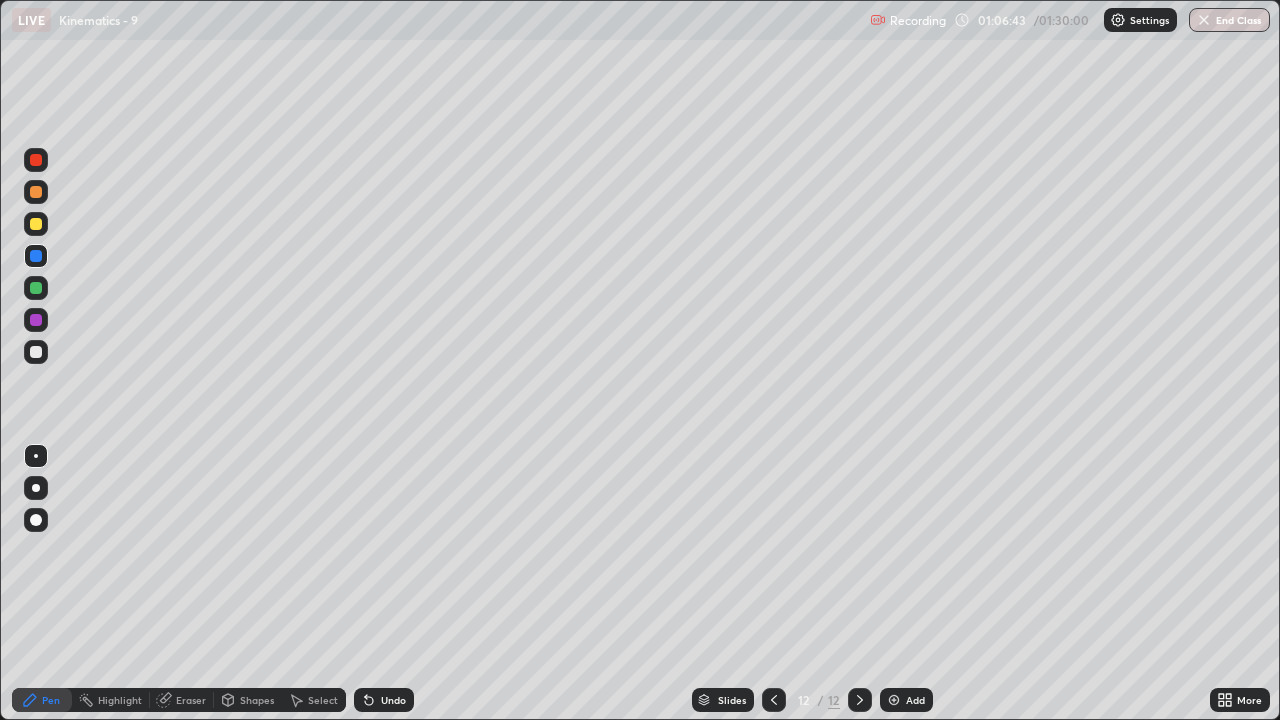 click 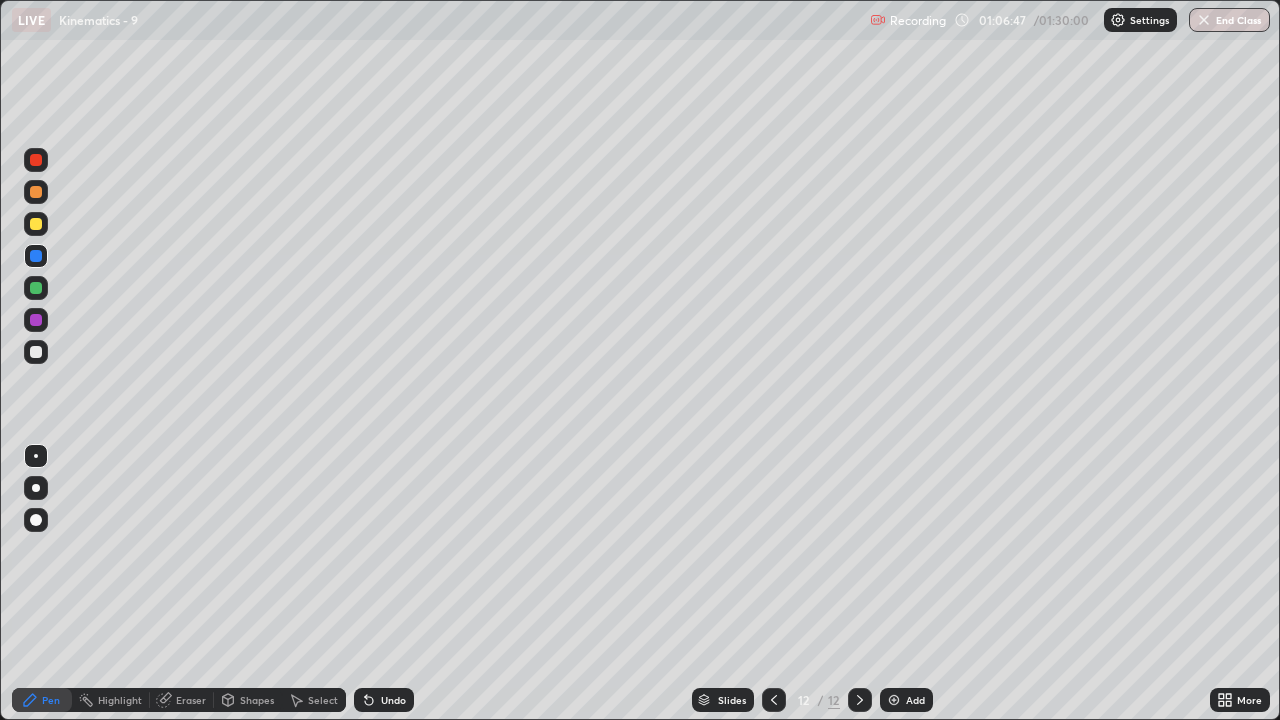 click on "Undo" at bounding box center [384, 700] 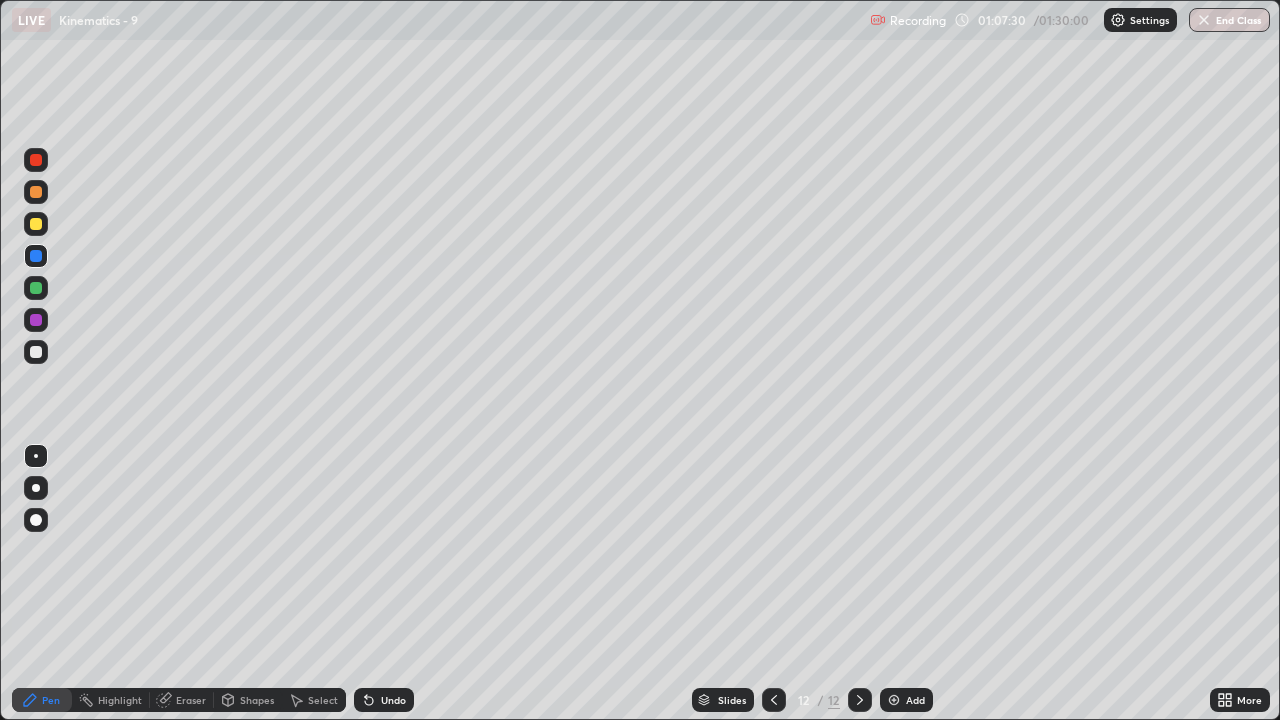 click on "Undo" at bounding box center [384, 700] 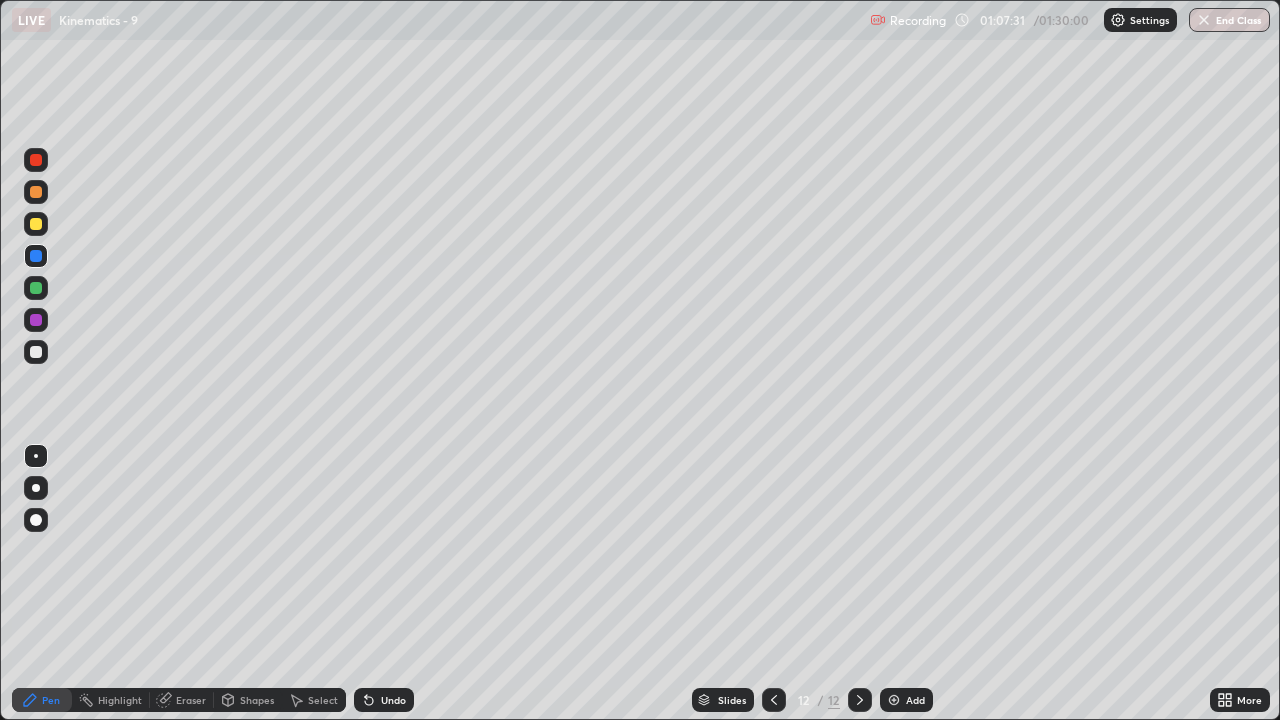 click on "Undo" at bounding box center (384, 700) 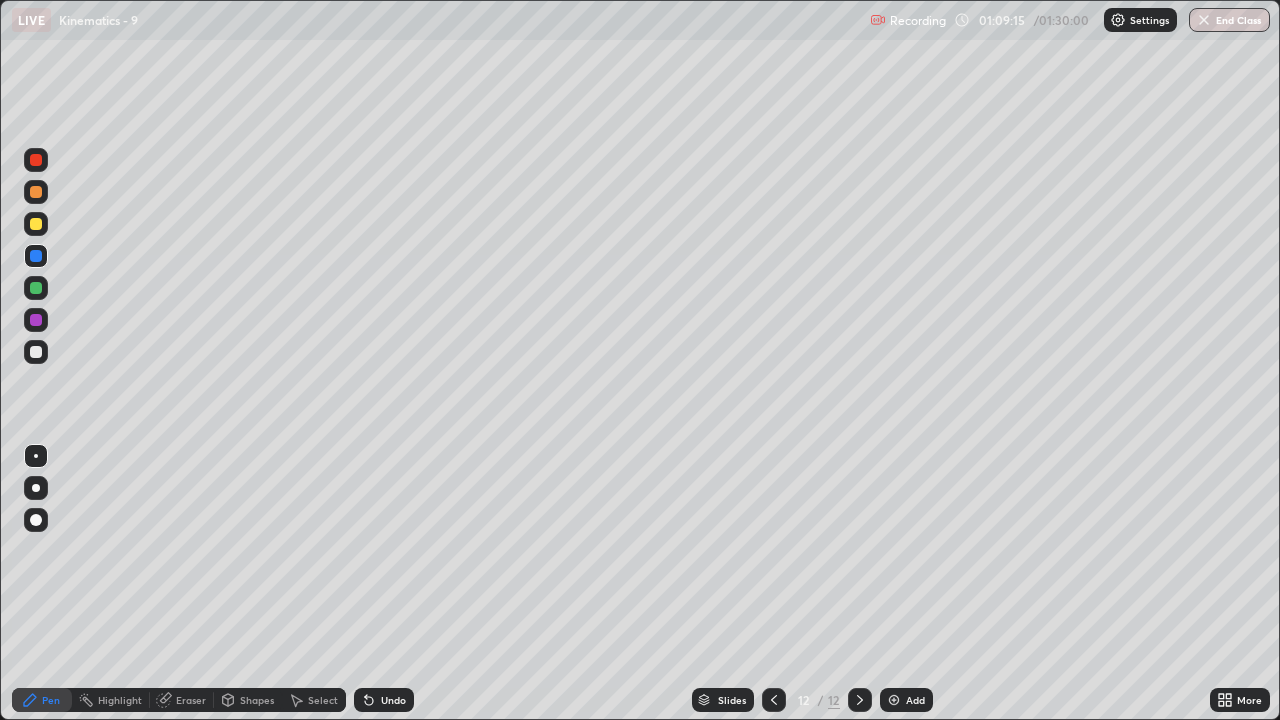 click at bounding box center [894, 700] 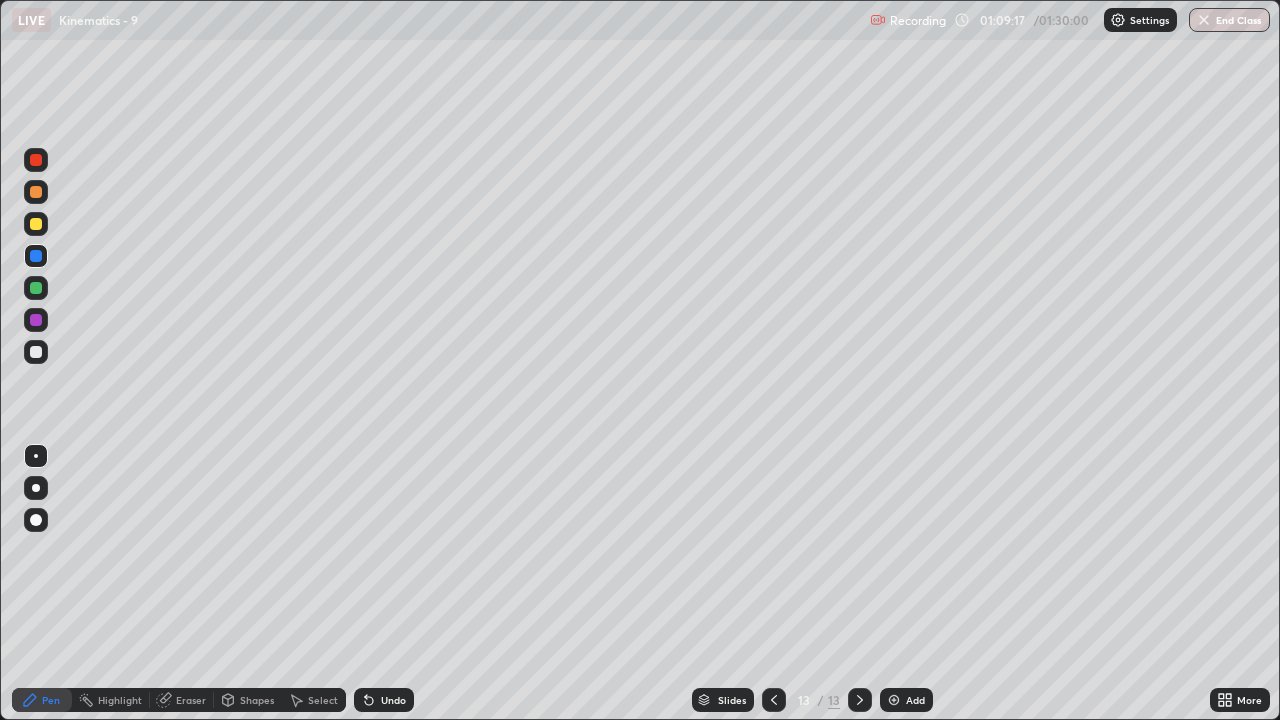 click at bounding box center (36, 352) 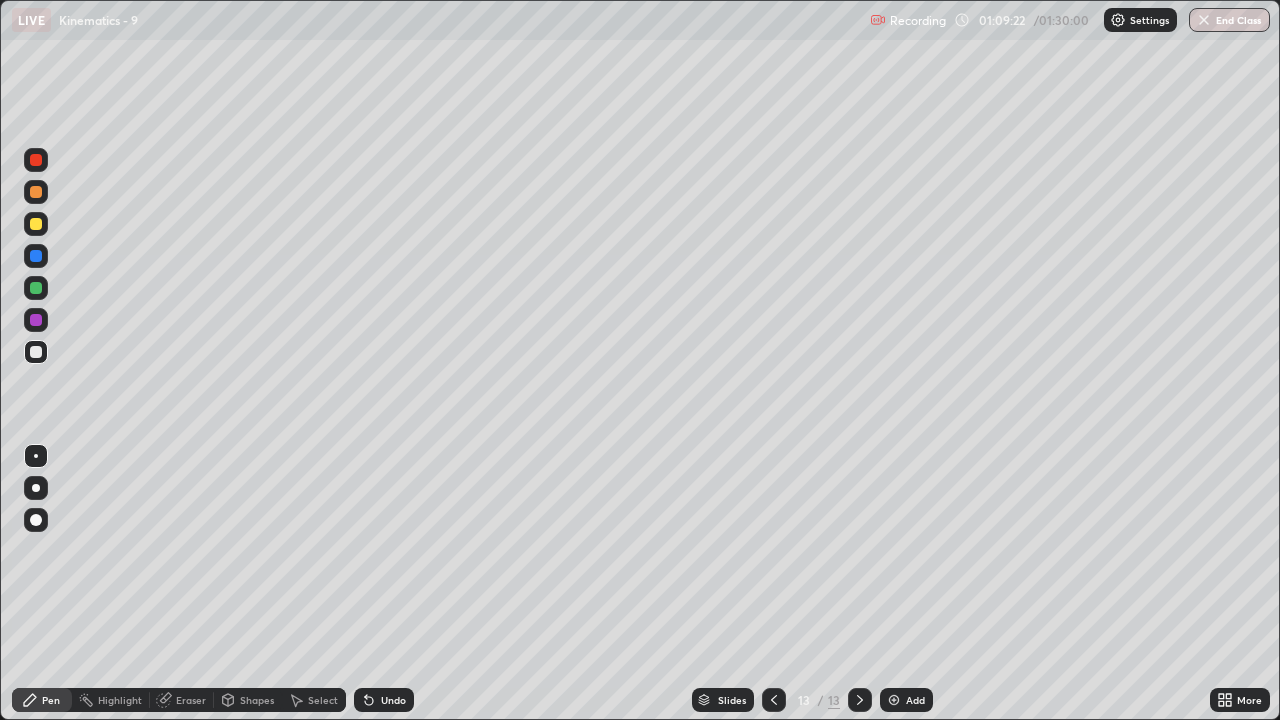 click on "Undo" at bounding box center (393, 700) 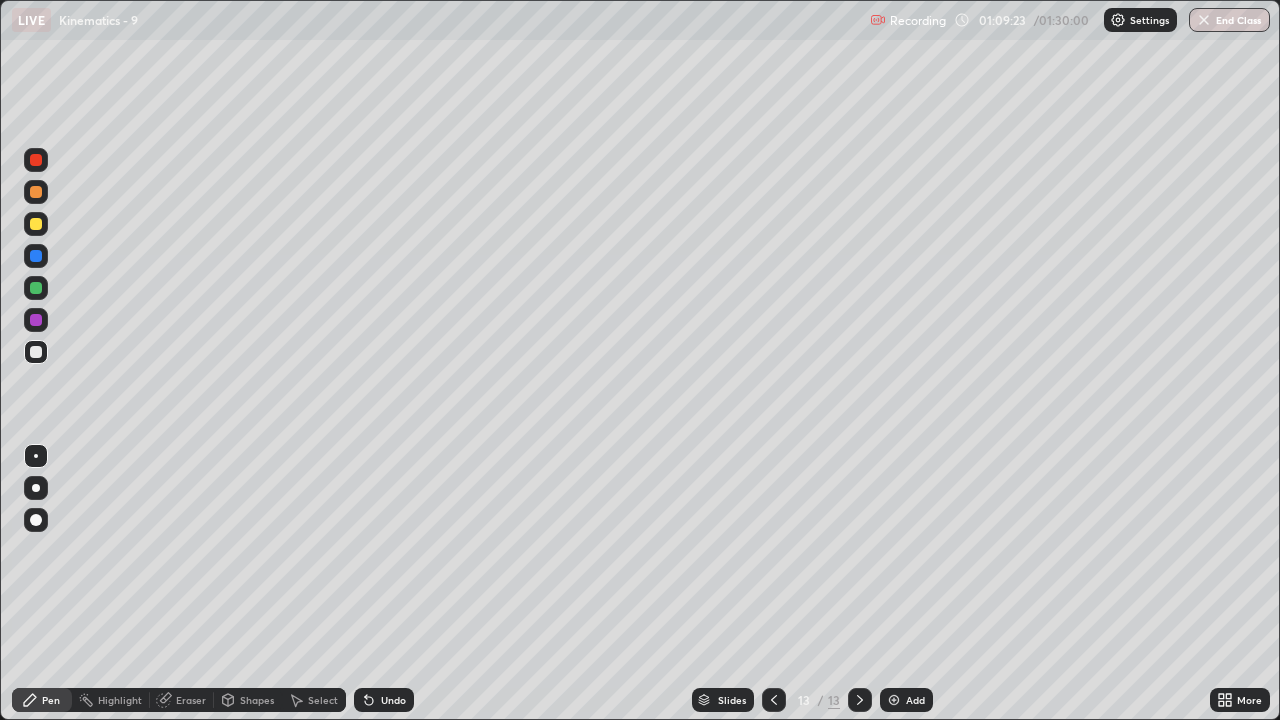 click on "Undo" at bounding box center (393, 700) 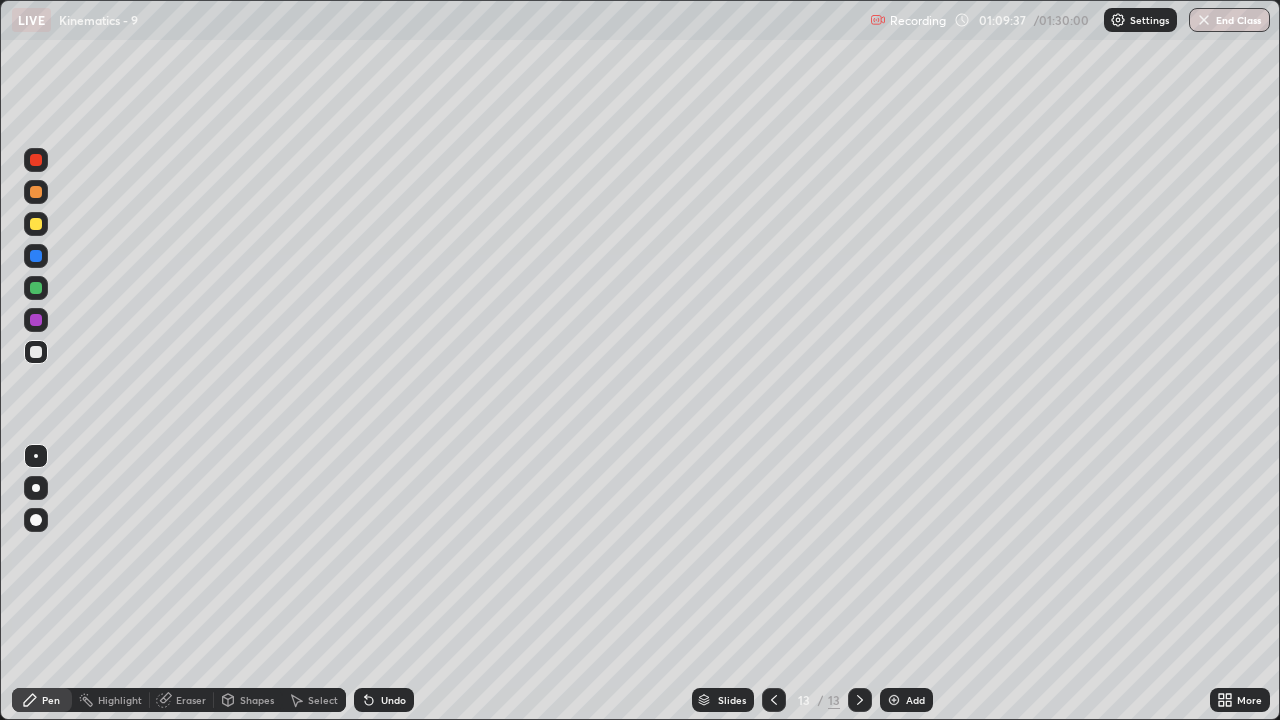 click at bounding box center (36, 224) 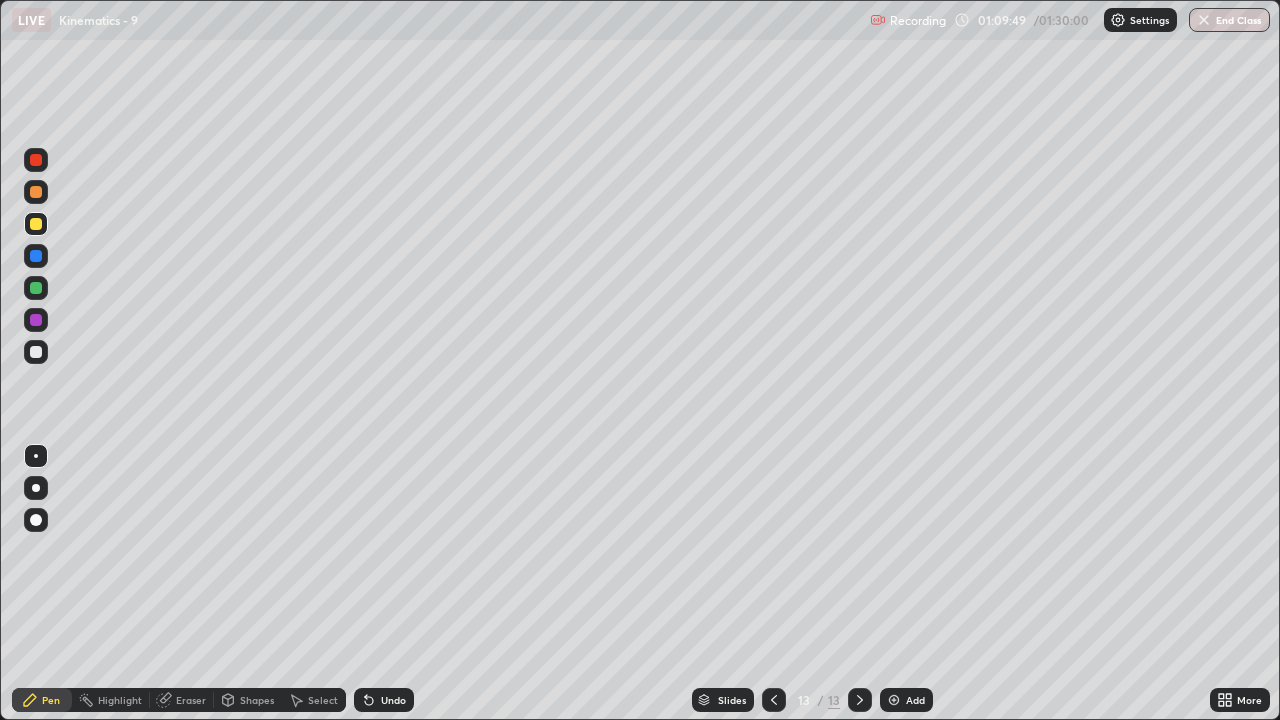 click on "Undo" at bounding box center (384, 700) 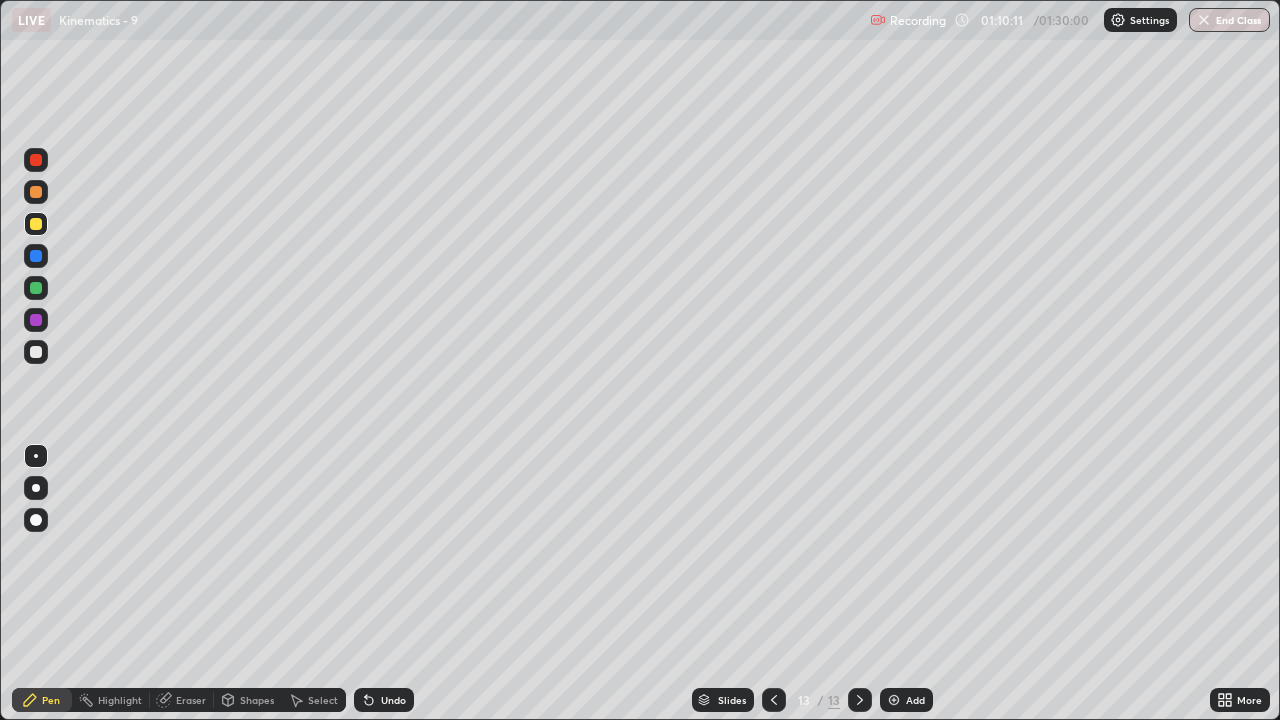 click at bounding box center (36, 352) 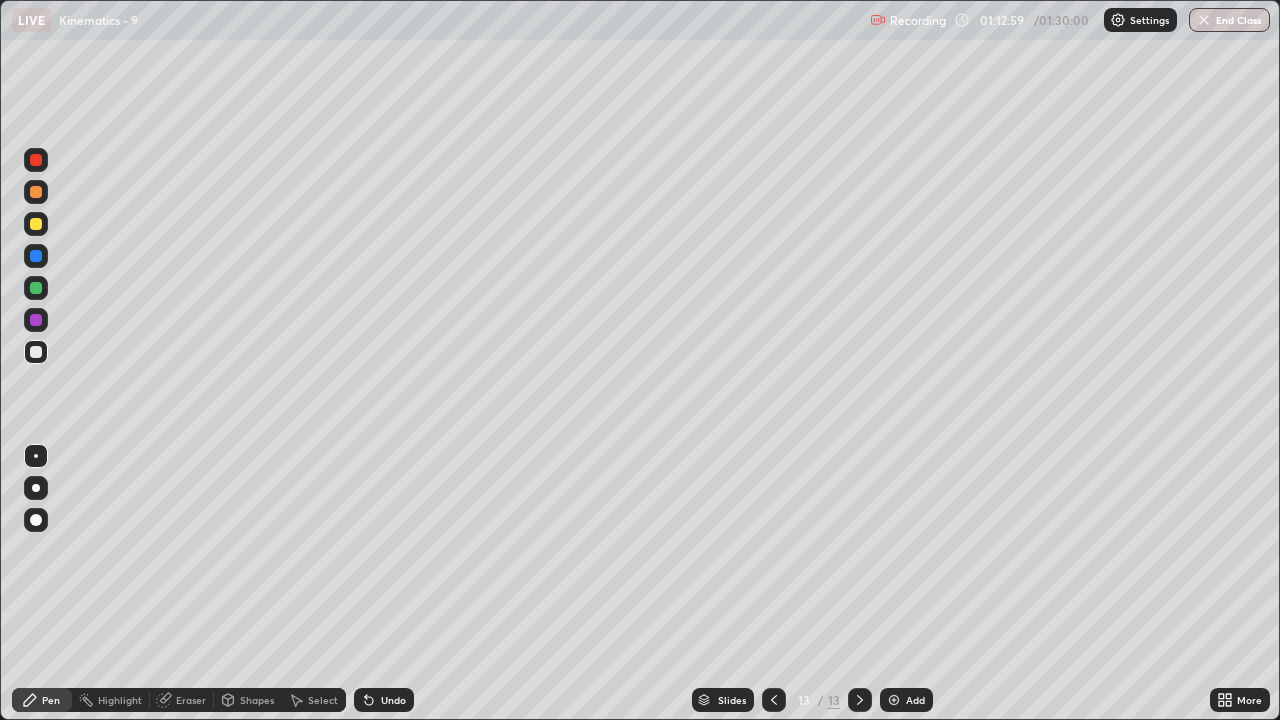 click at bounding box center [36, 224] 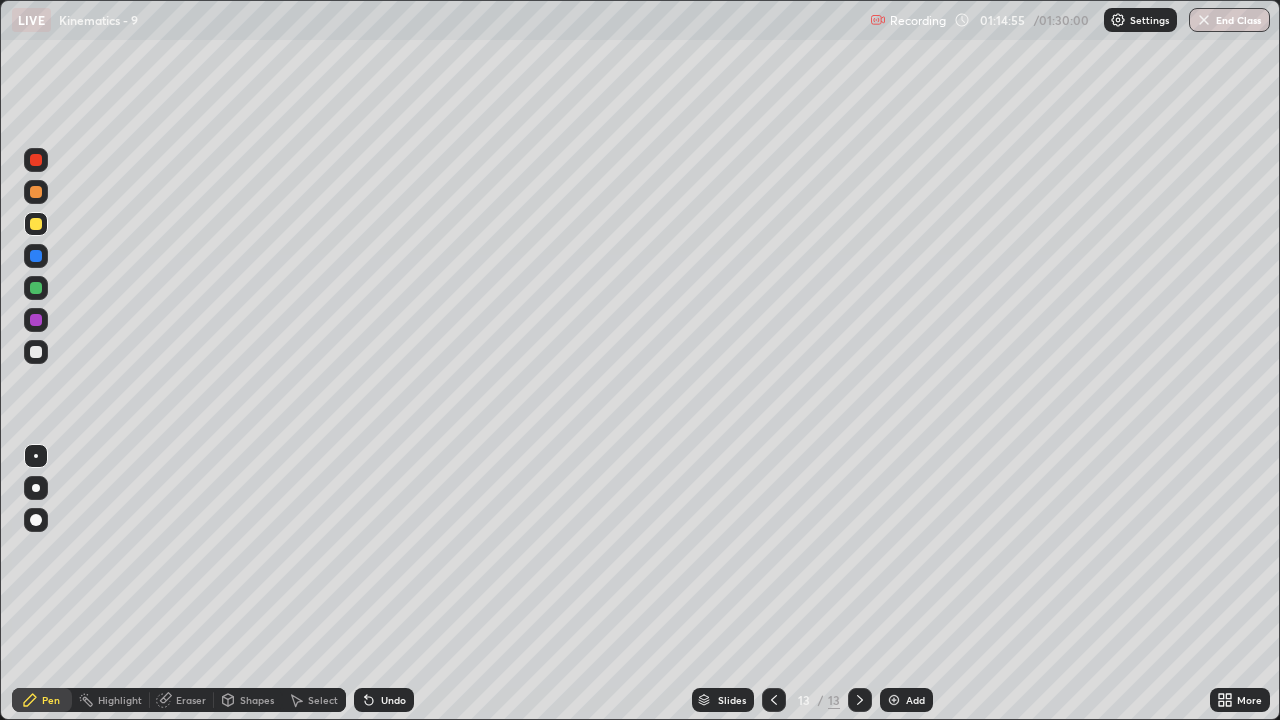 click on "Undo" at bounding box center (393, 700) 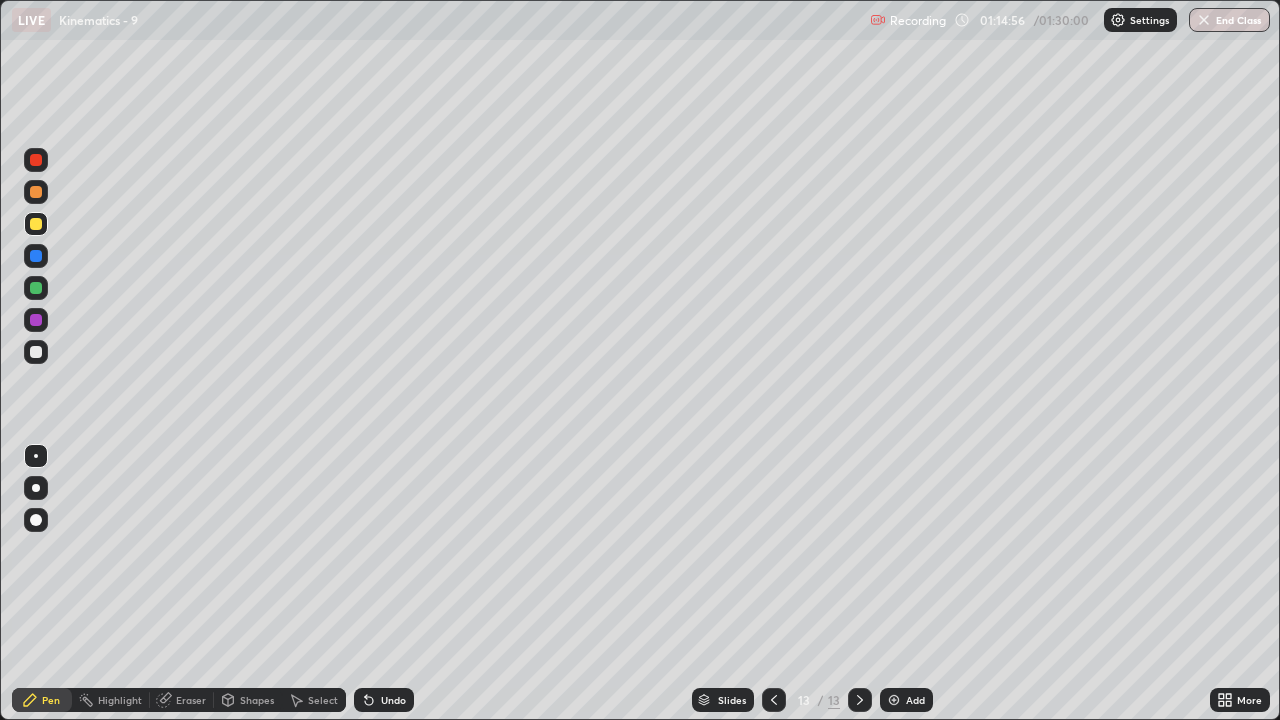 click at bounding box center [36, 288] 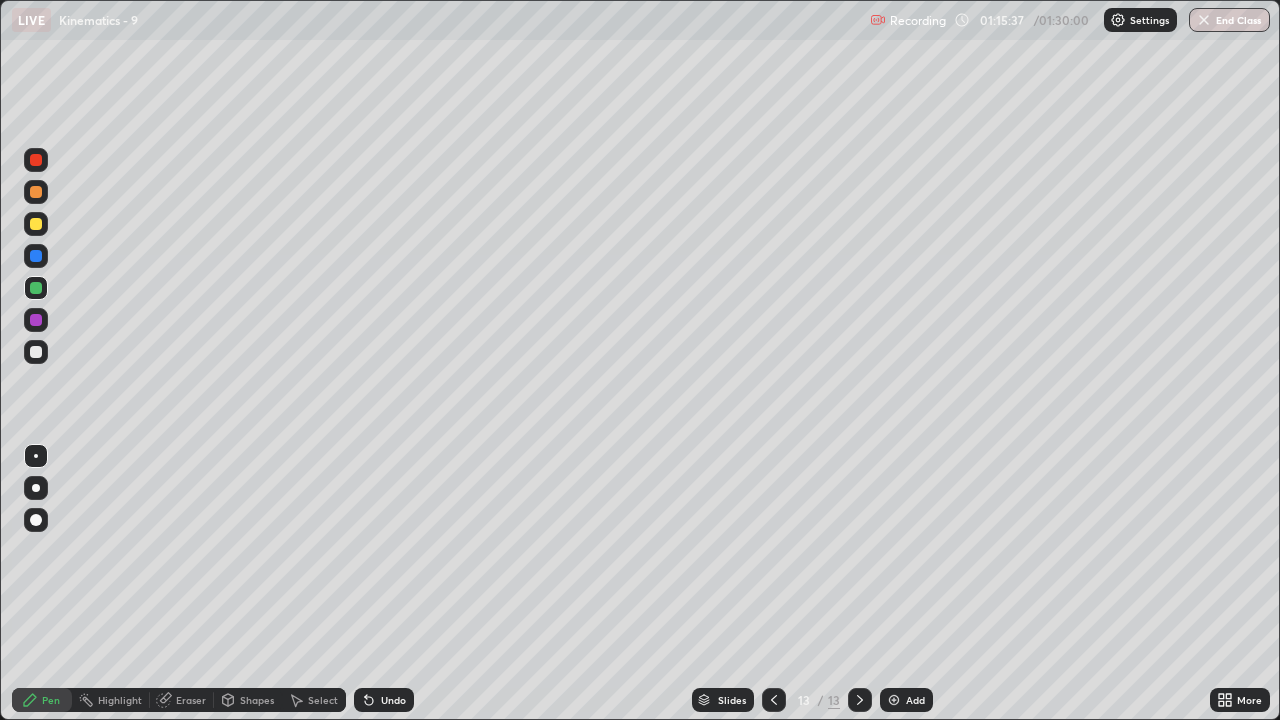 click at bounding box center [36, 352] 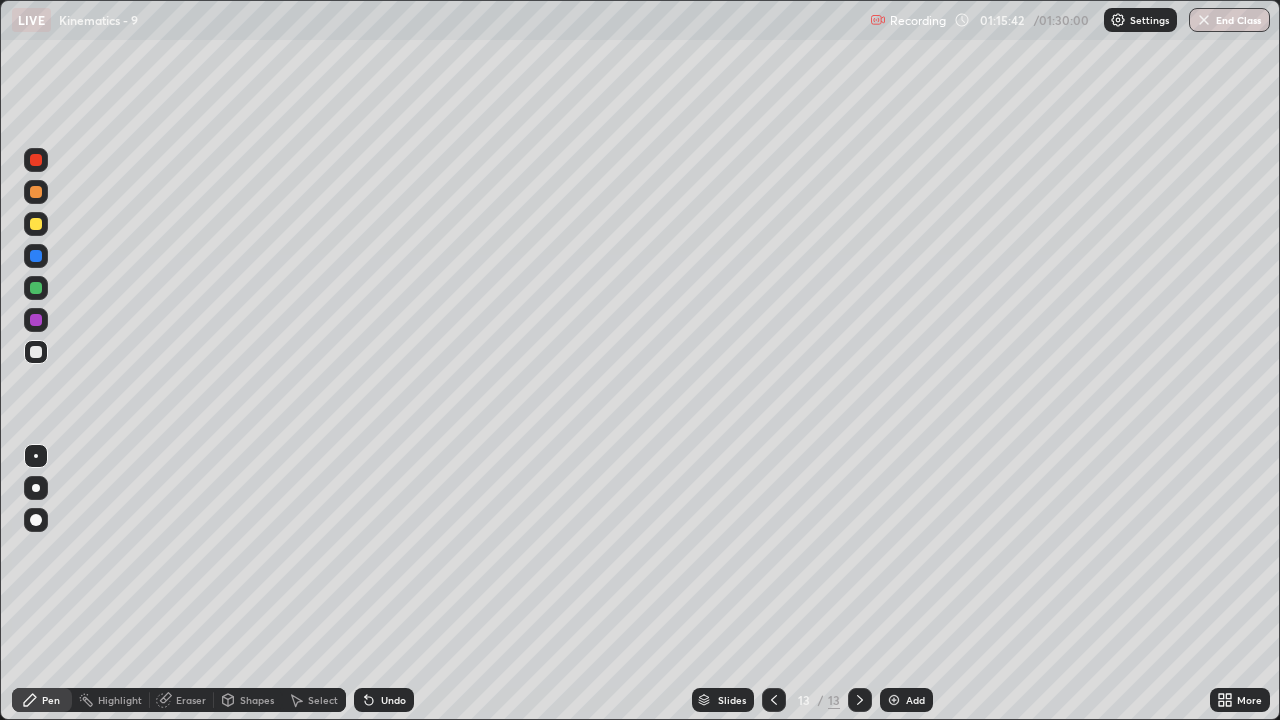 click on "Undo" at bounding box center [393, 700] 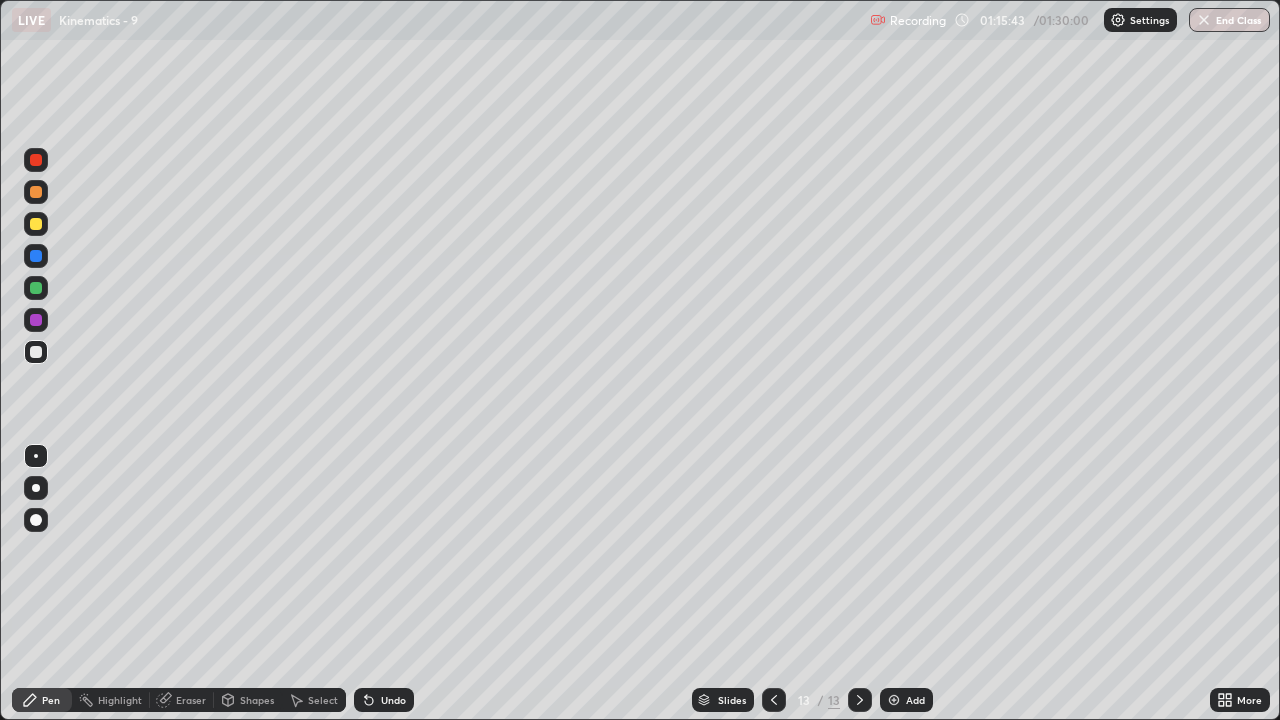click at bounding box center [36, 224] 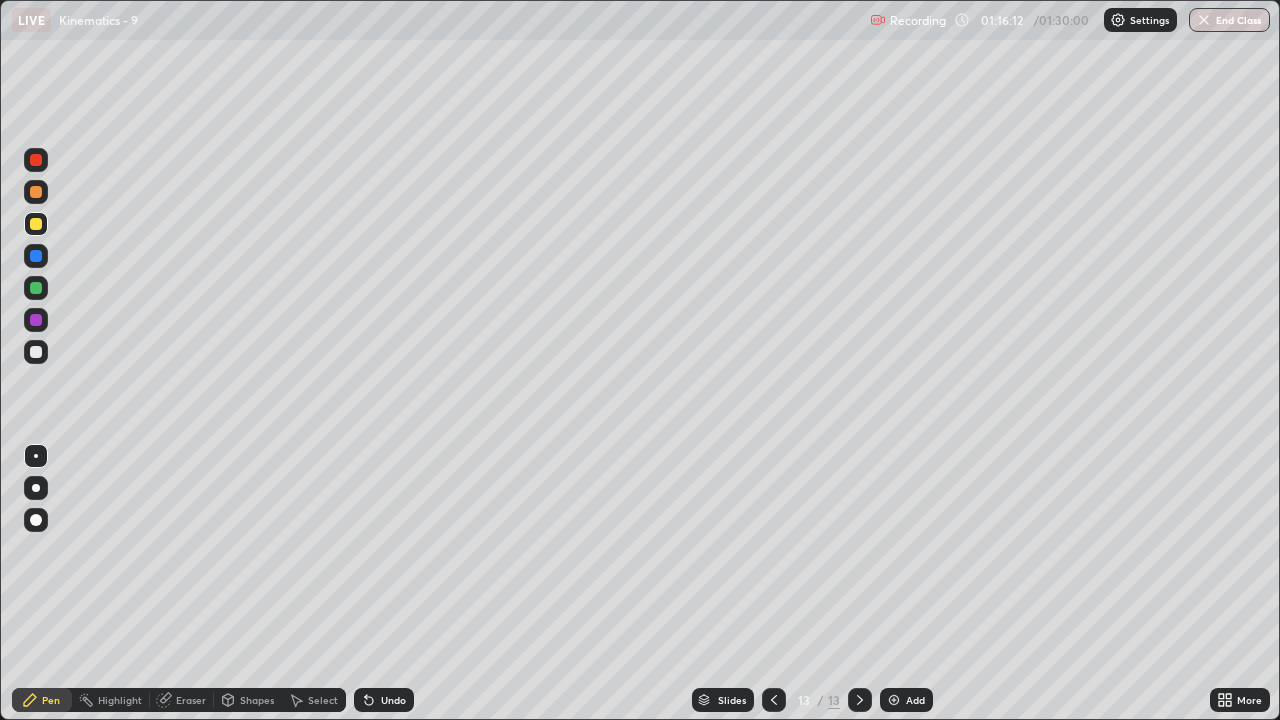 click at bounding box center [36, 288] 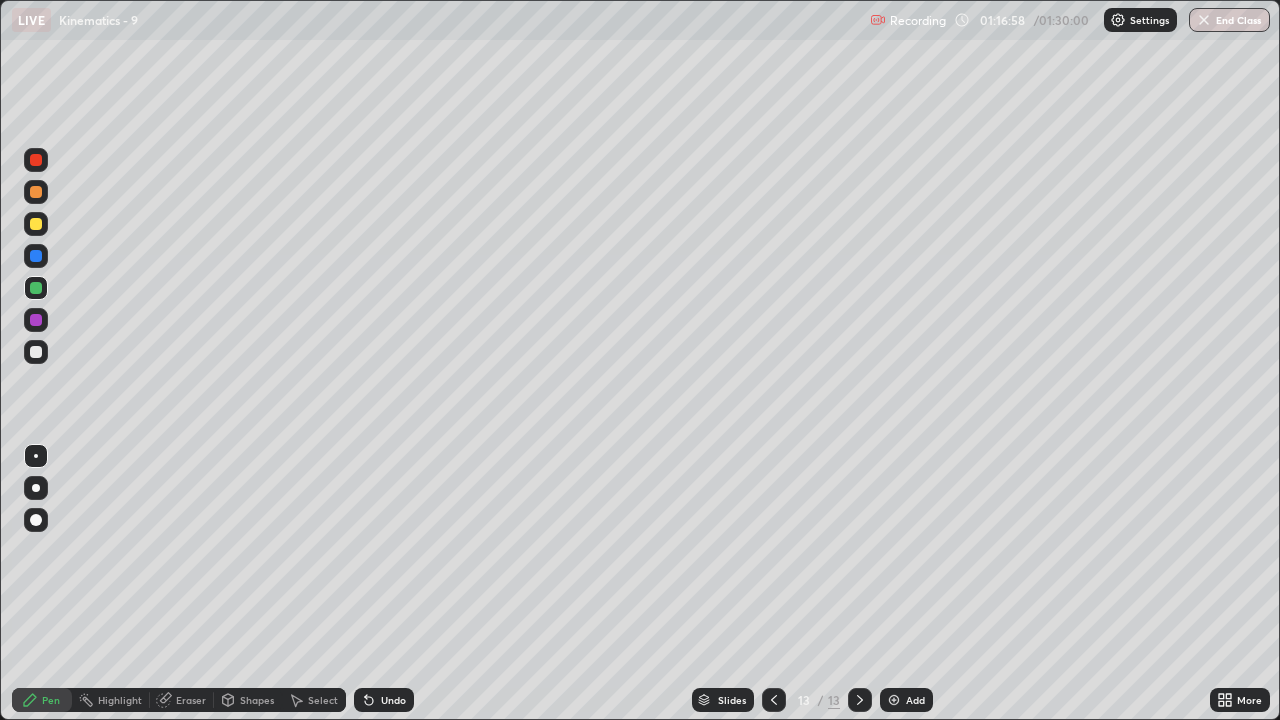 click on "Undo" at bounding box center (393, 700) 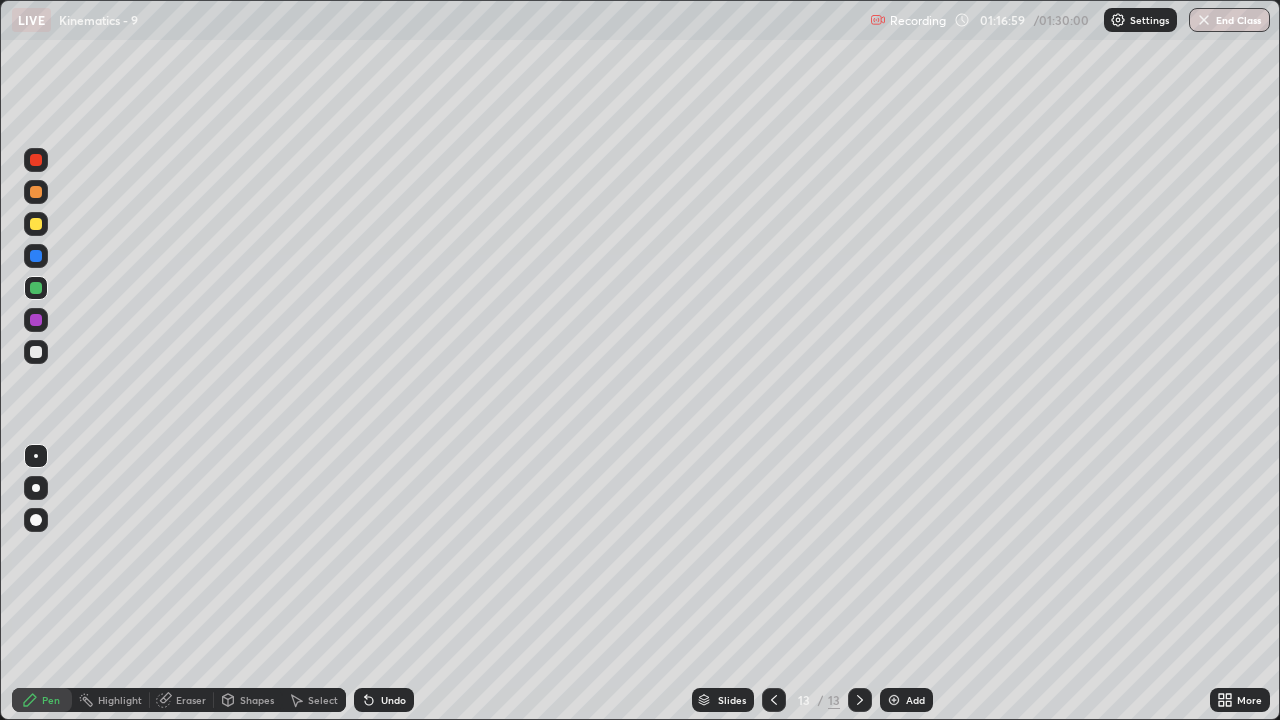 click on "Undo" at bounding box center (393, 700) 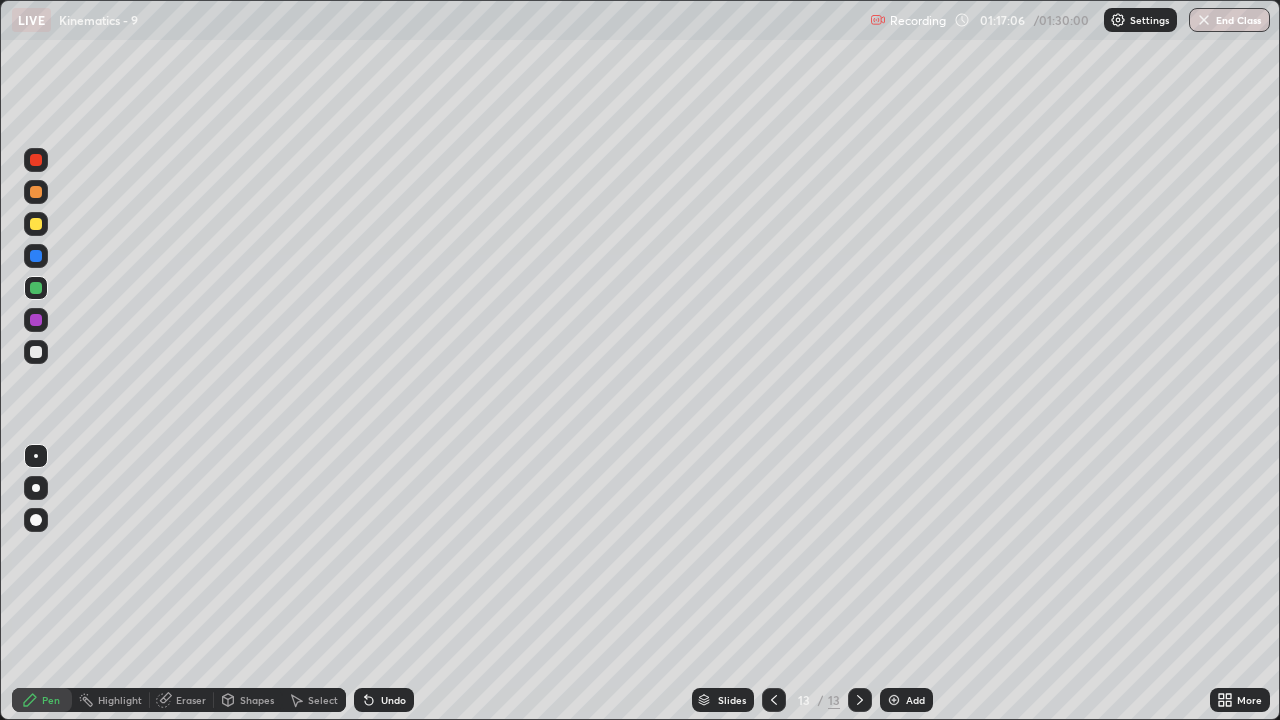 click 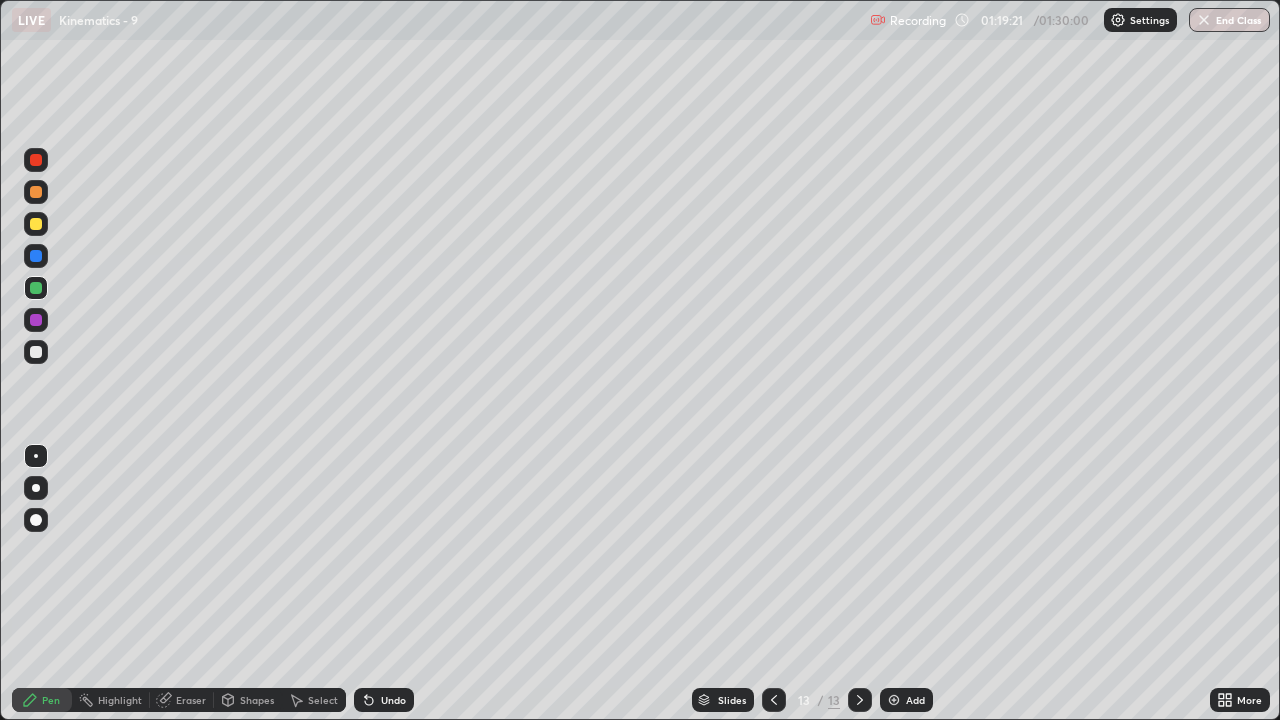 click at bounding box center (894, 700) 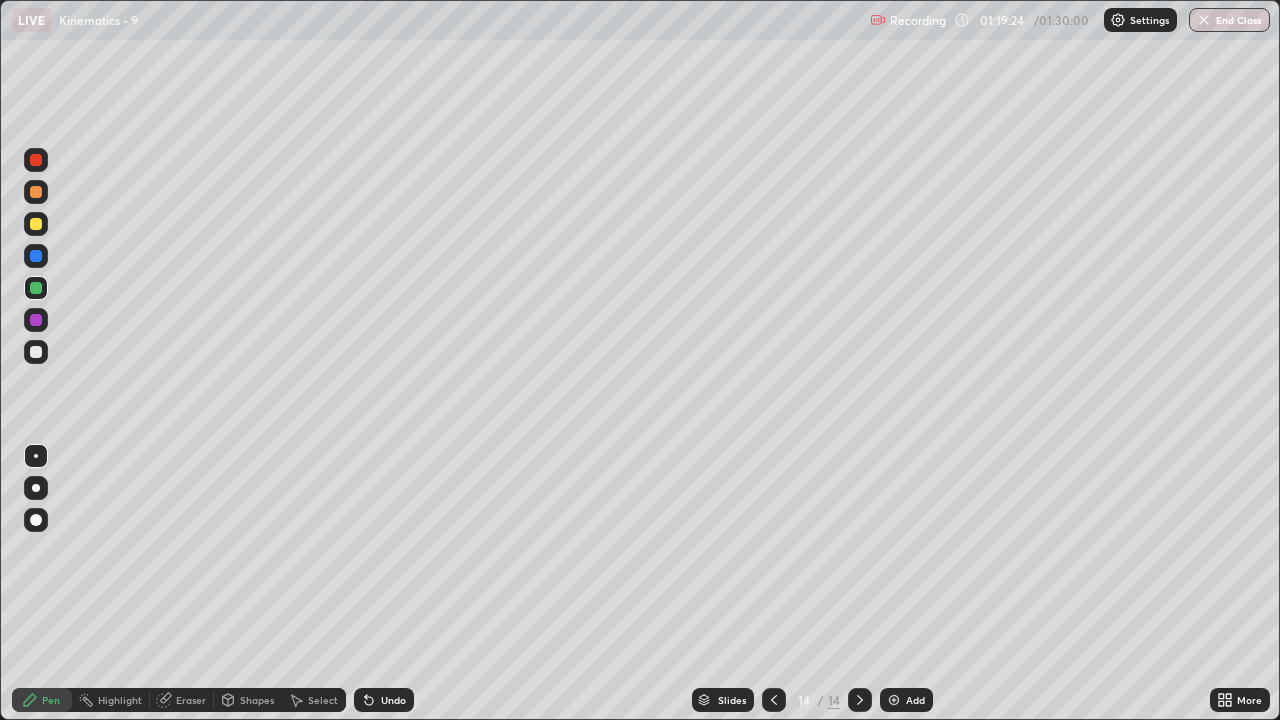 click at bounding box center [36, 352] 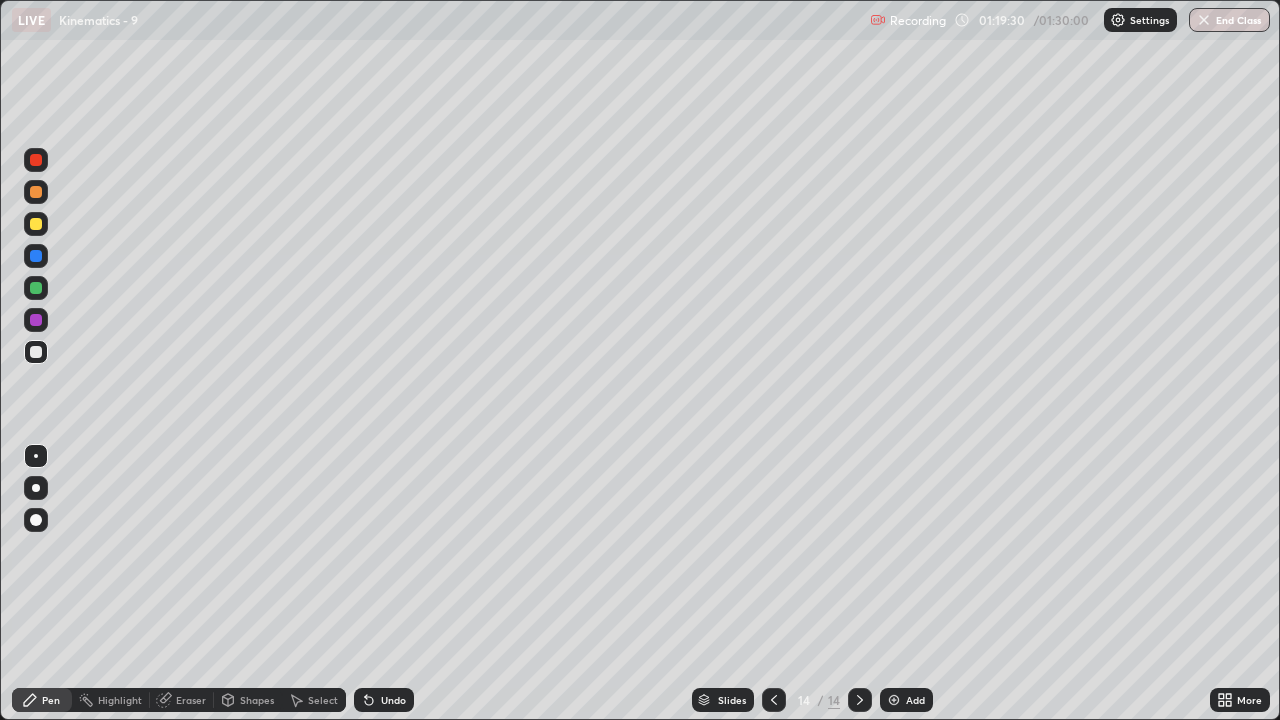 click on "Undo" at bounding box center (384, 700) 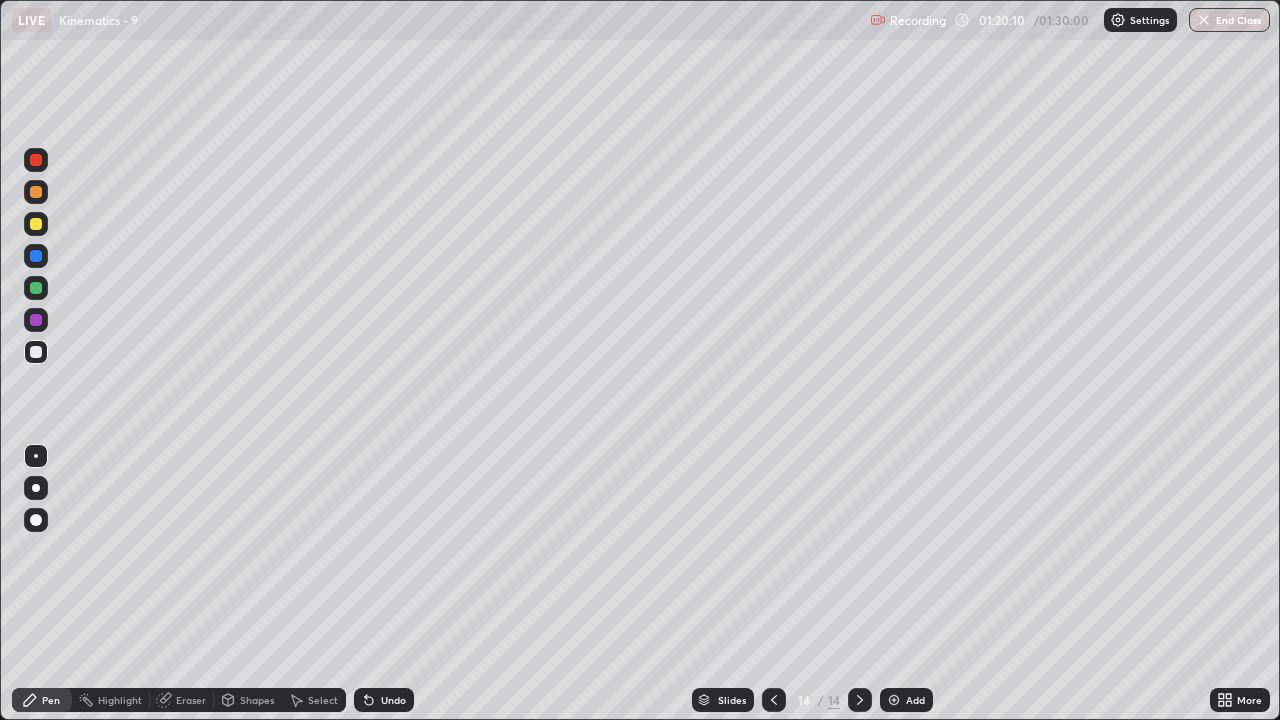 click at bounding box center [36, 288] 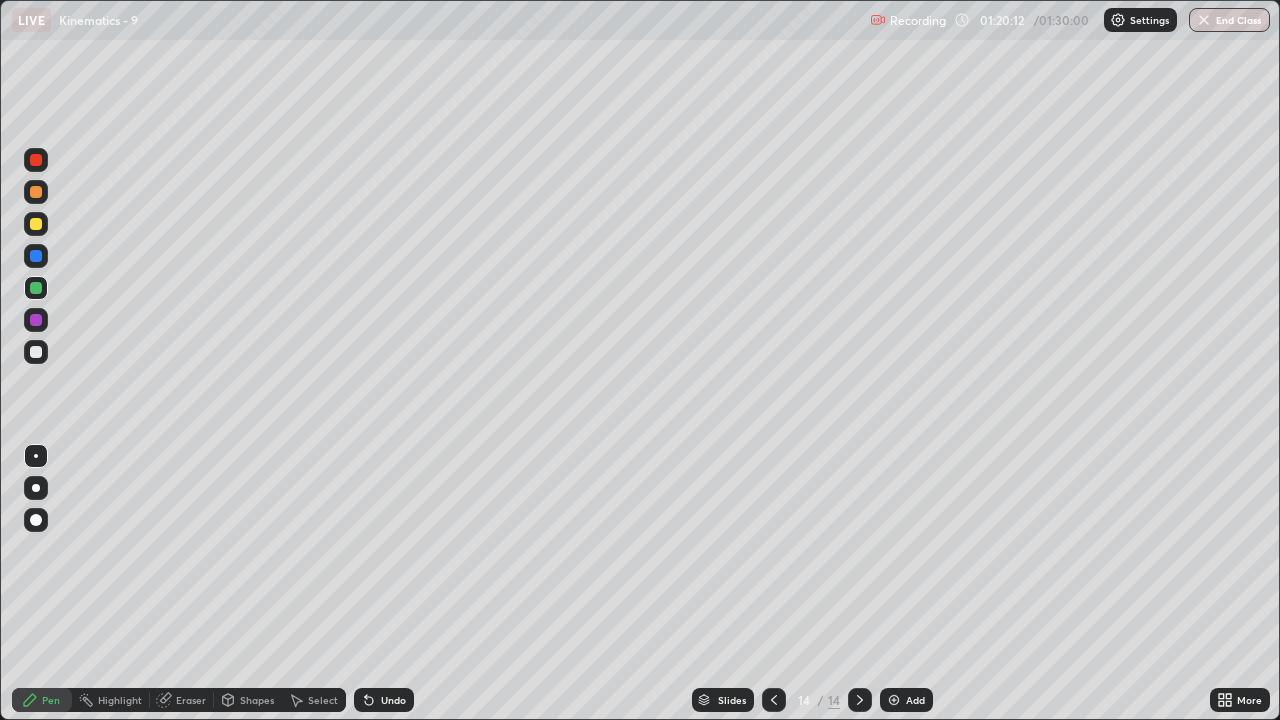 click at bounding box center [36, 352] 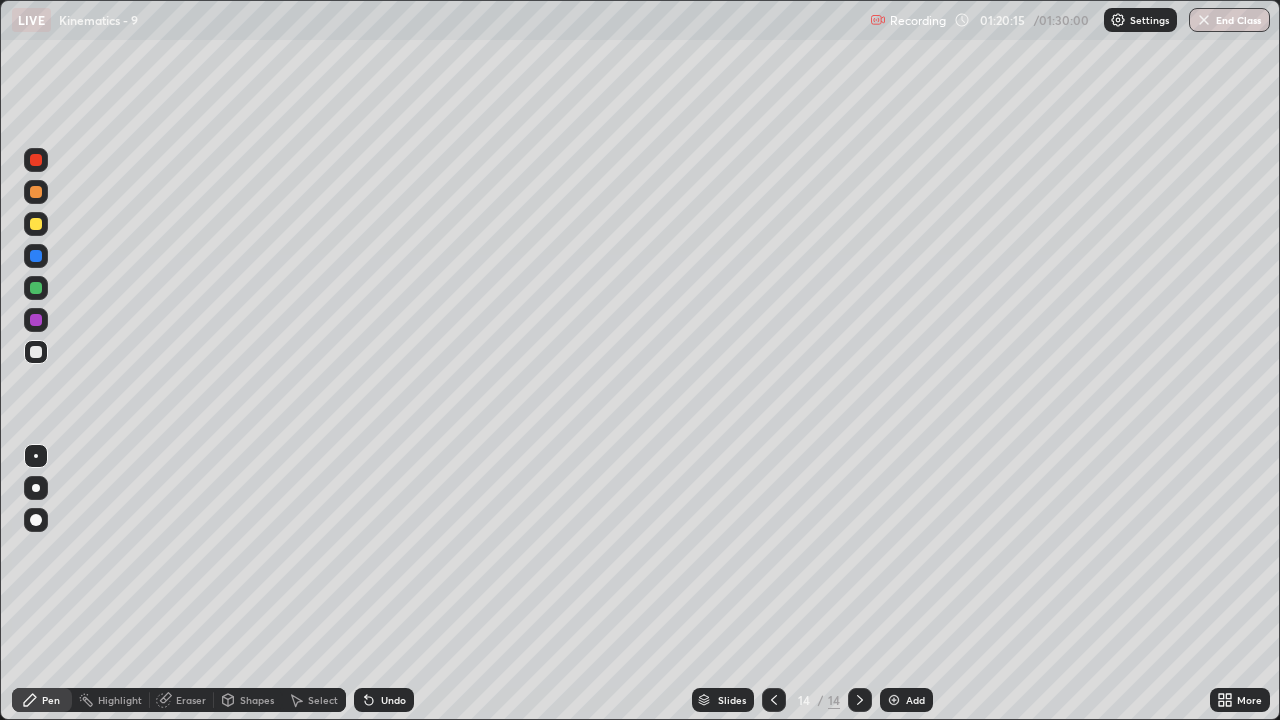 click on "Undo" at bounding box center [393, 700] 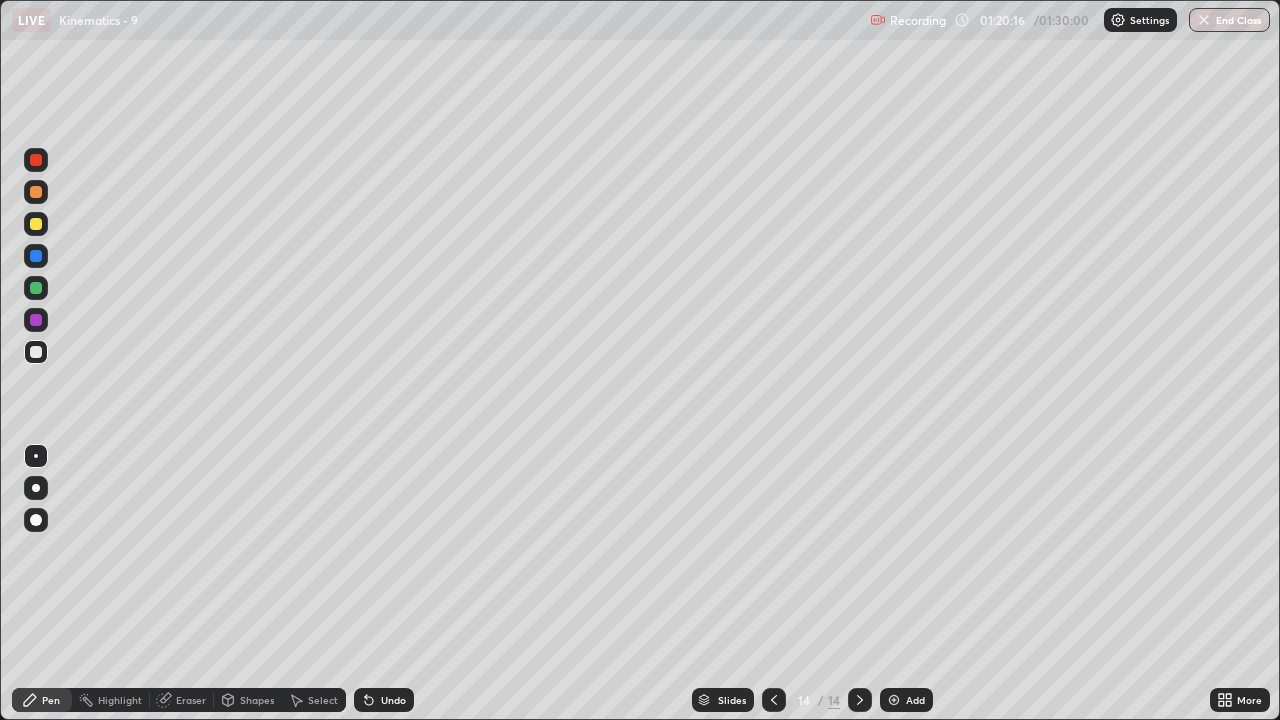 click on "Undo" at bounding box center (384, 700) 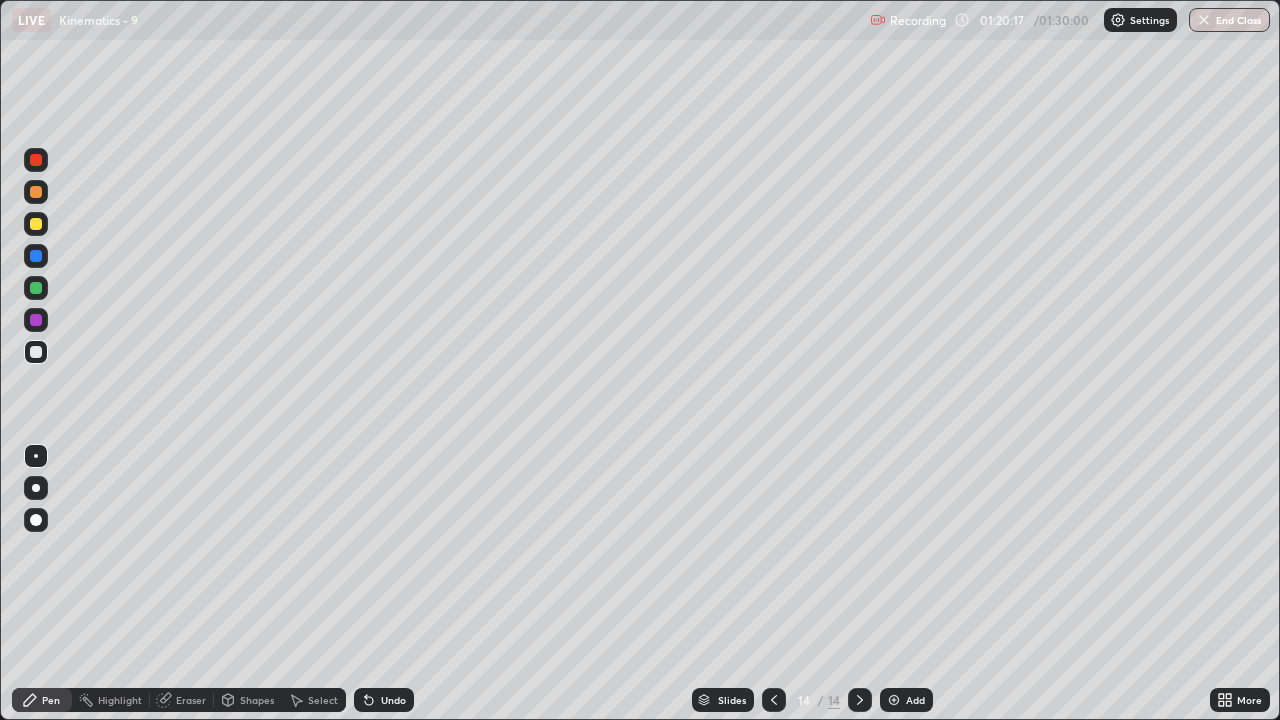 click at bounding box center (36, 288) 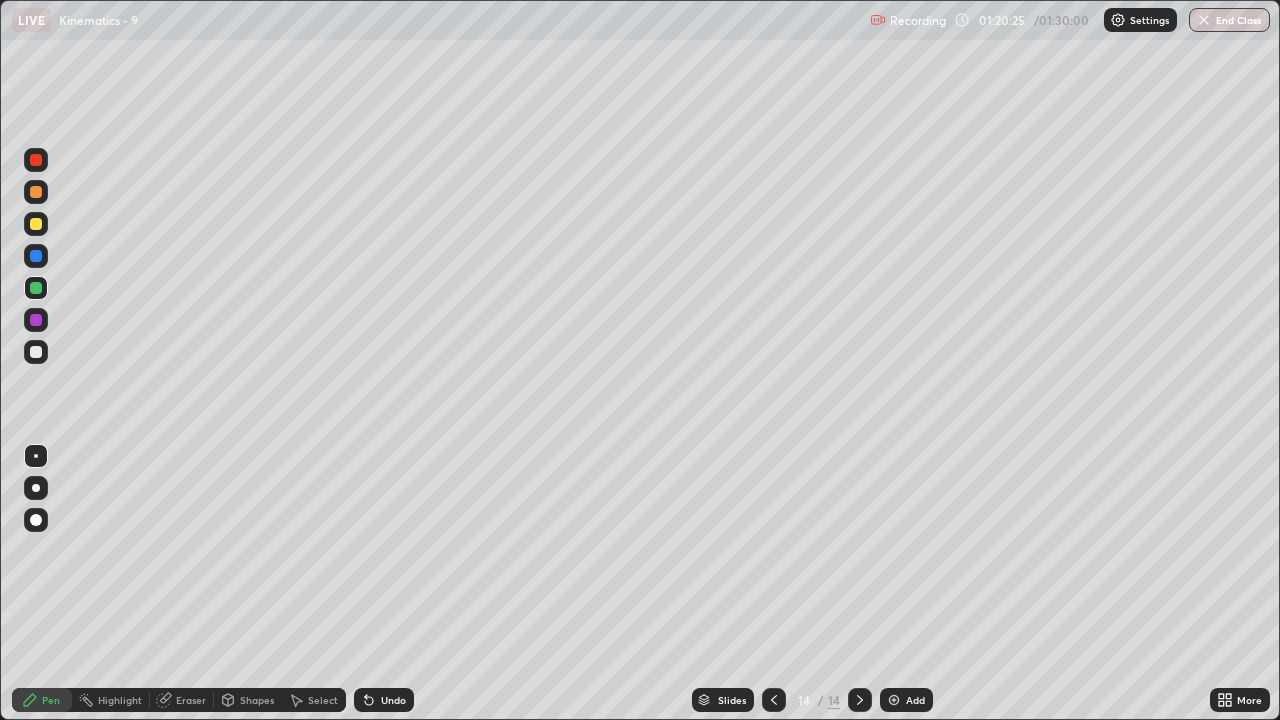 click at bounding box center (36, 352) 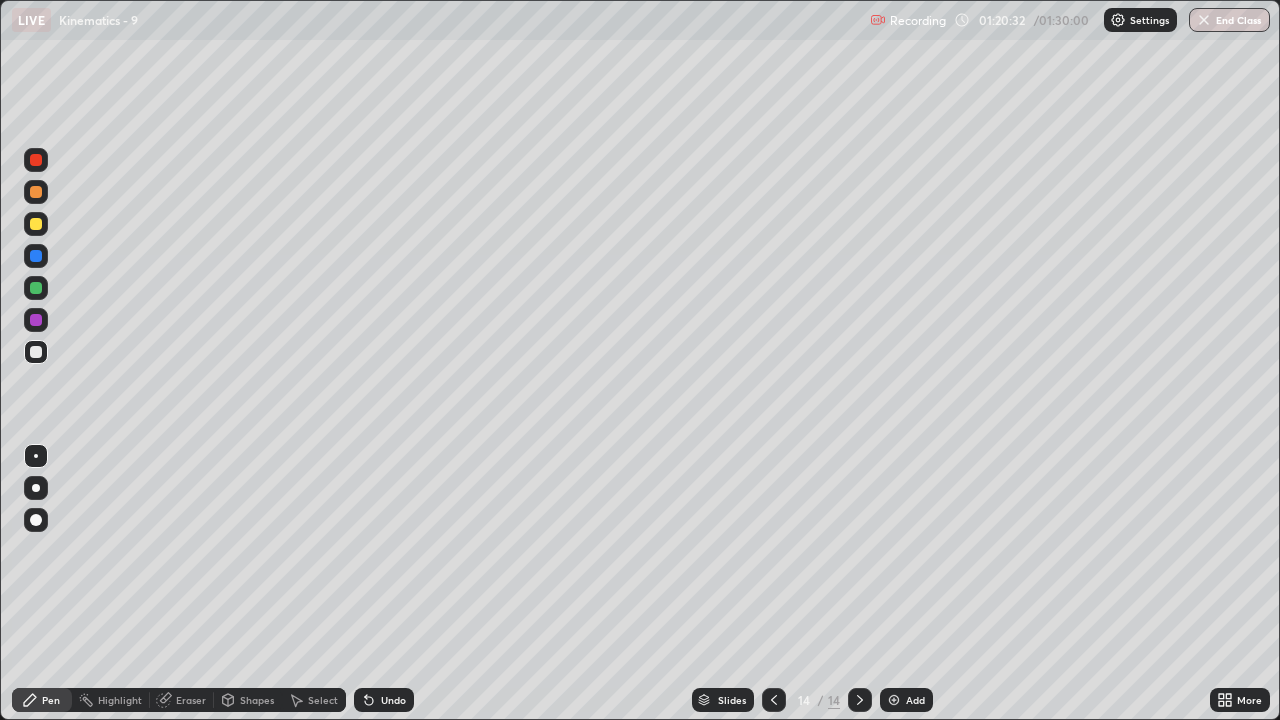 click on "Undo" at bounding box center (393, 700) 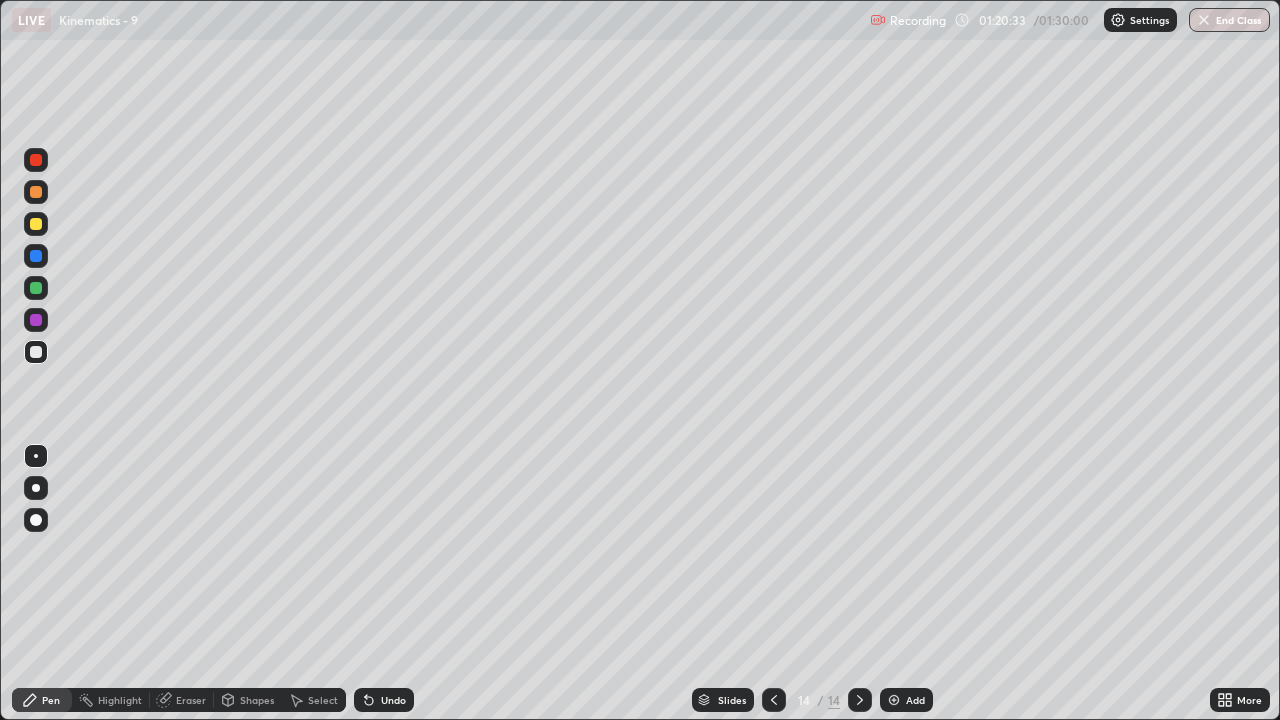 click on "Undo" at bounding box center [393, 700] 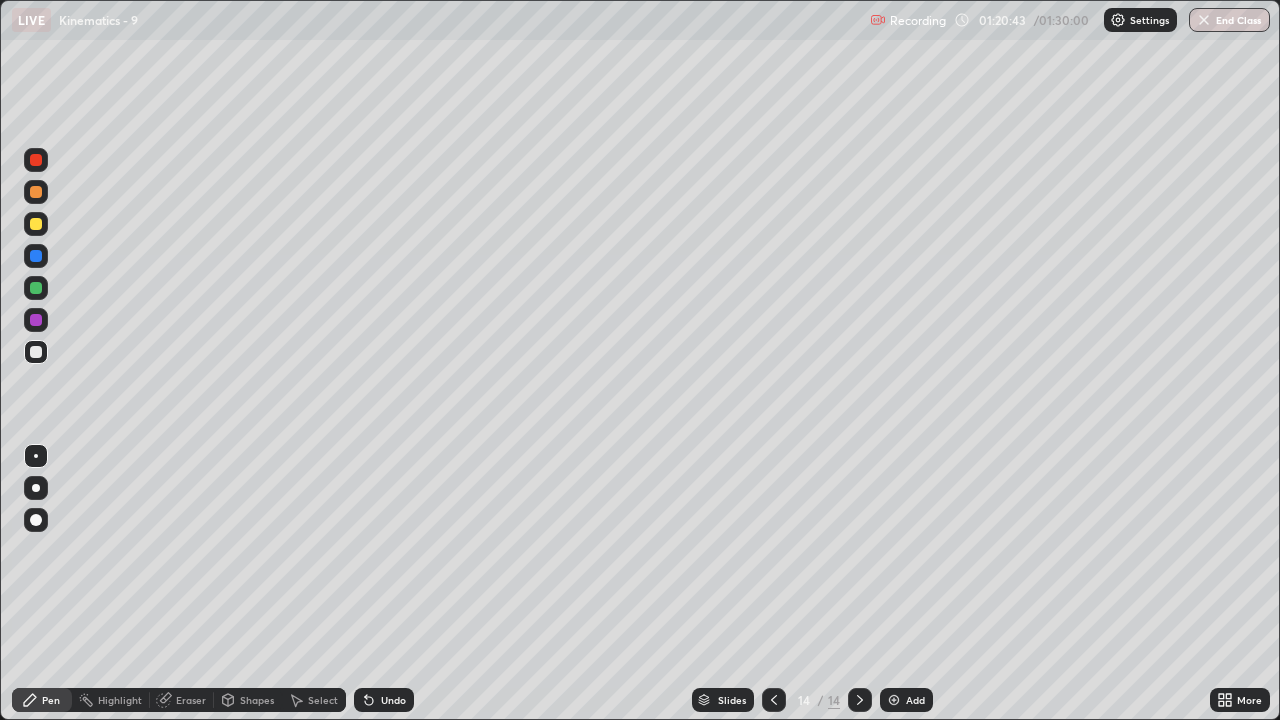 click on "Undo" at bounding box center (384, 700) 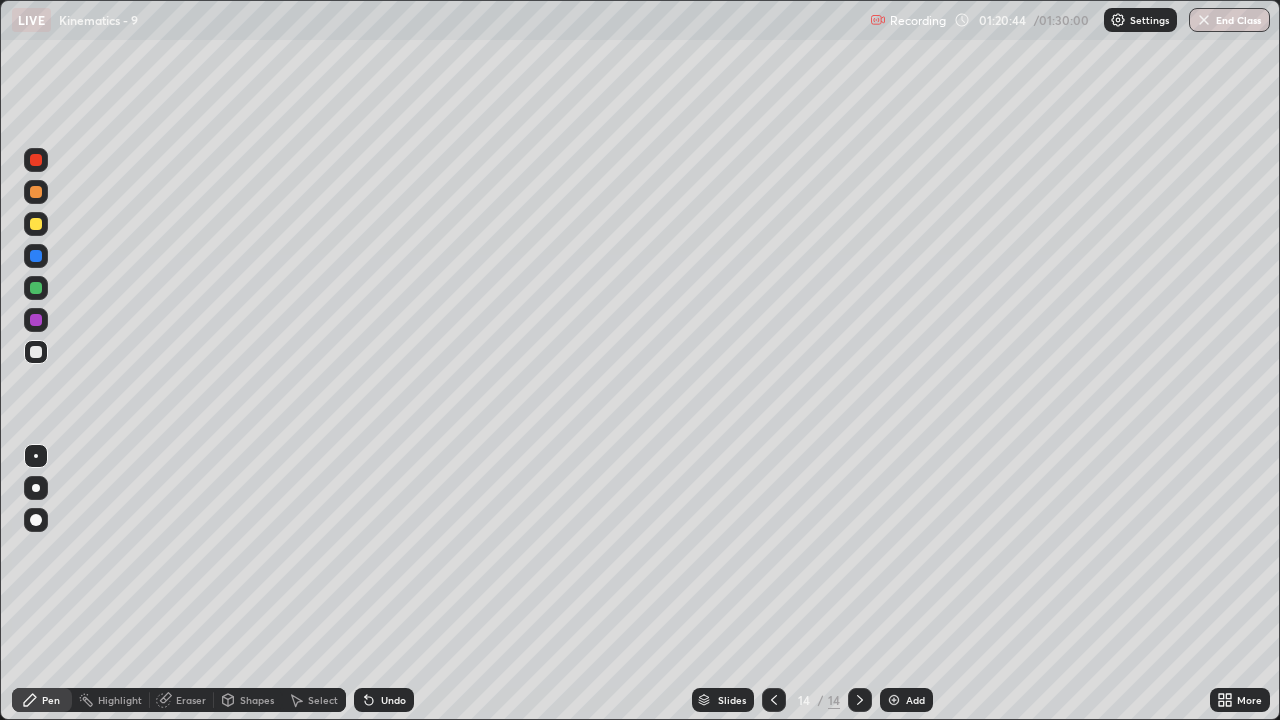 click 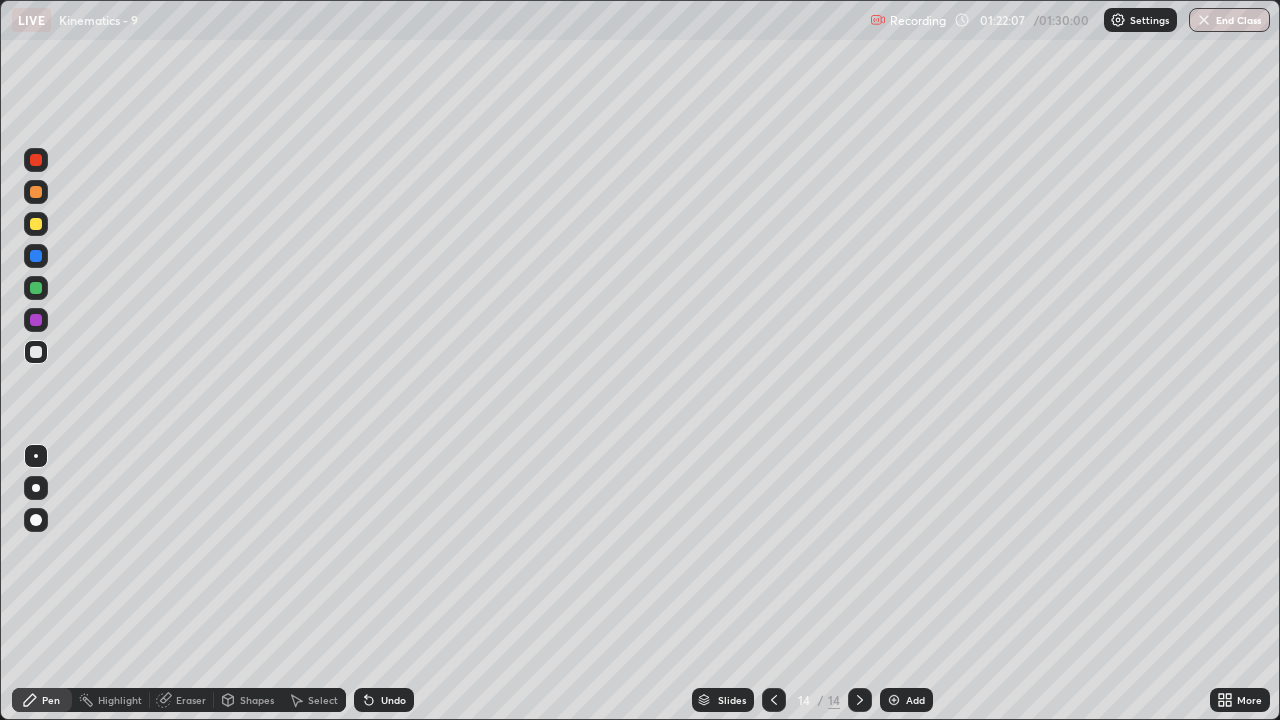 click at bounding box center [36, 224] 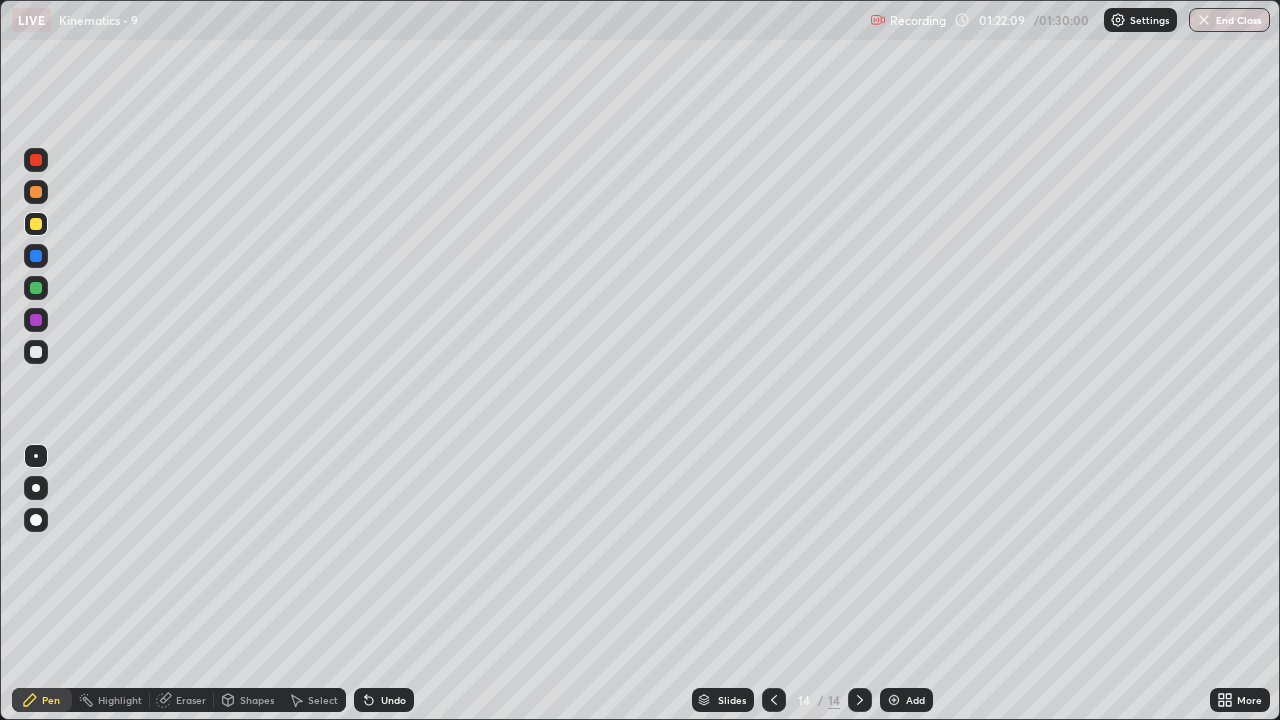 click at bounding box center [36, 160] 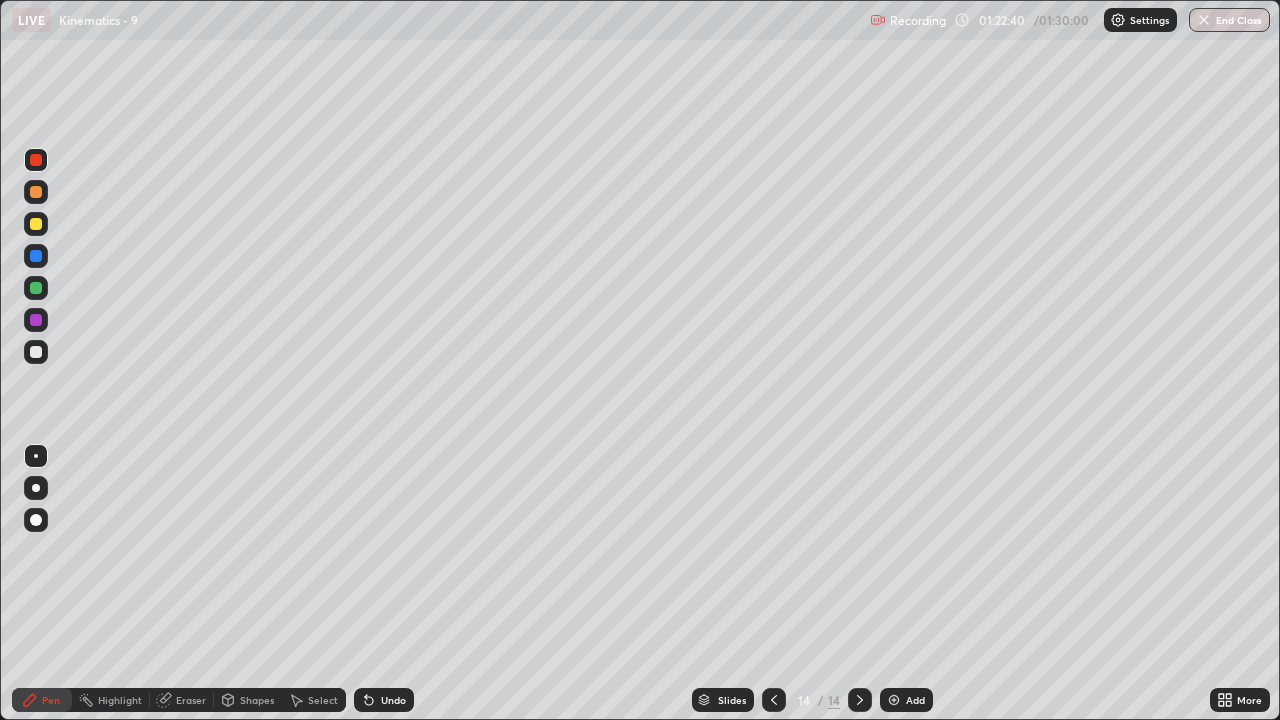 click at bounding box center [36, 224] 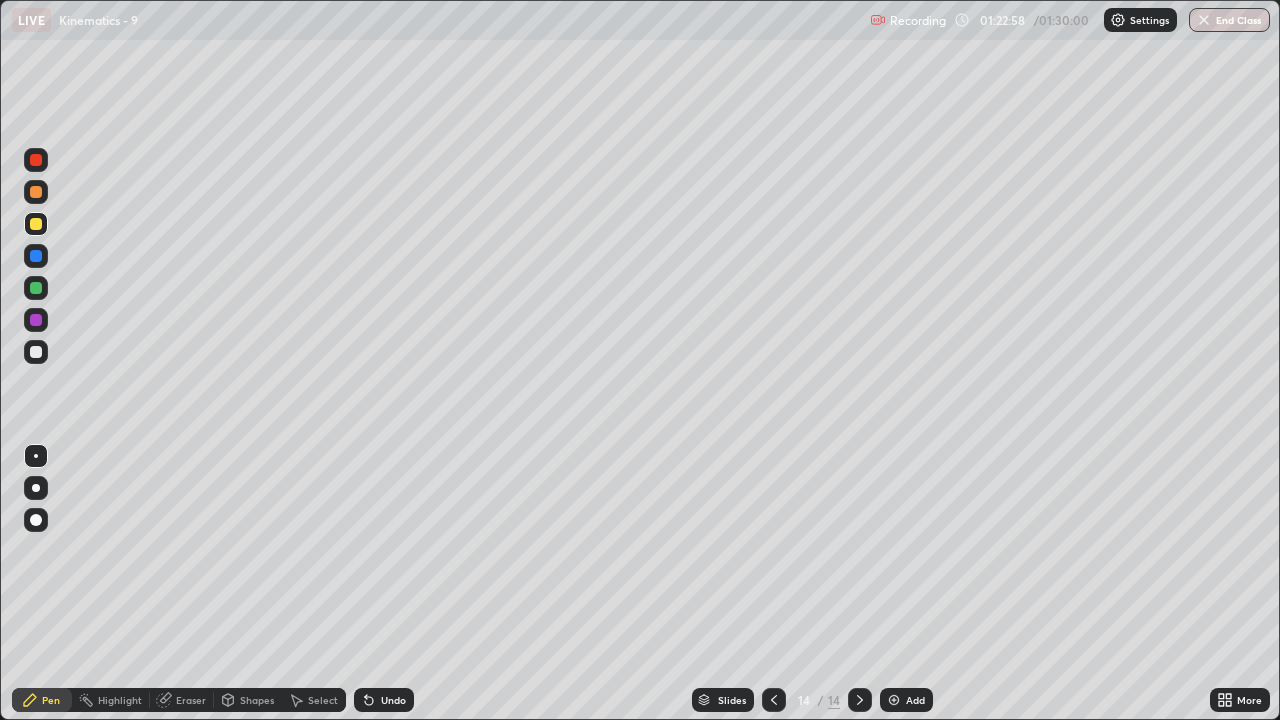 click on "Undo" at bounding box center [380, 700] 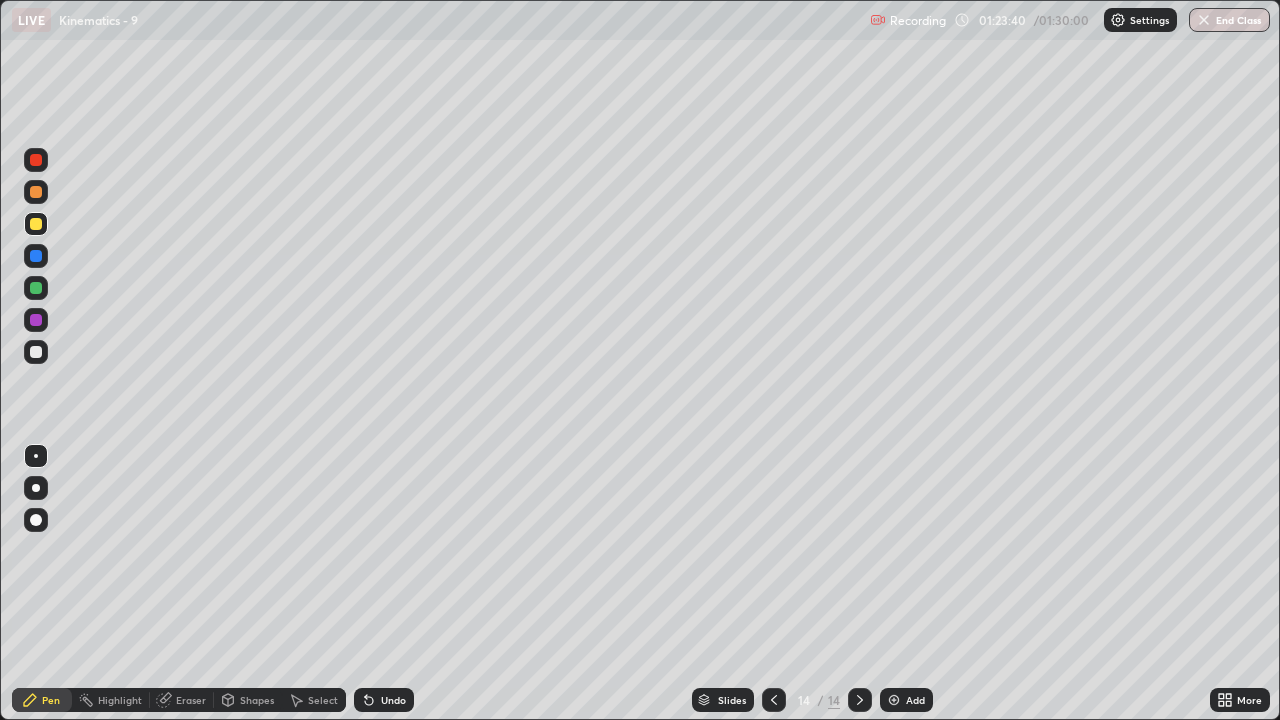 click at bounding box center (36, 352) 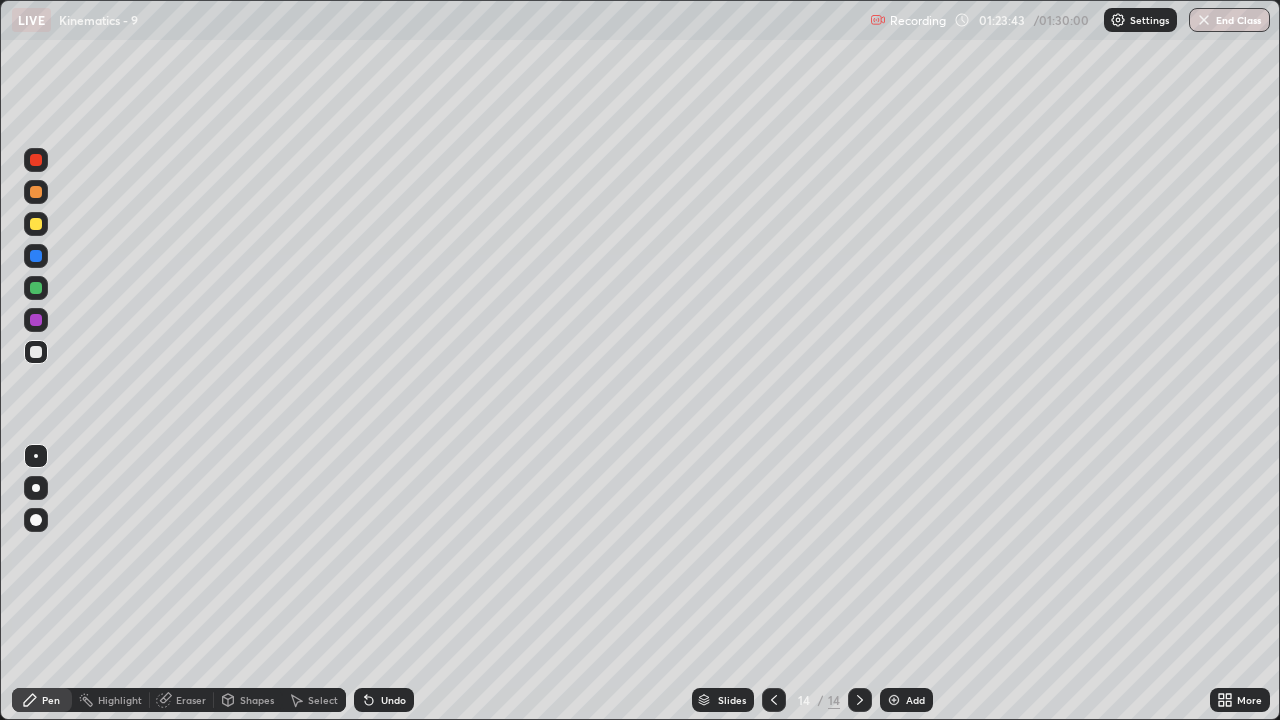 click at bounding box center (36, 288) 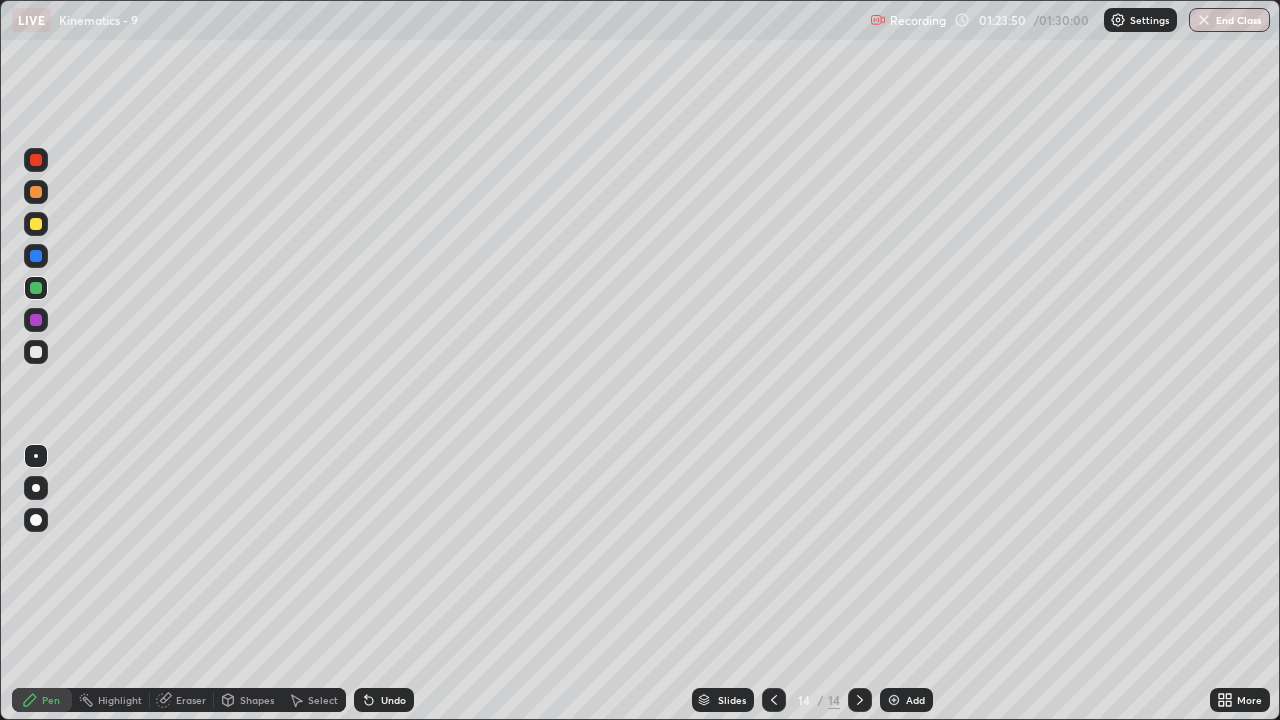 click on "Undo" at bounding box center [393, 700] 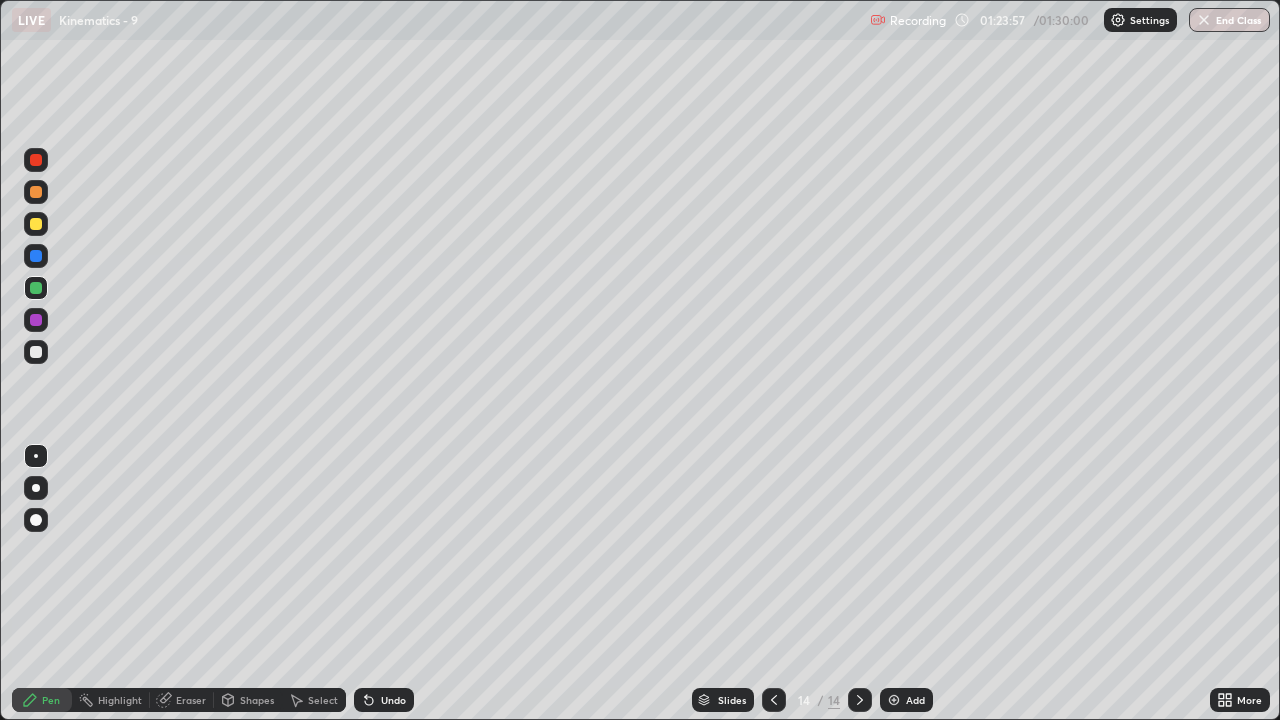 click at bounding box center [36, 352] 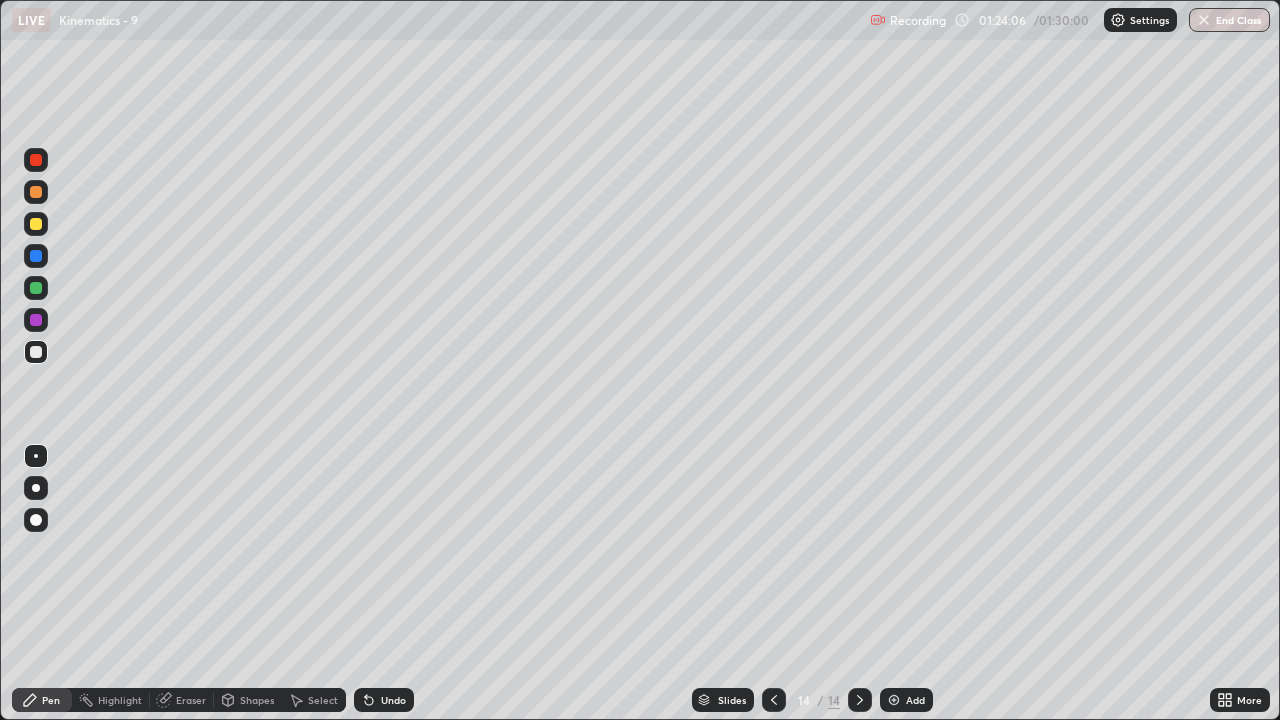 click on "Undo" at bounding box center (384, 700) 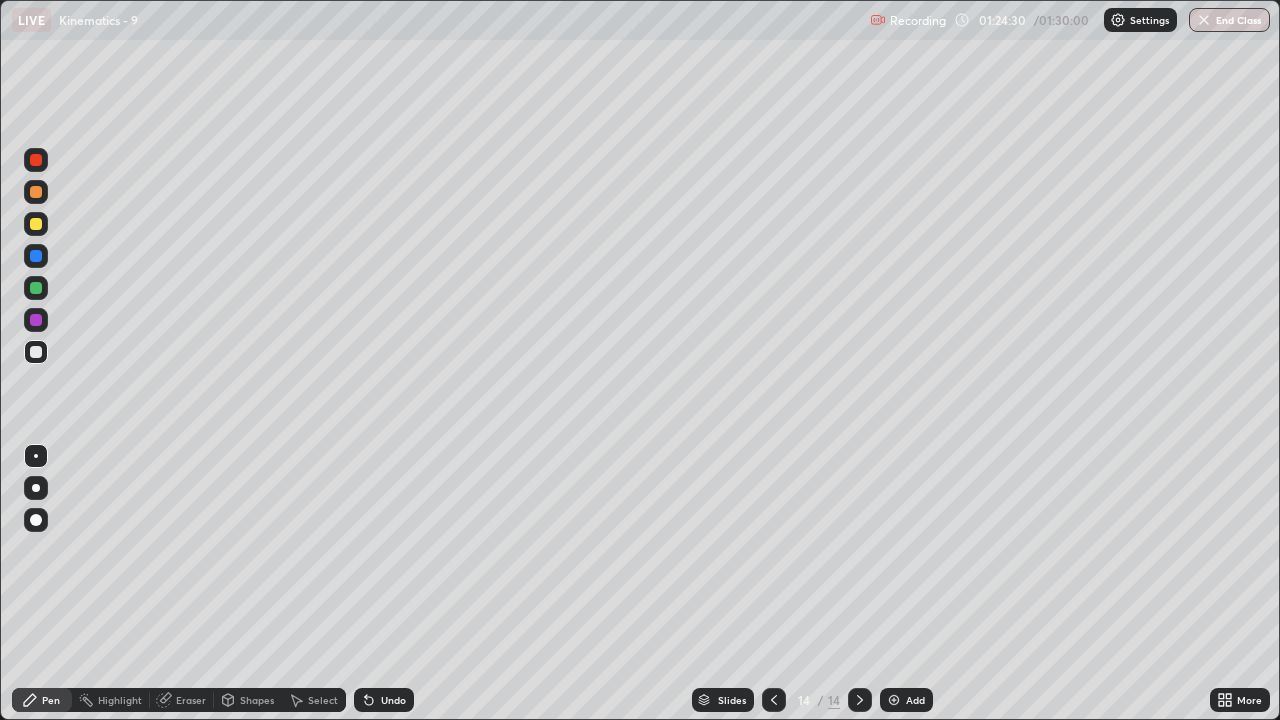 click on "Undo" at bounding box center (384, 700) 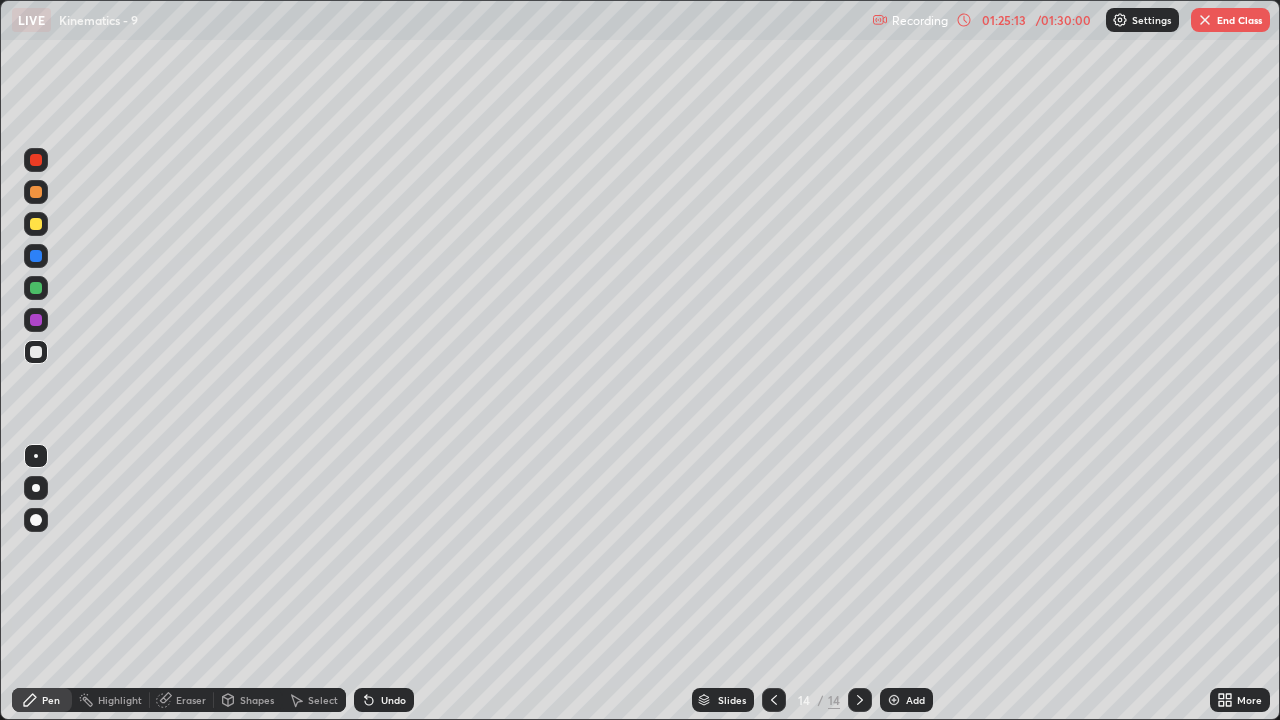 click at bounding box center [36, 224] 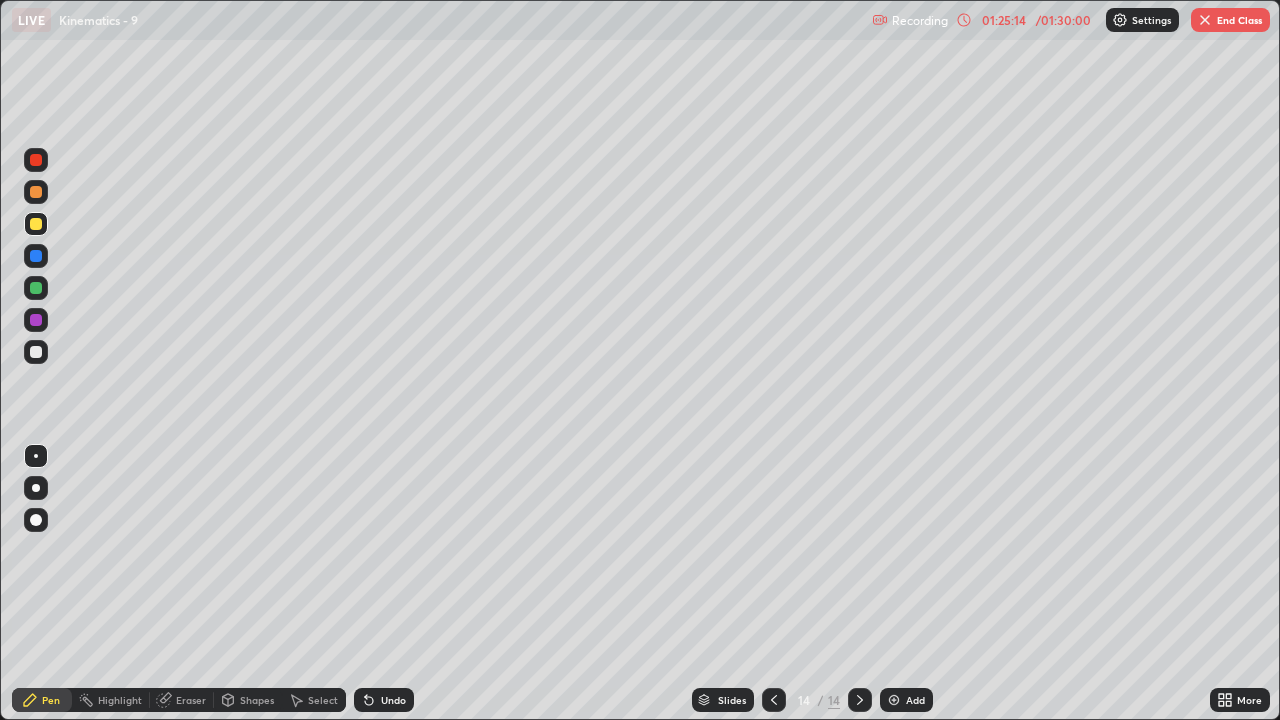 click at bounding box center [36, 160] 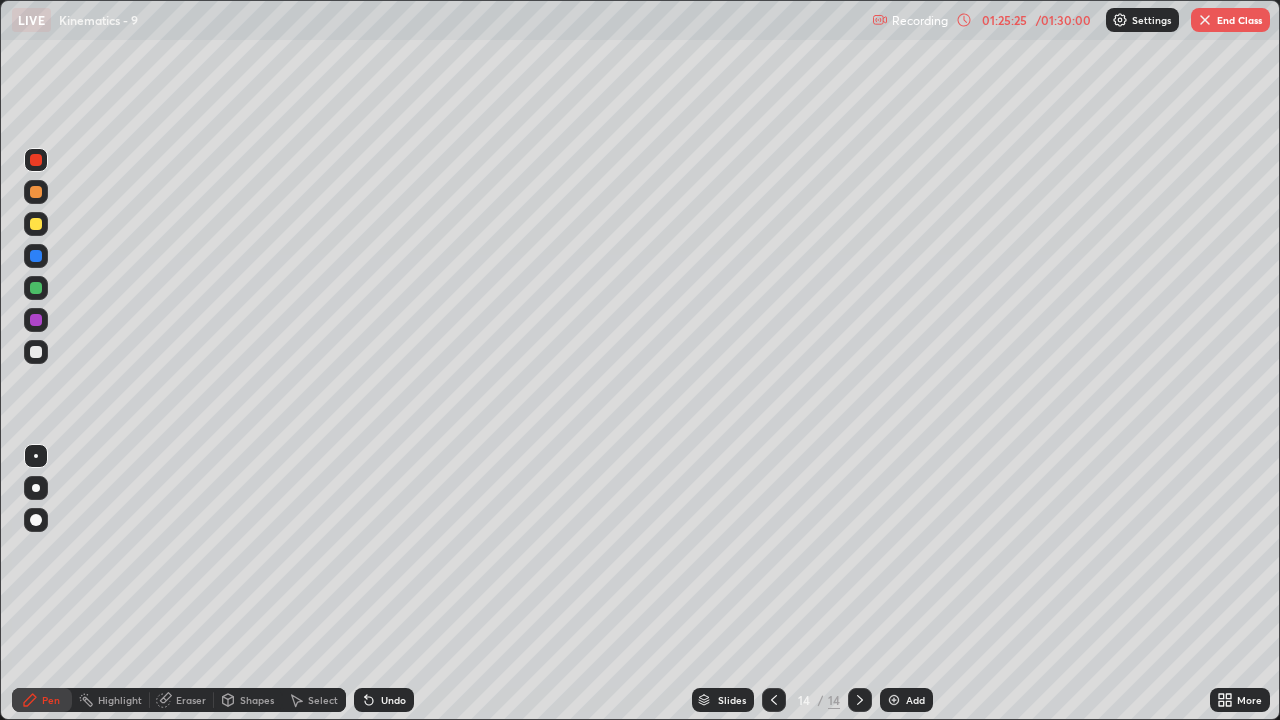 click at bounding box center (36, 224) 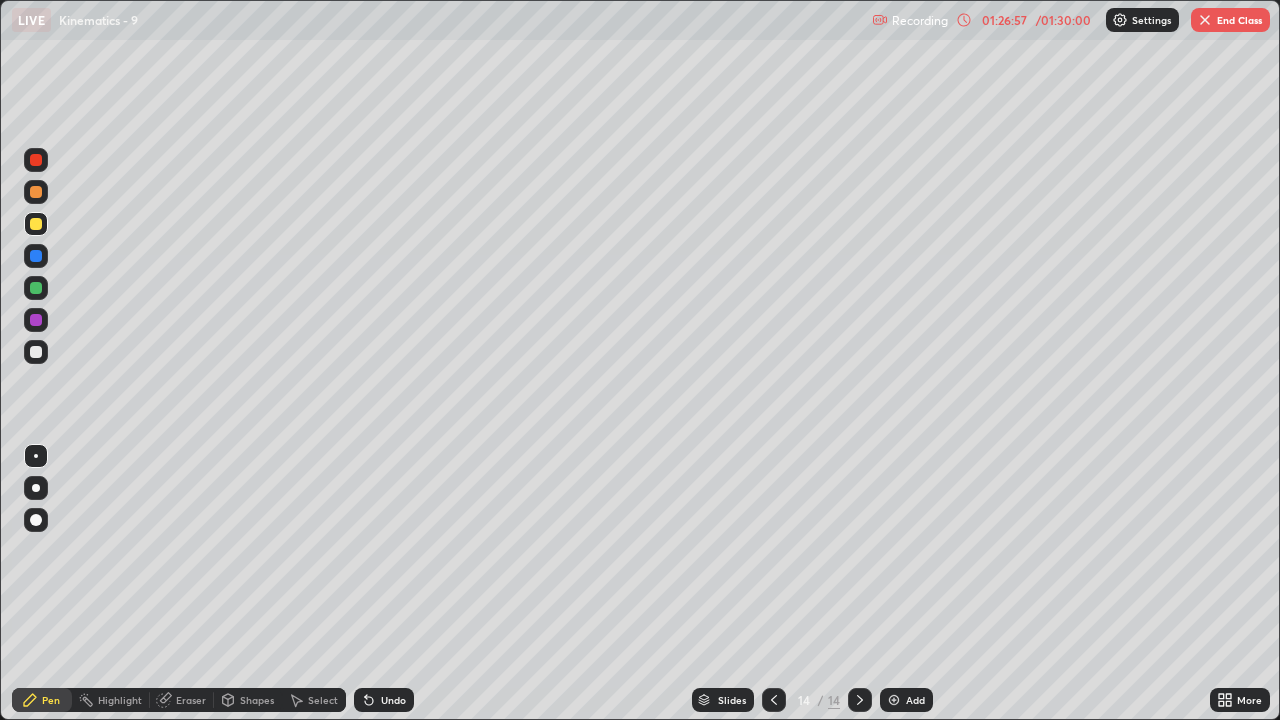 click at bounding box center (1205, 20) 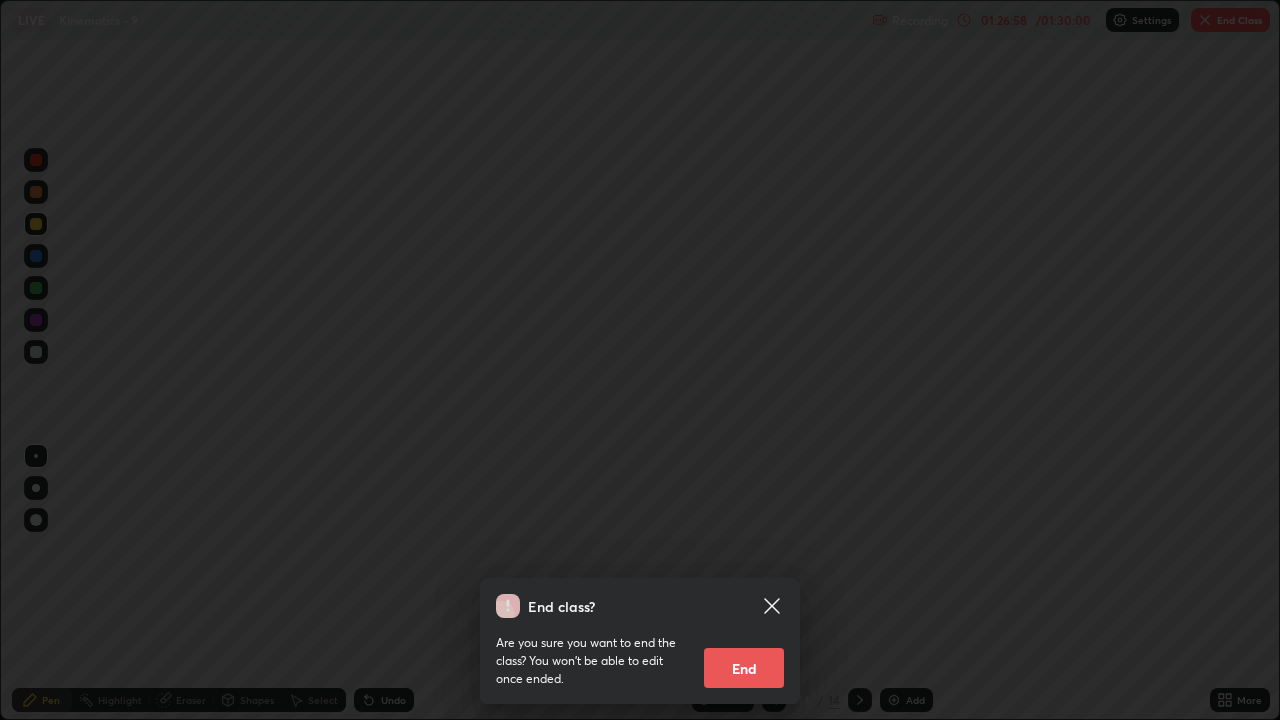 click on "End" at bounding box center [744, 668] 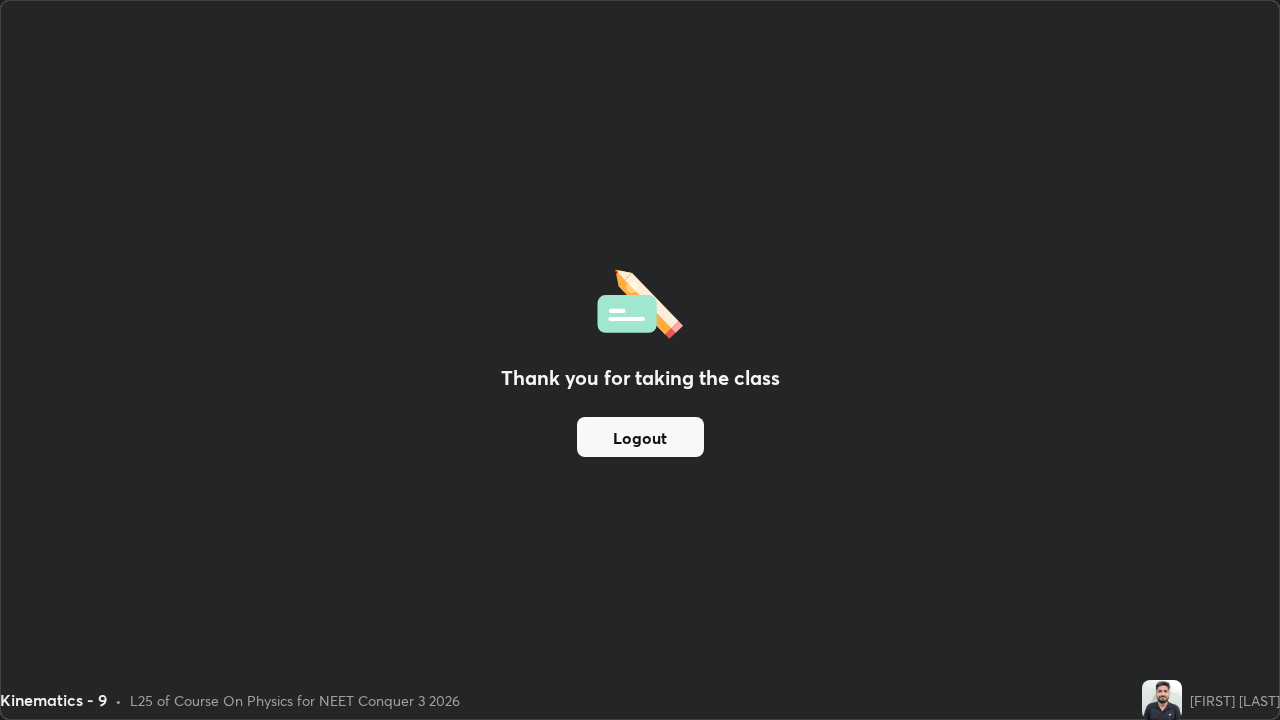 click on "Logout" at bounding box center [640, 437] 